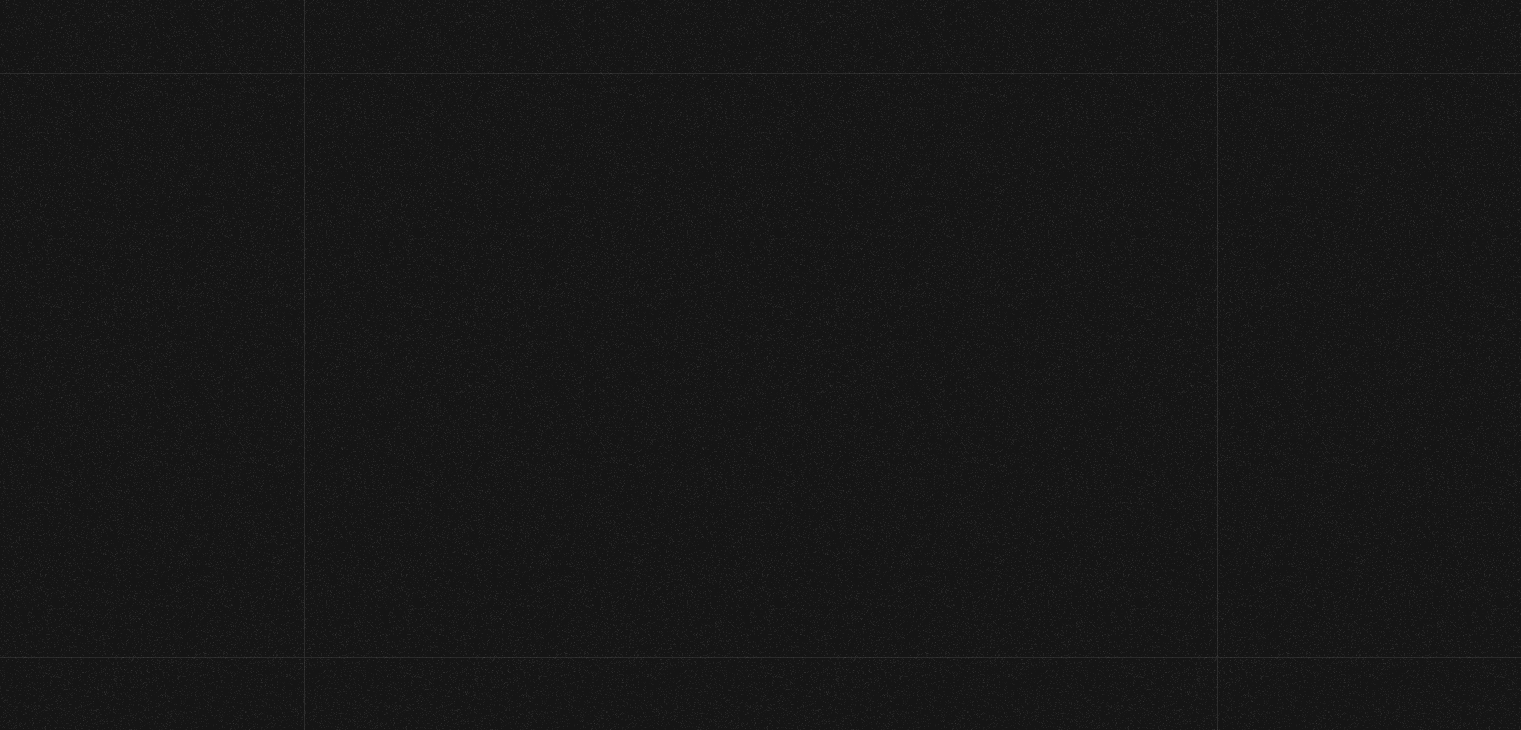 scroll, scrollTop: 0, scrollLeft: 0, axis: both 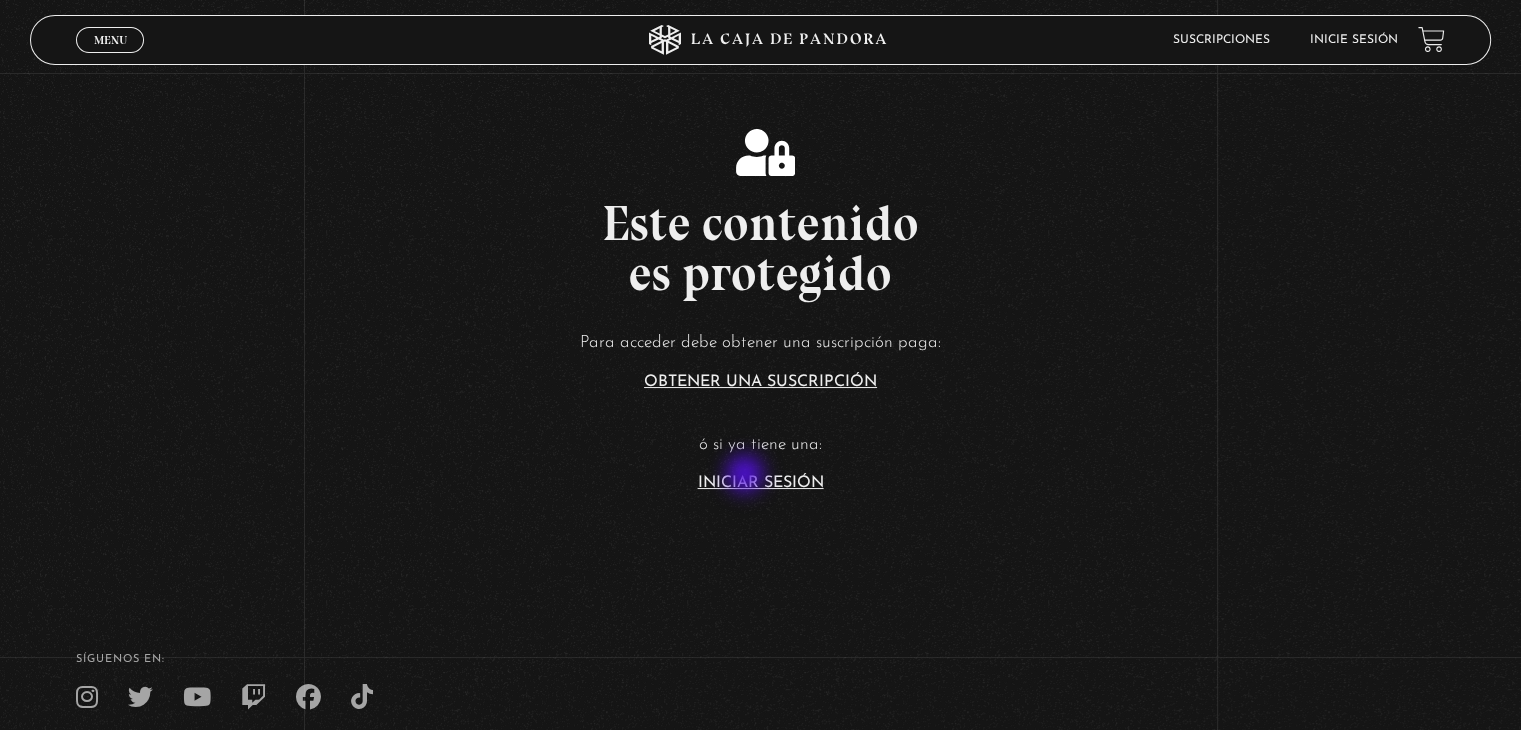 click on "Iniciar Sesión" at bounding box center [761, 483] 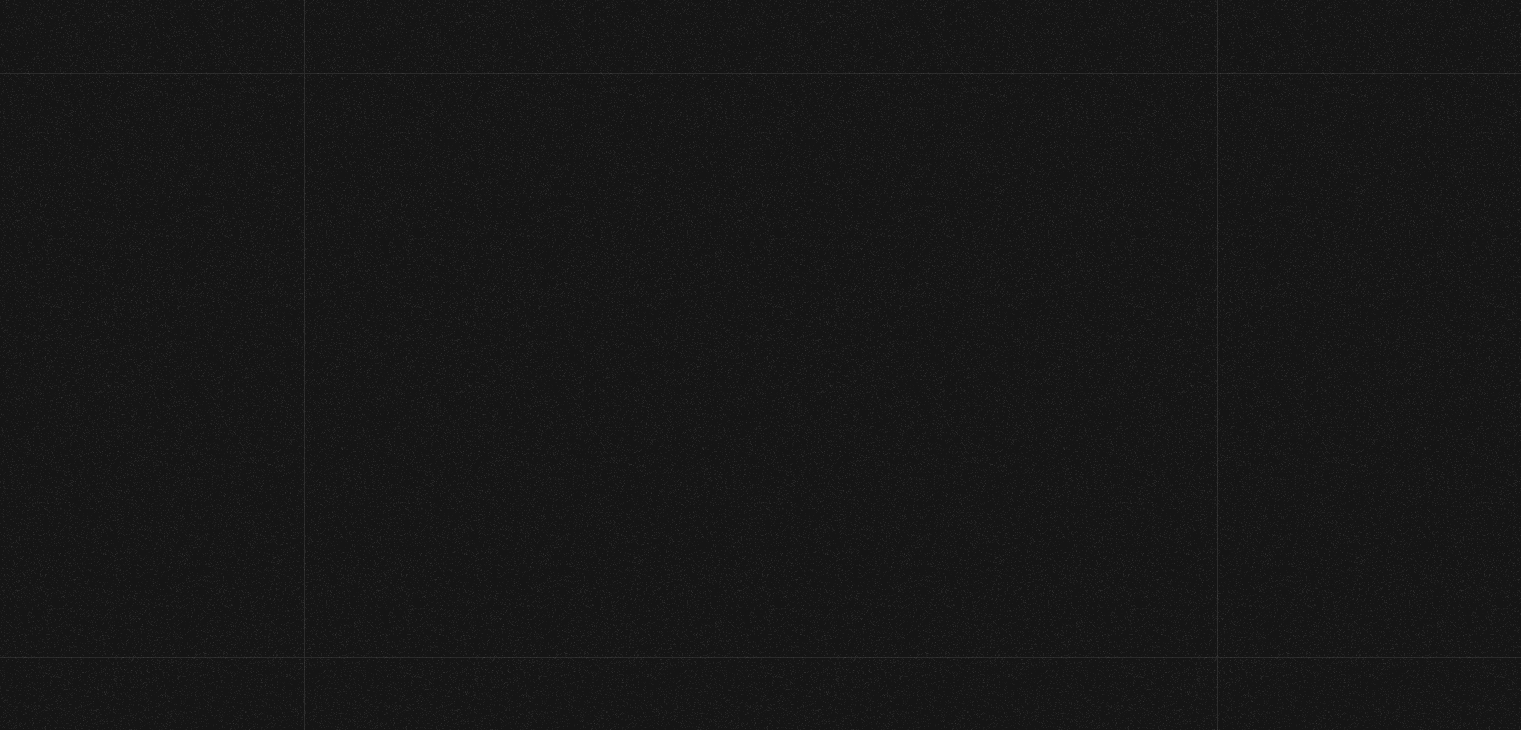 scroll, scrollTop: 0, scrollLeft: 0, axis: both 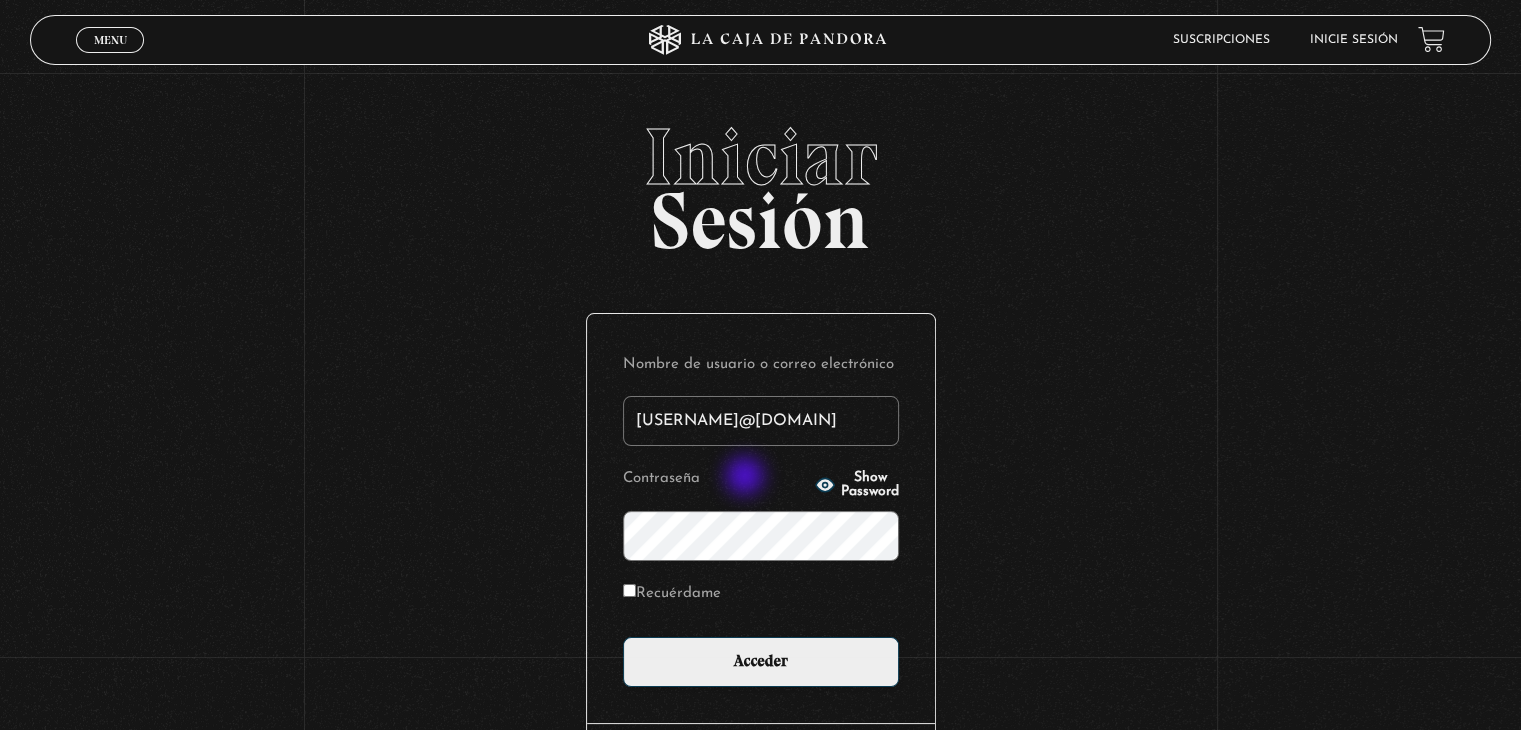 type on "[USERNAME]@[DOMAIN]" 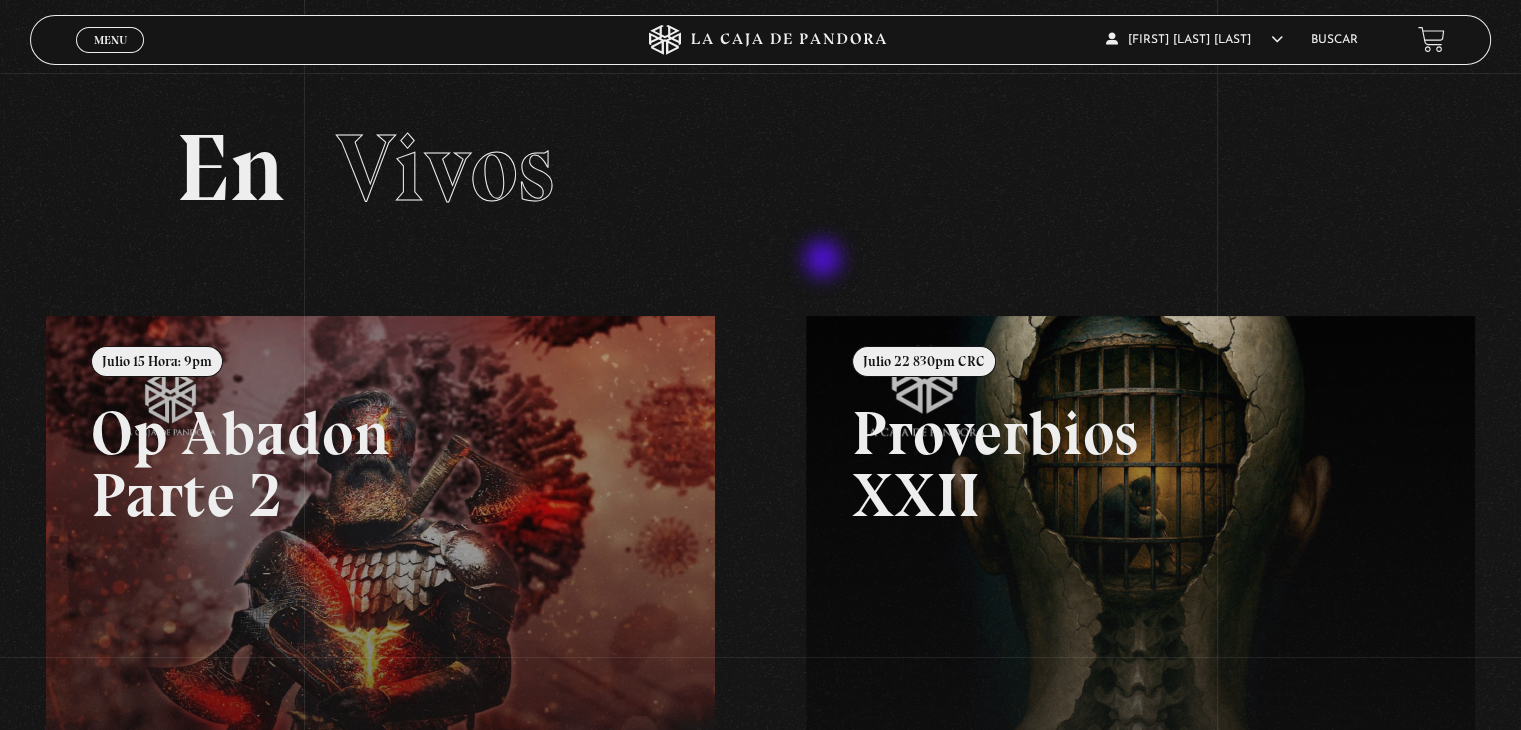 scroll, scrollTop: 0, scrollLeft: 0, axis: both 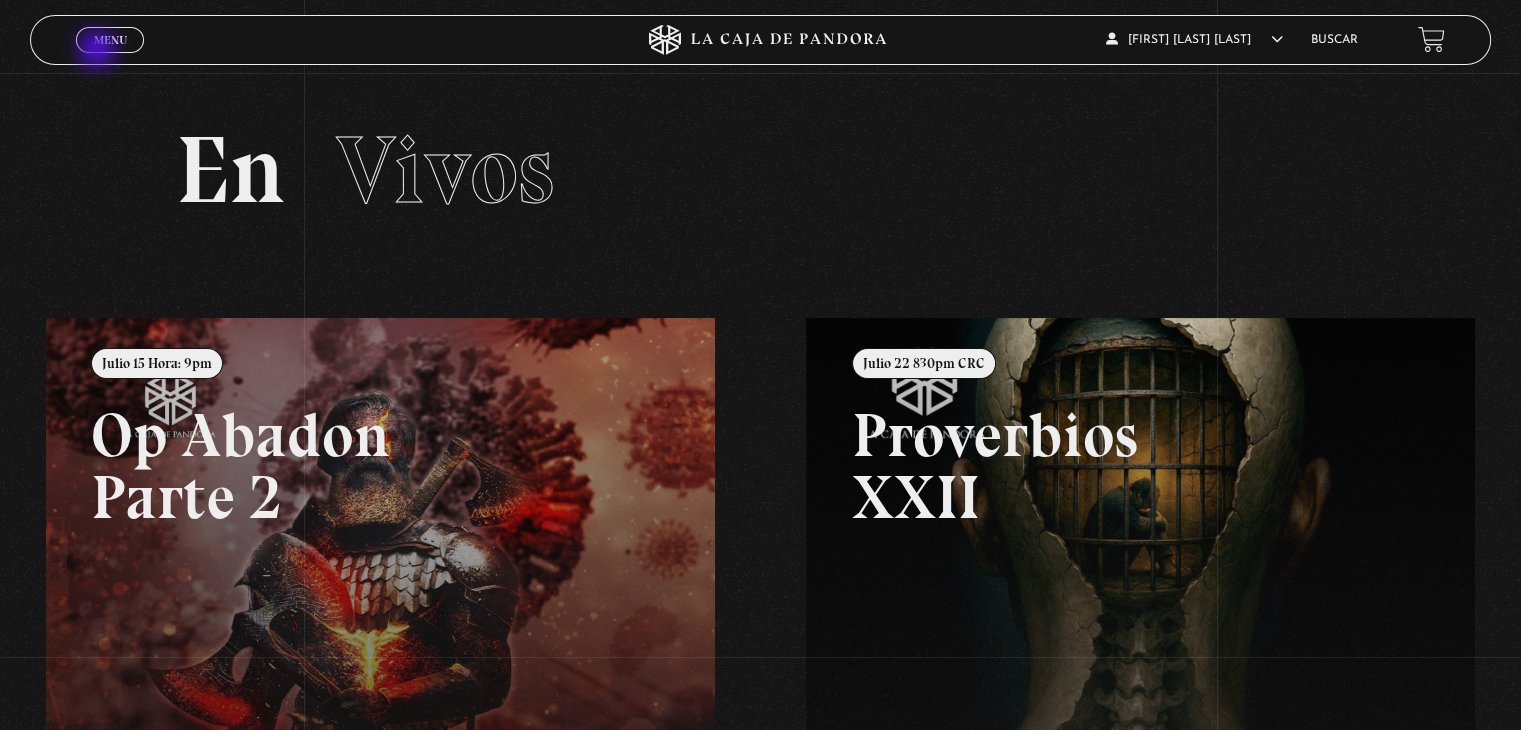 click on "Menu" at bounding box center (110, 40) 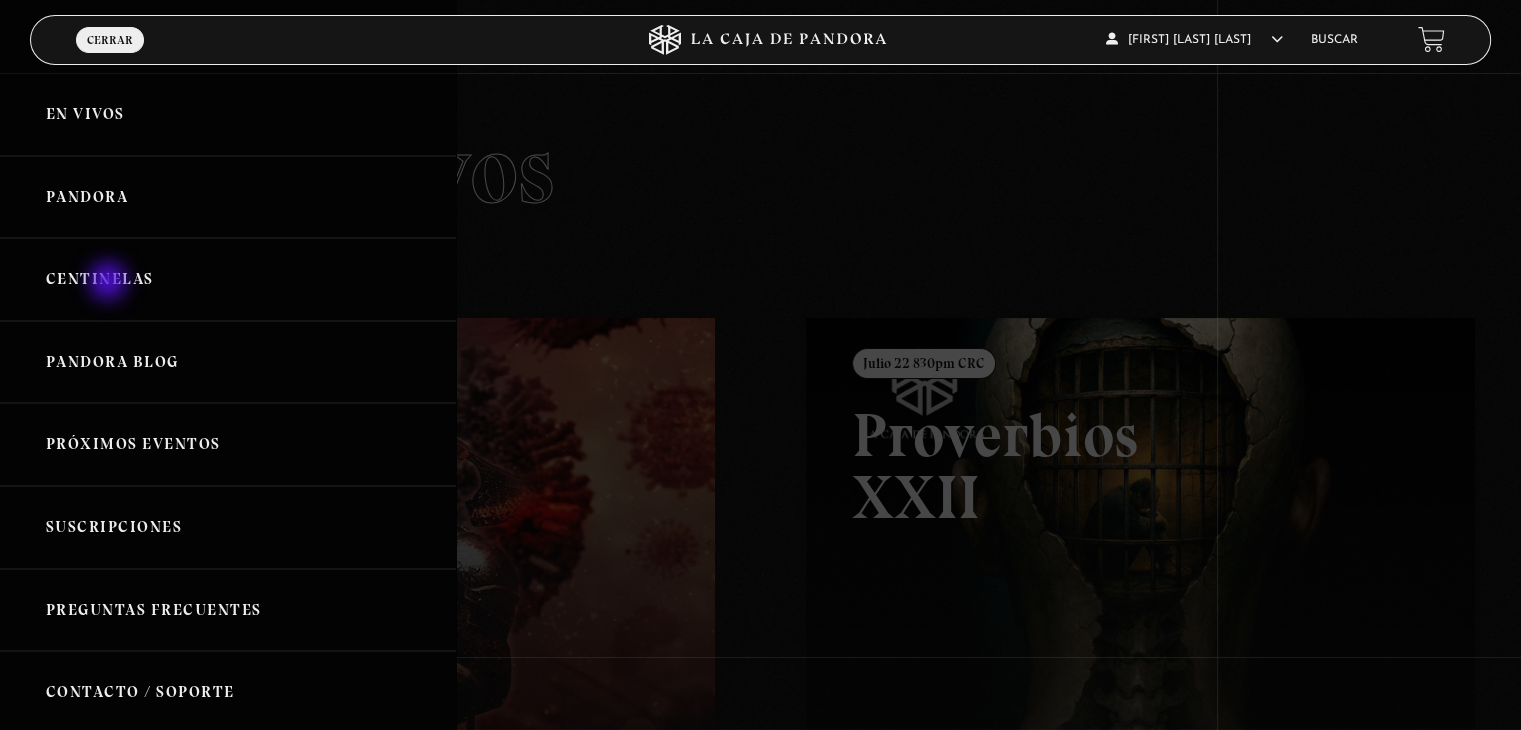 click on "Centinelas" at bounding box center (228, 279) 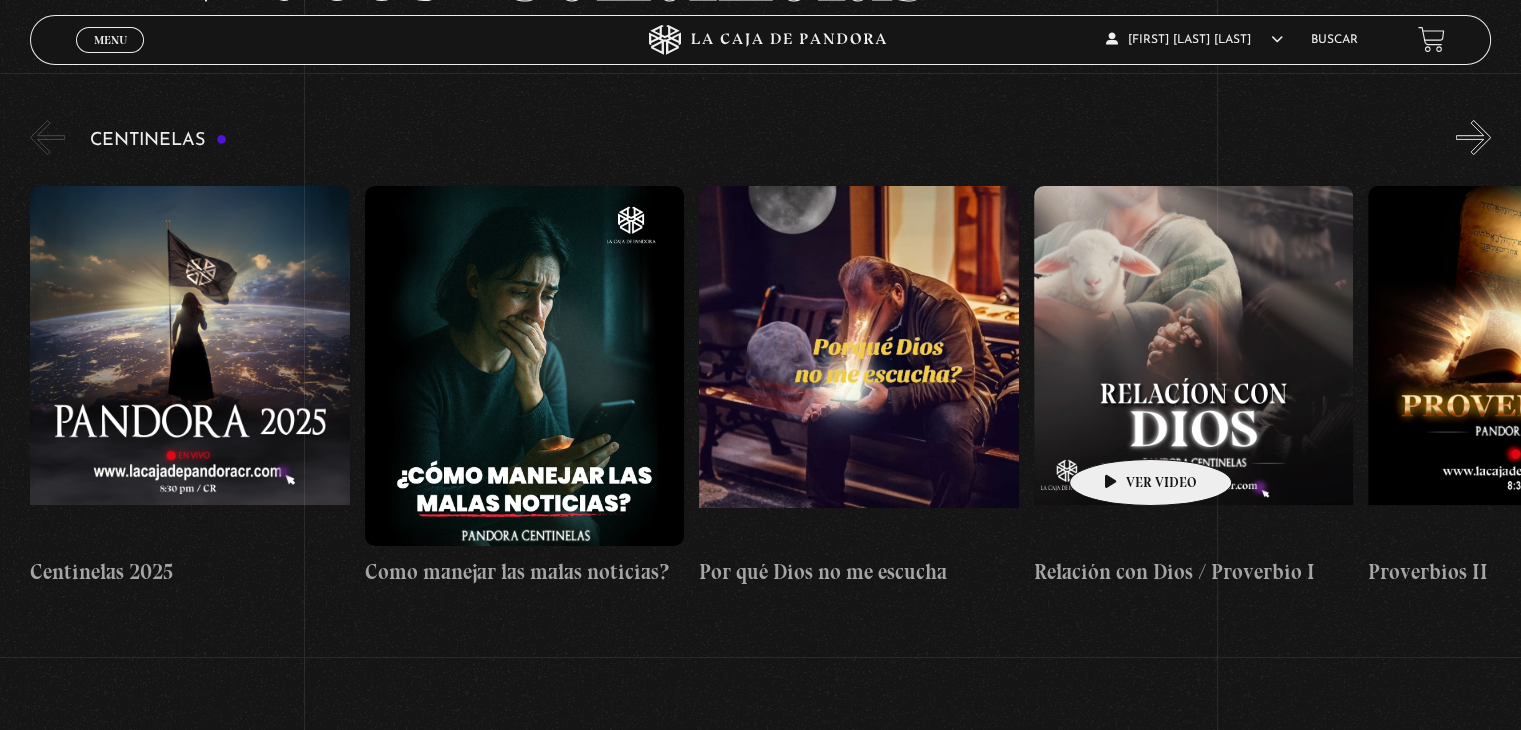 scroll, scrollTop: 200, scrollLeft: 0, axis: vertical 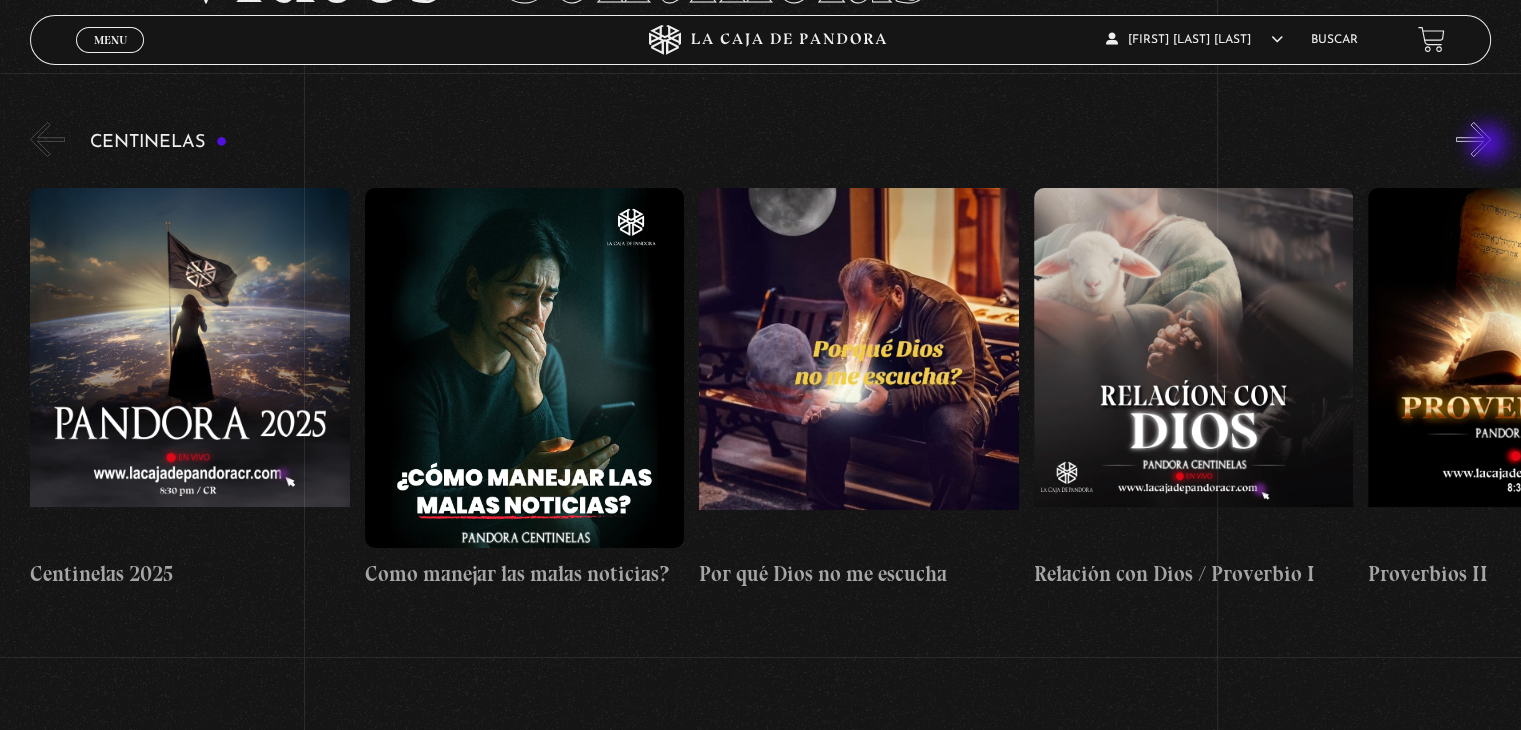click on "»" at bounding box center [1473, 139] 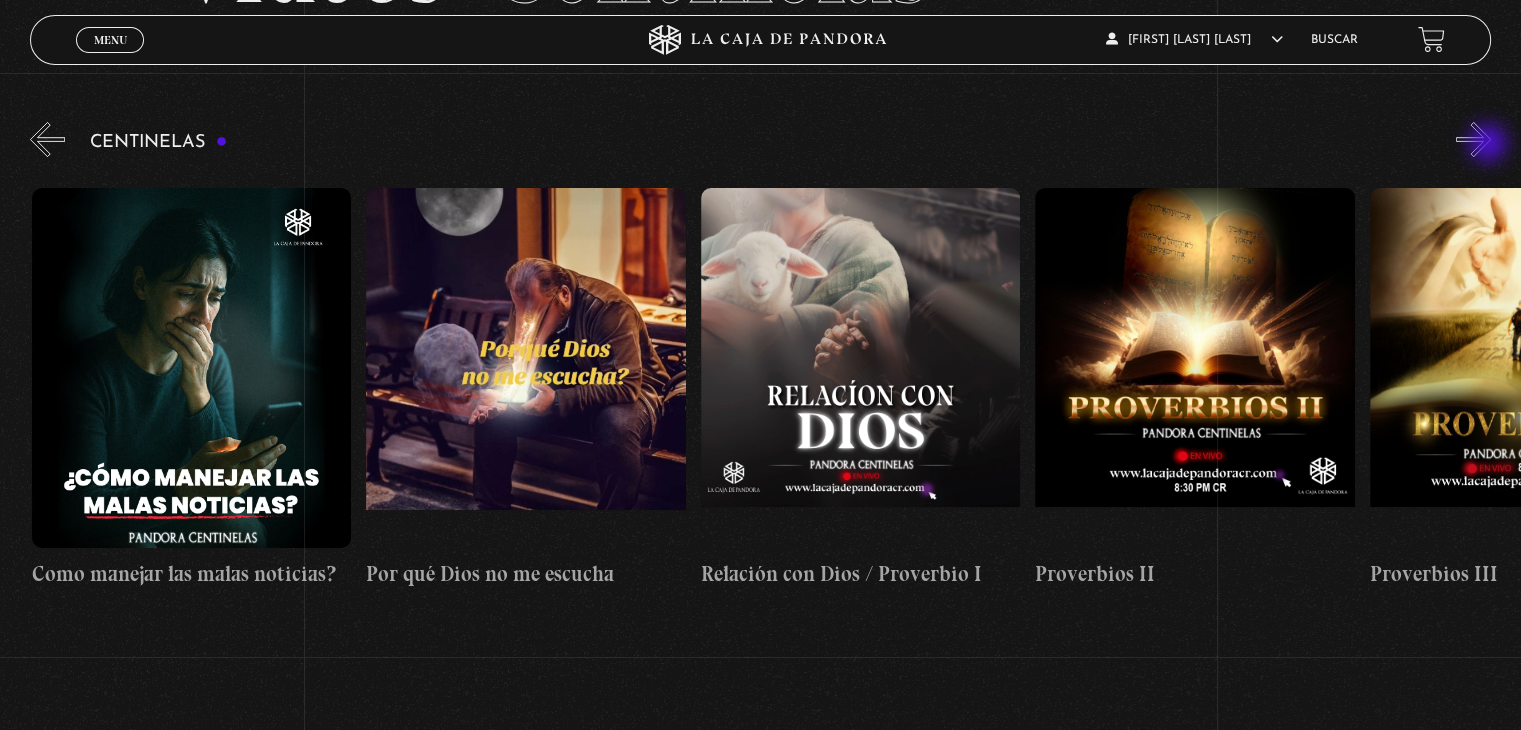 click on "»" at bounding box center [1473, 139] 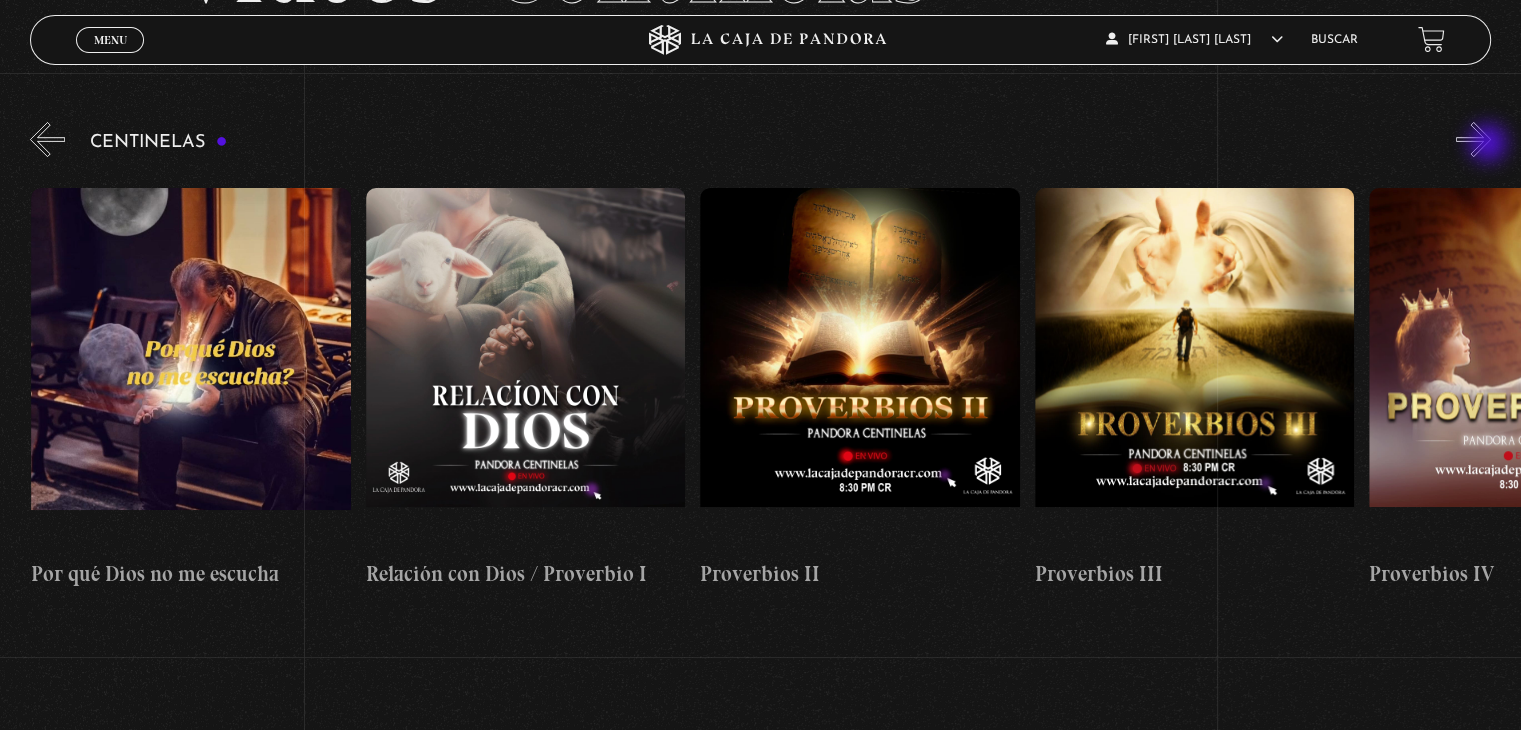 click on "»" at bounding box center (1473, 139) 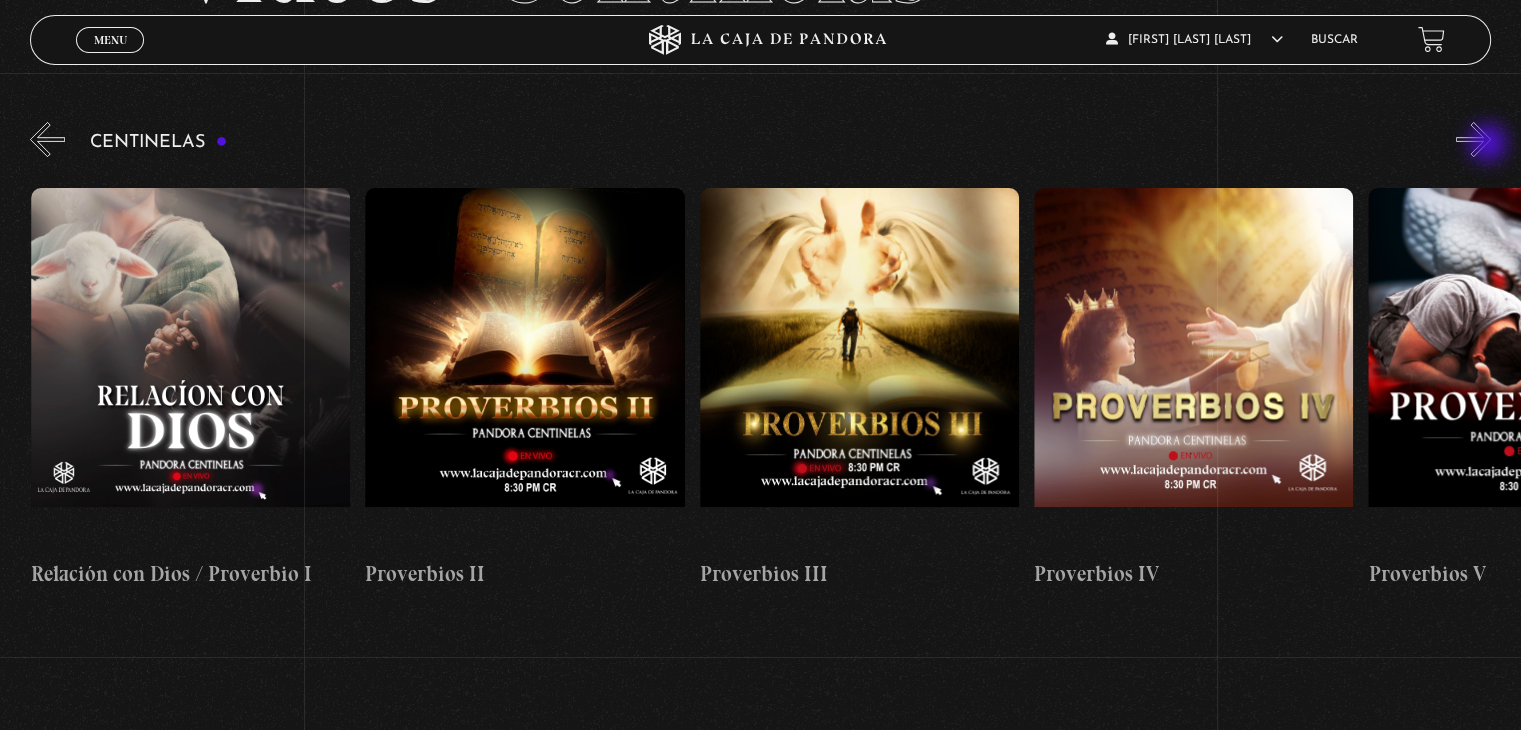 click on "»" at bounding box center [1473, 139] 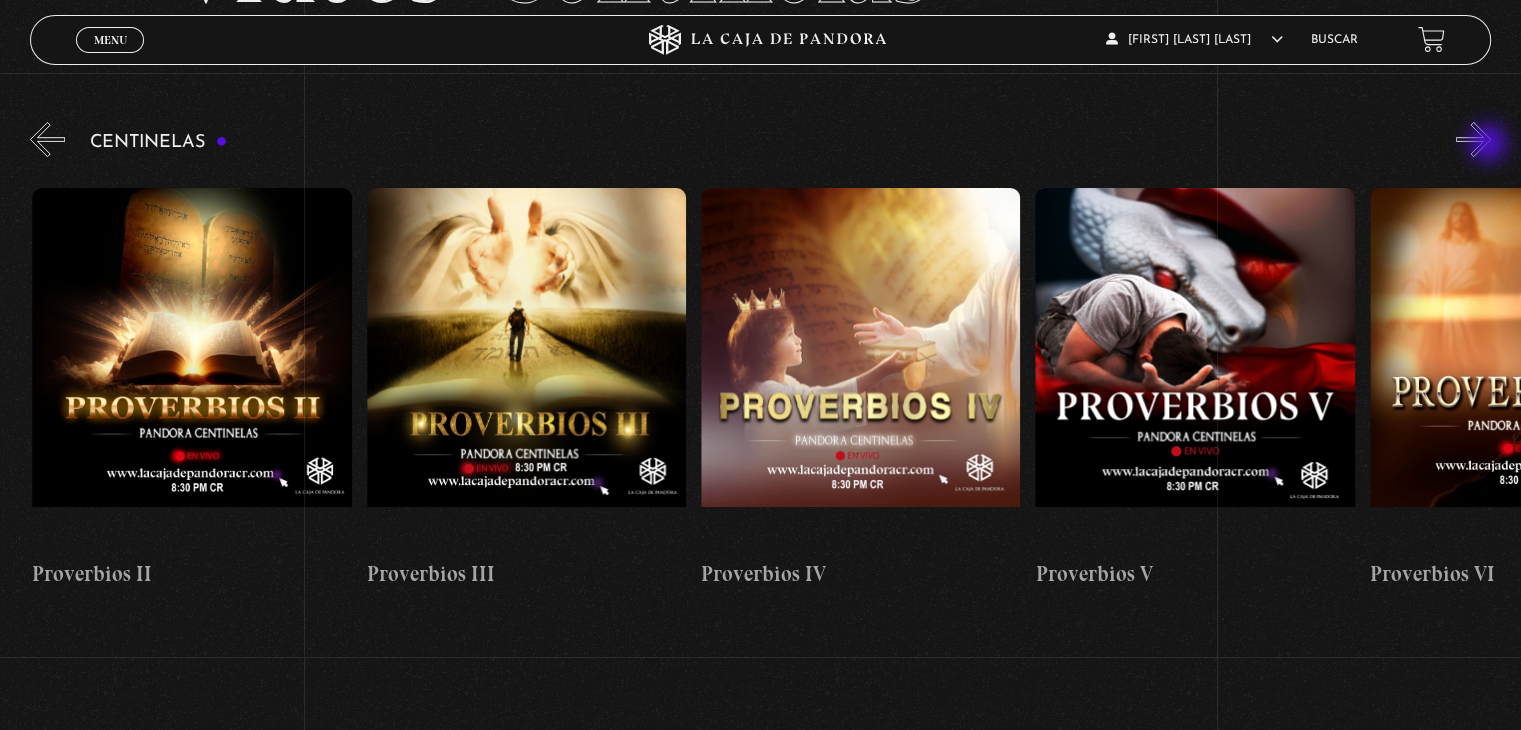 click on "»" at bounding box center [1473, 139] 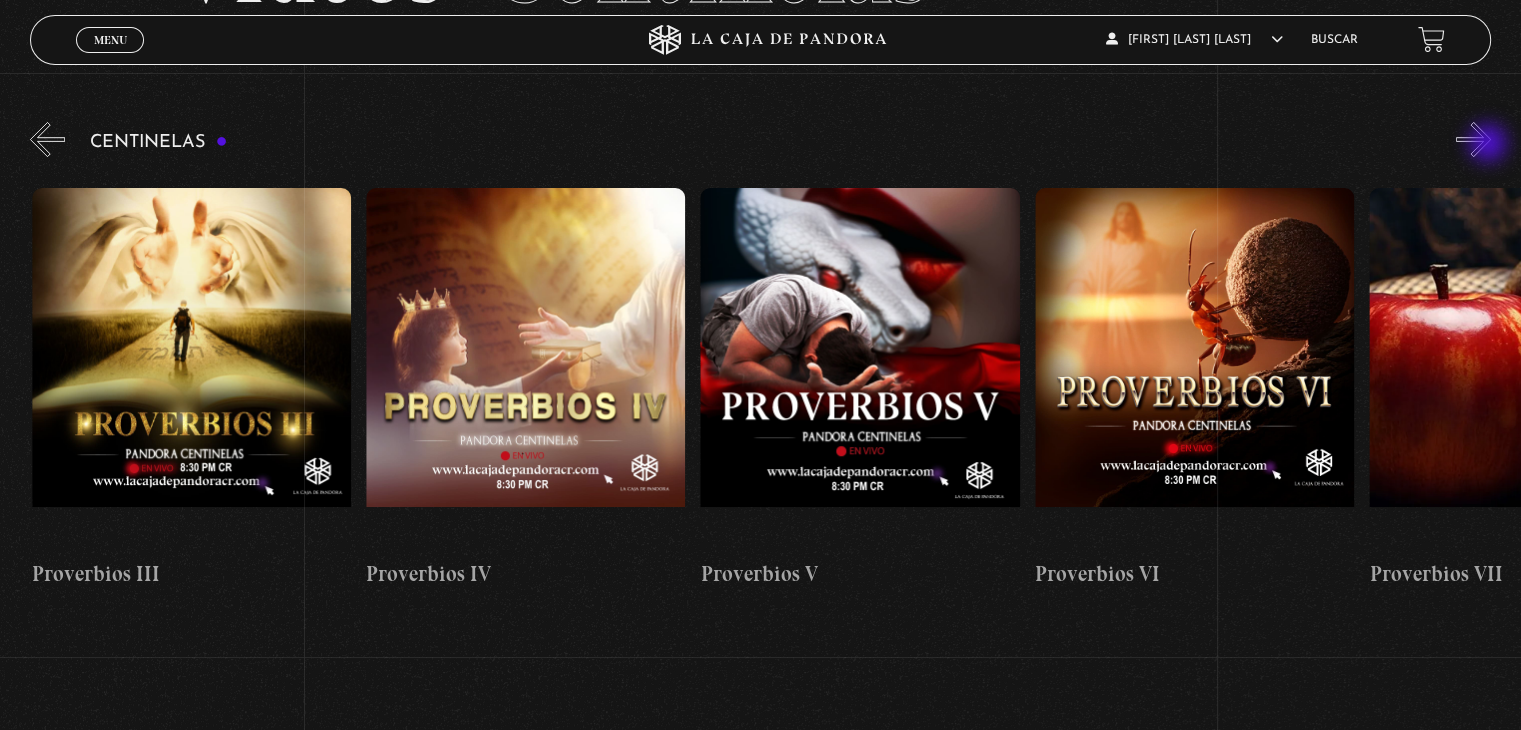 click on "»" at bounding box center [1473, 139] 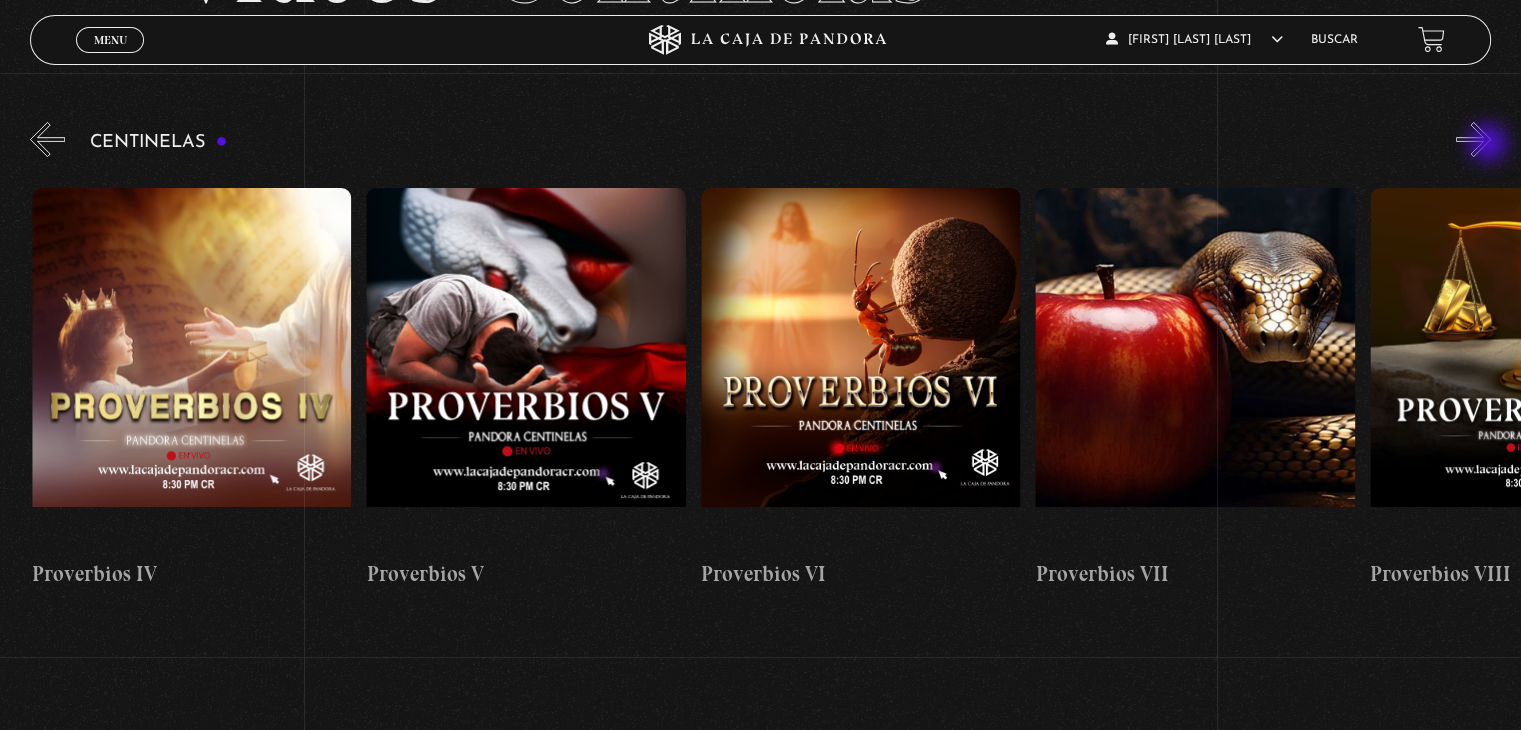 click on "»" at bounding box center (1473, 139) 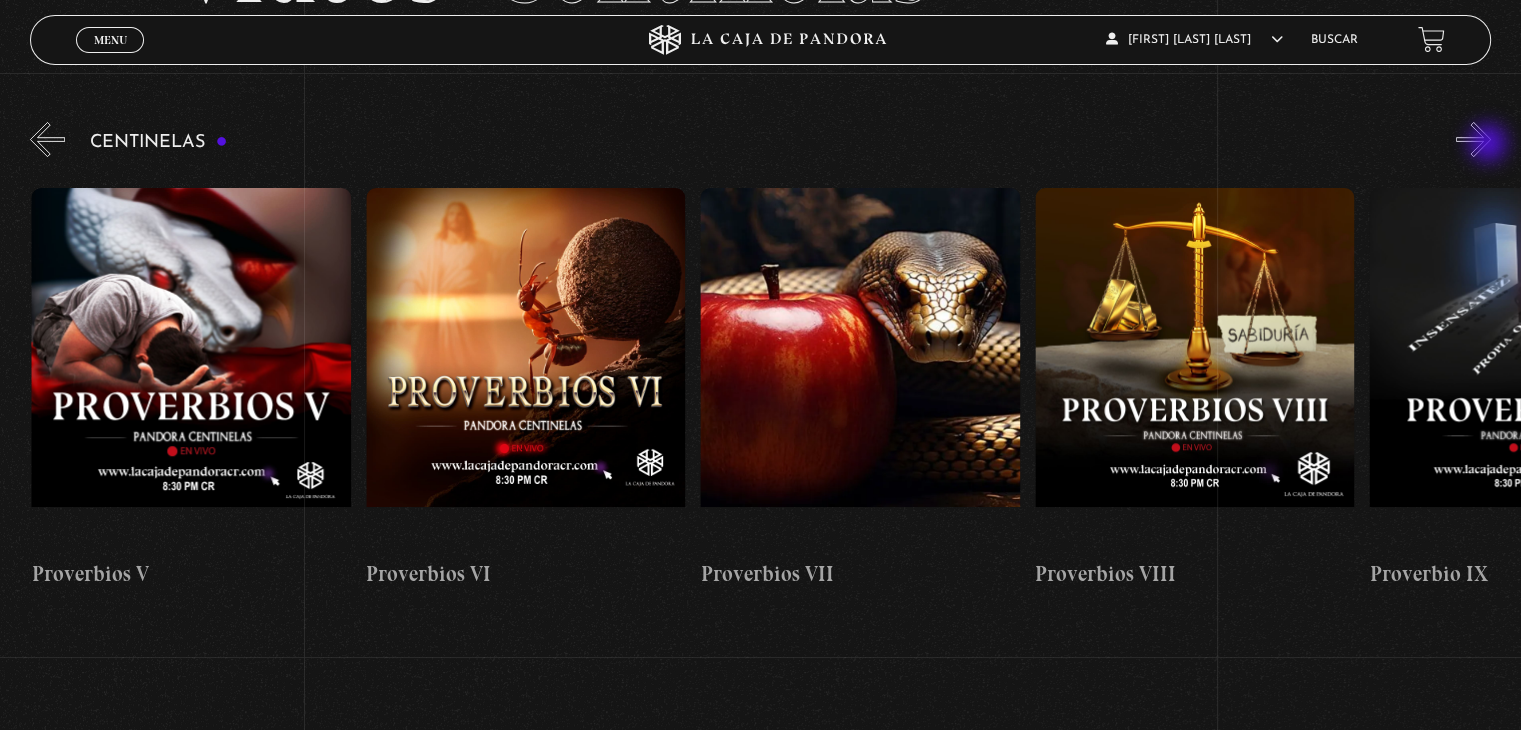 click on "»" at bounding box center (1473, 139) 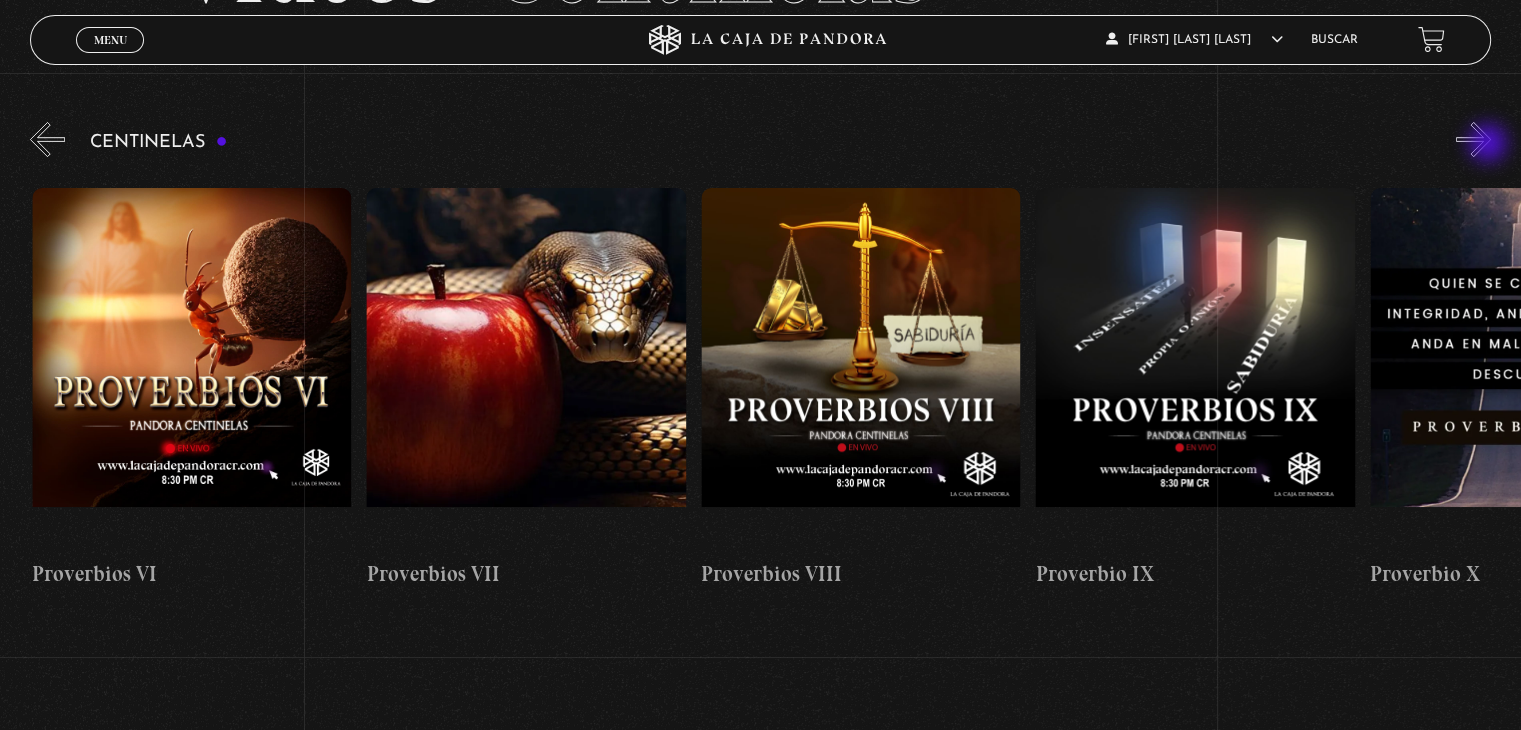click on "»" at bounding box center [1473, 139] 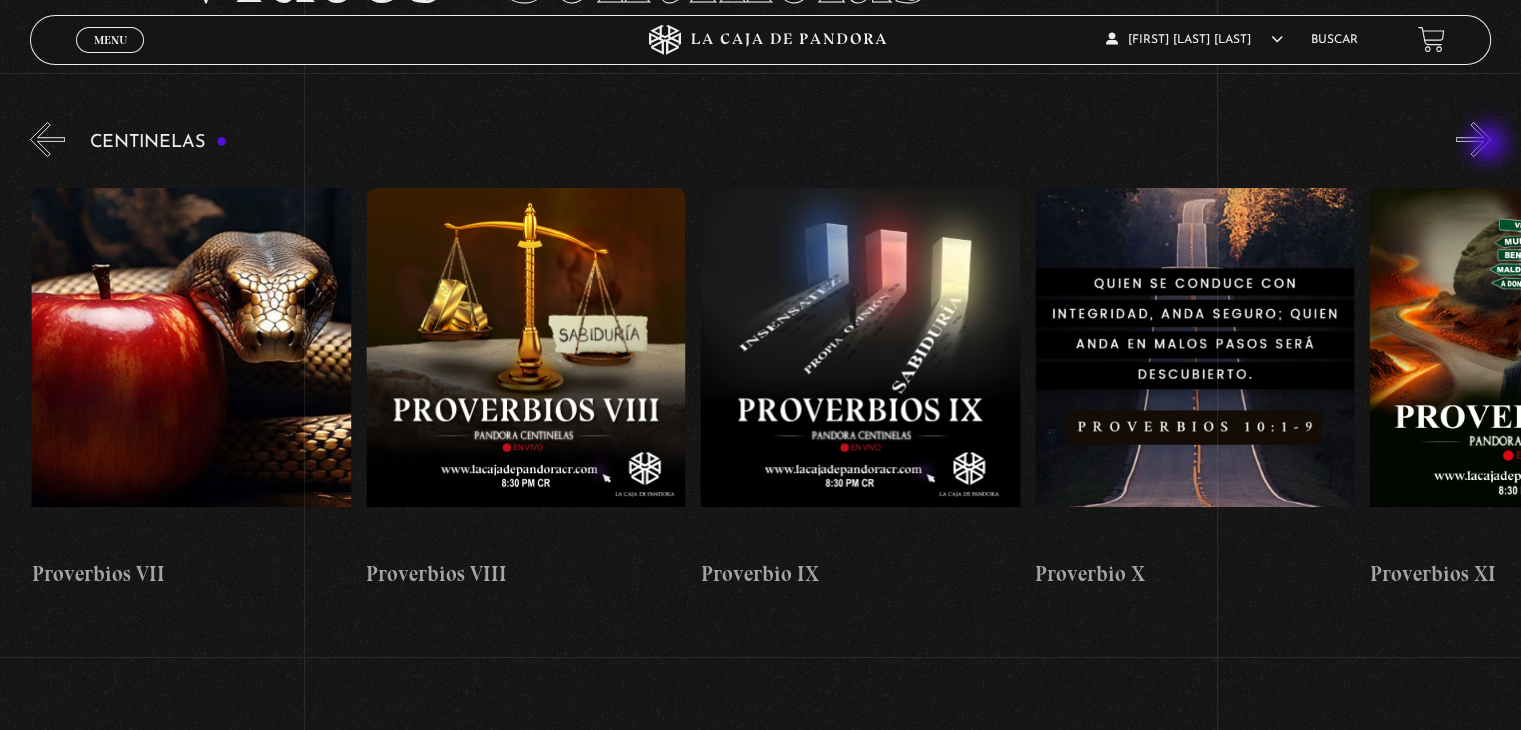 scroll, scrollTop: 0, scrollLeft: 3010, axis: horizontal 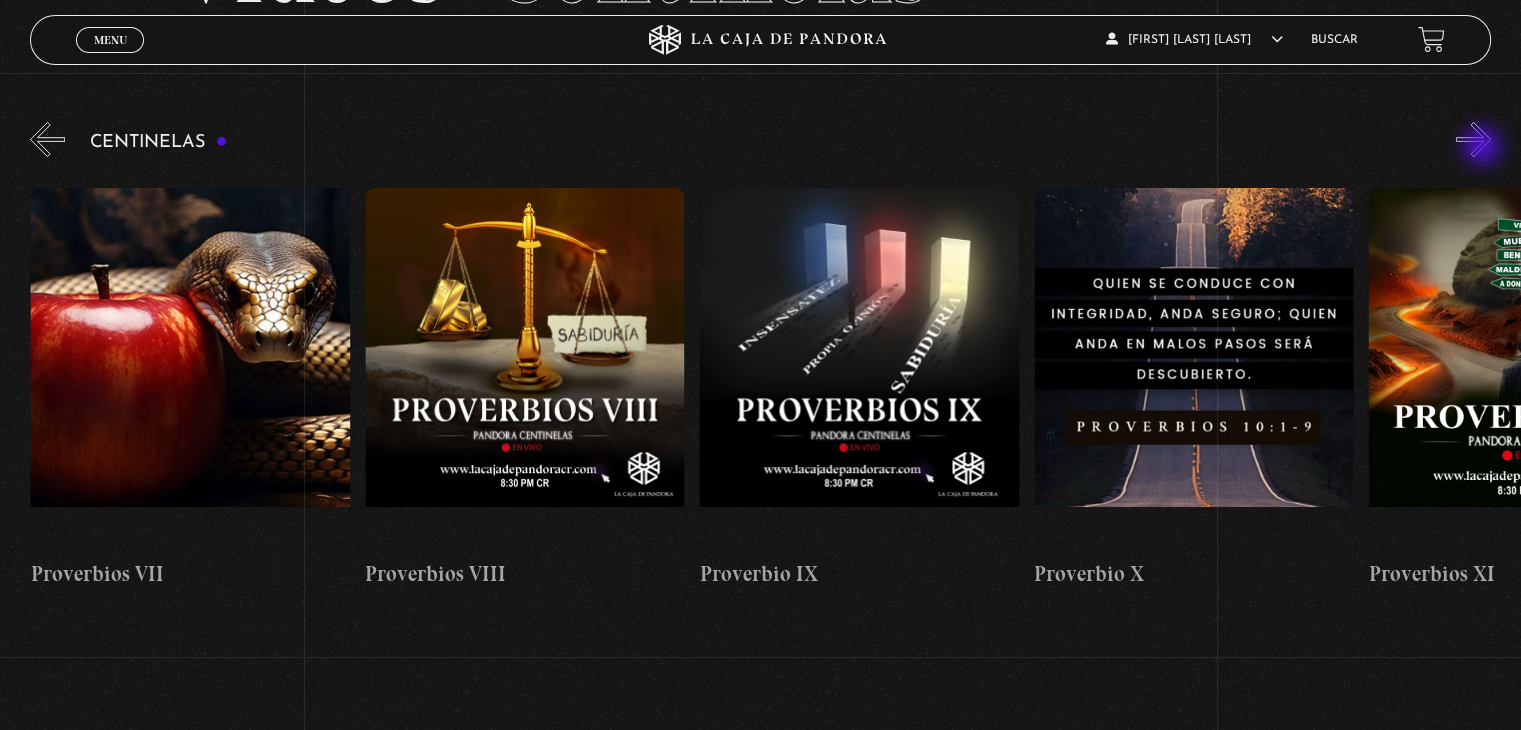 click on "»" at bounding box center [1473, 139] 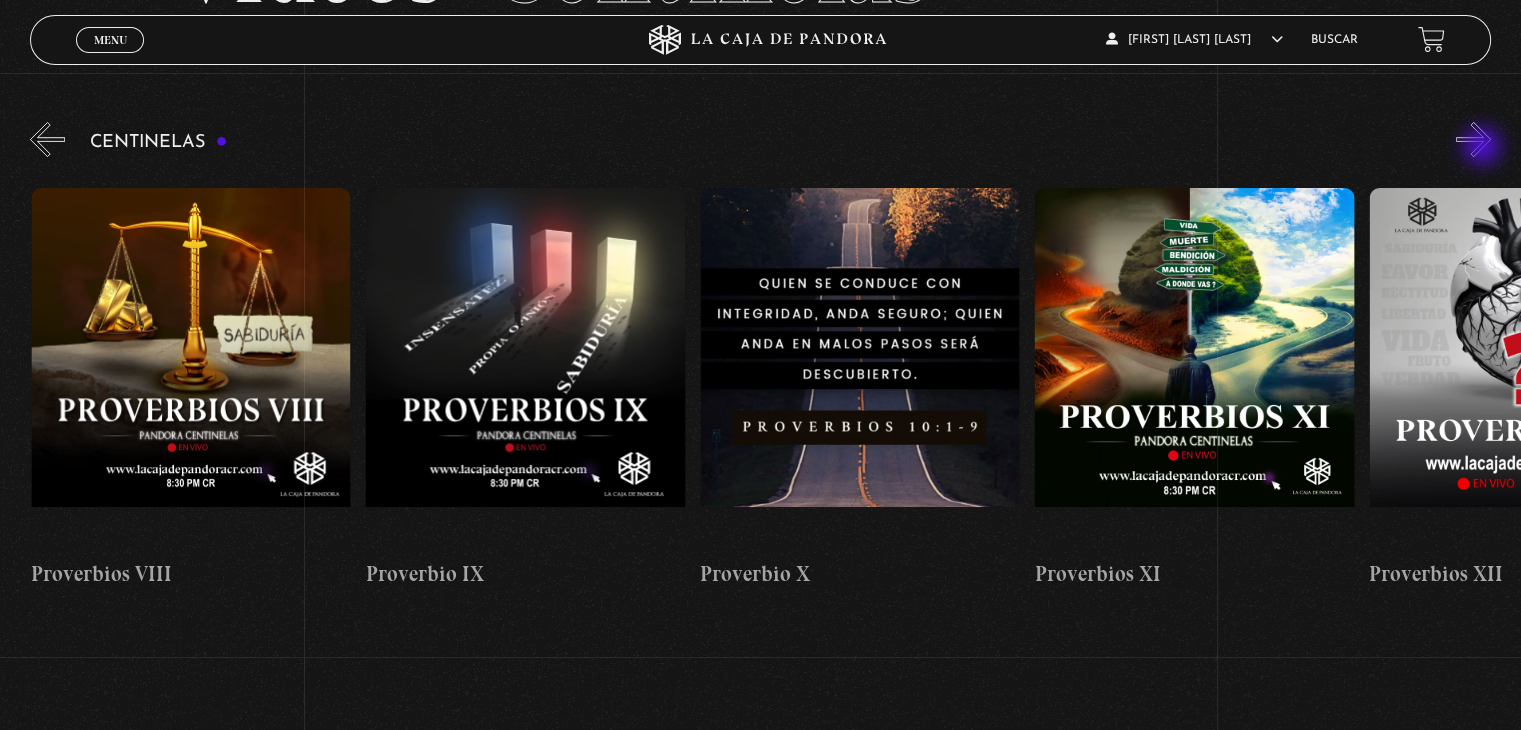 scroll, scrollTop: 0, scrollLeft: 3344, axis: horizontal 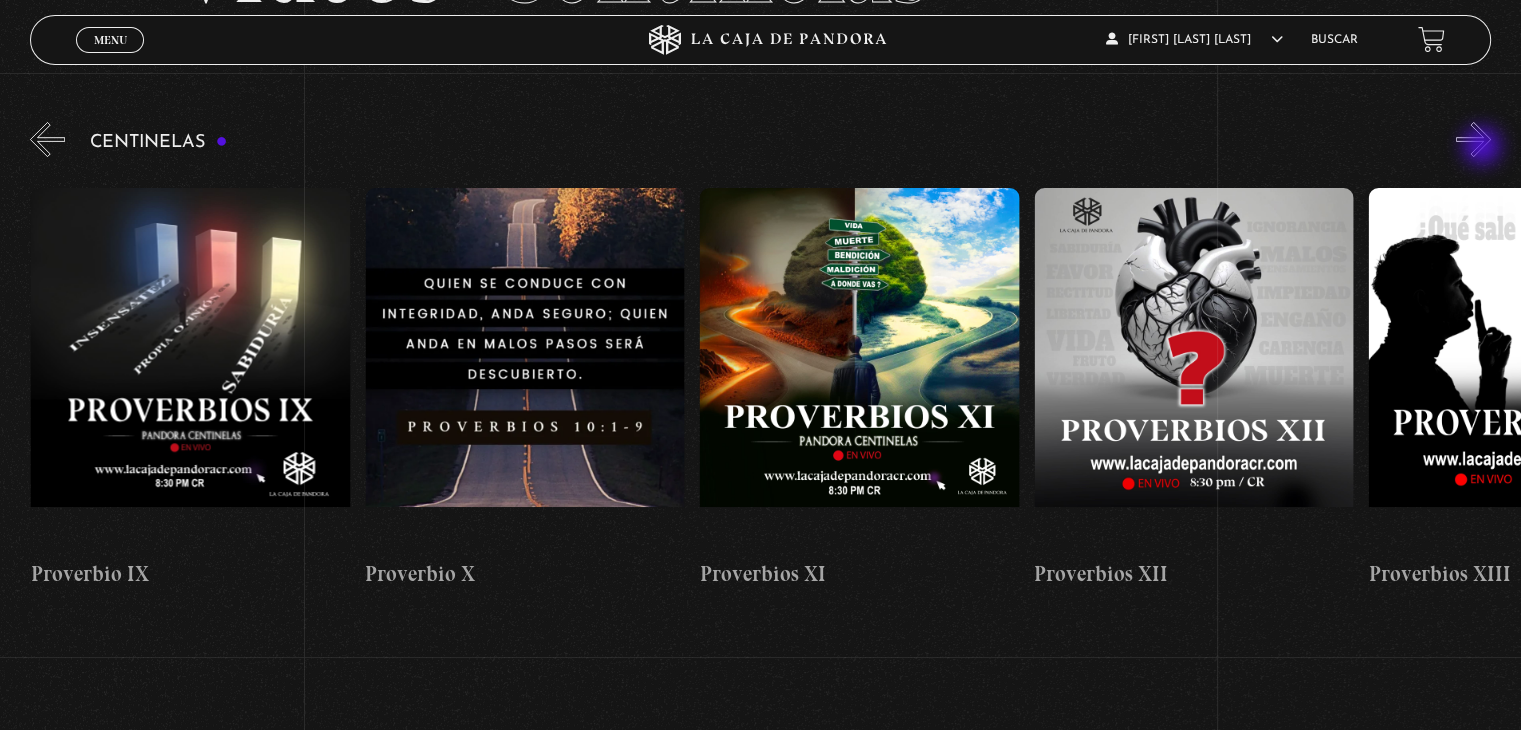 click on "»" at bounding box center (1473, 139) 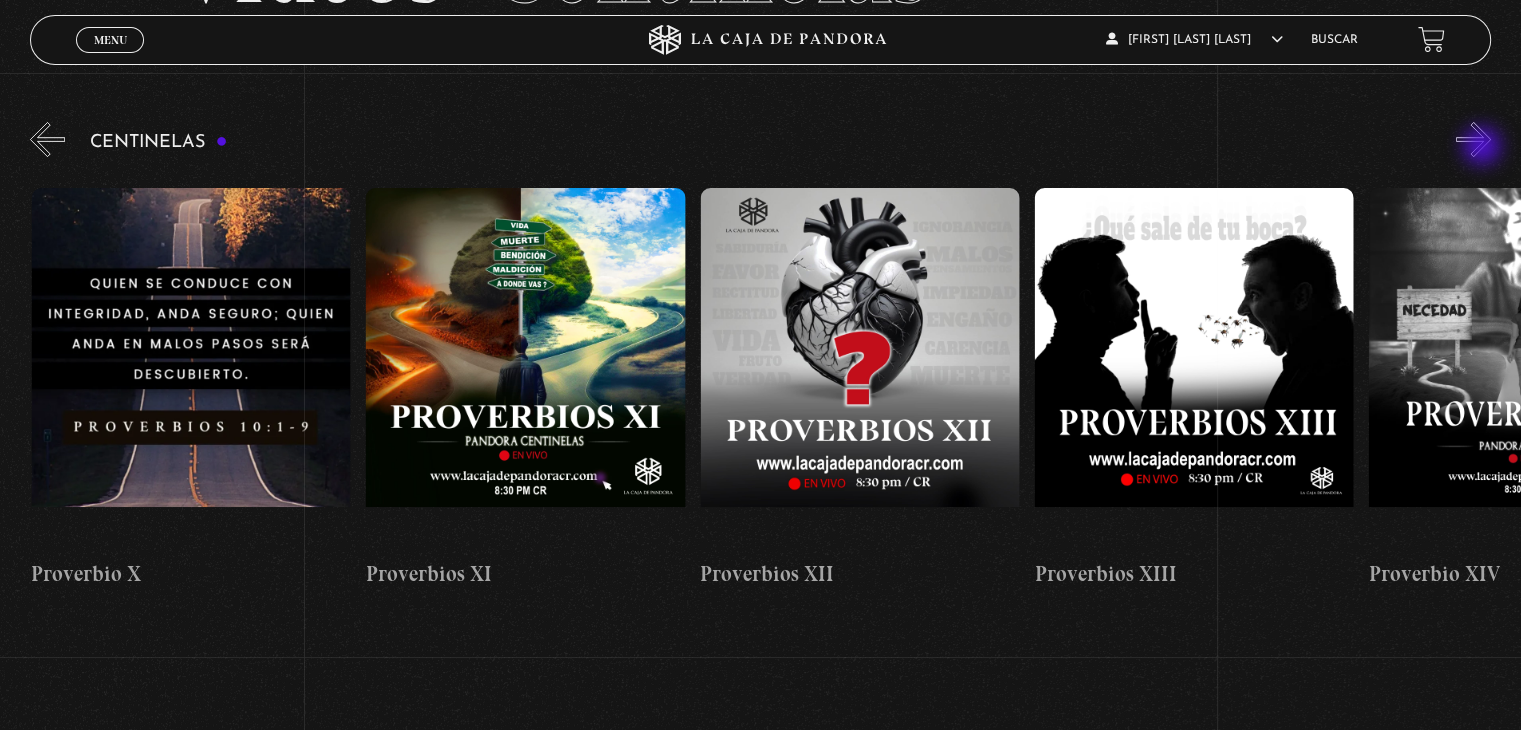 click on "»" at bounding box center (1473, 139) 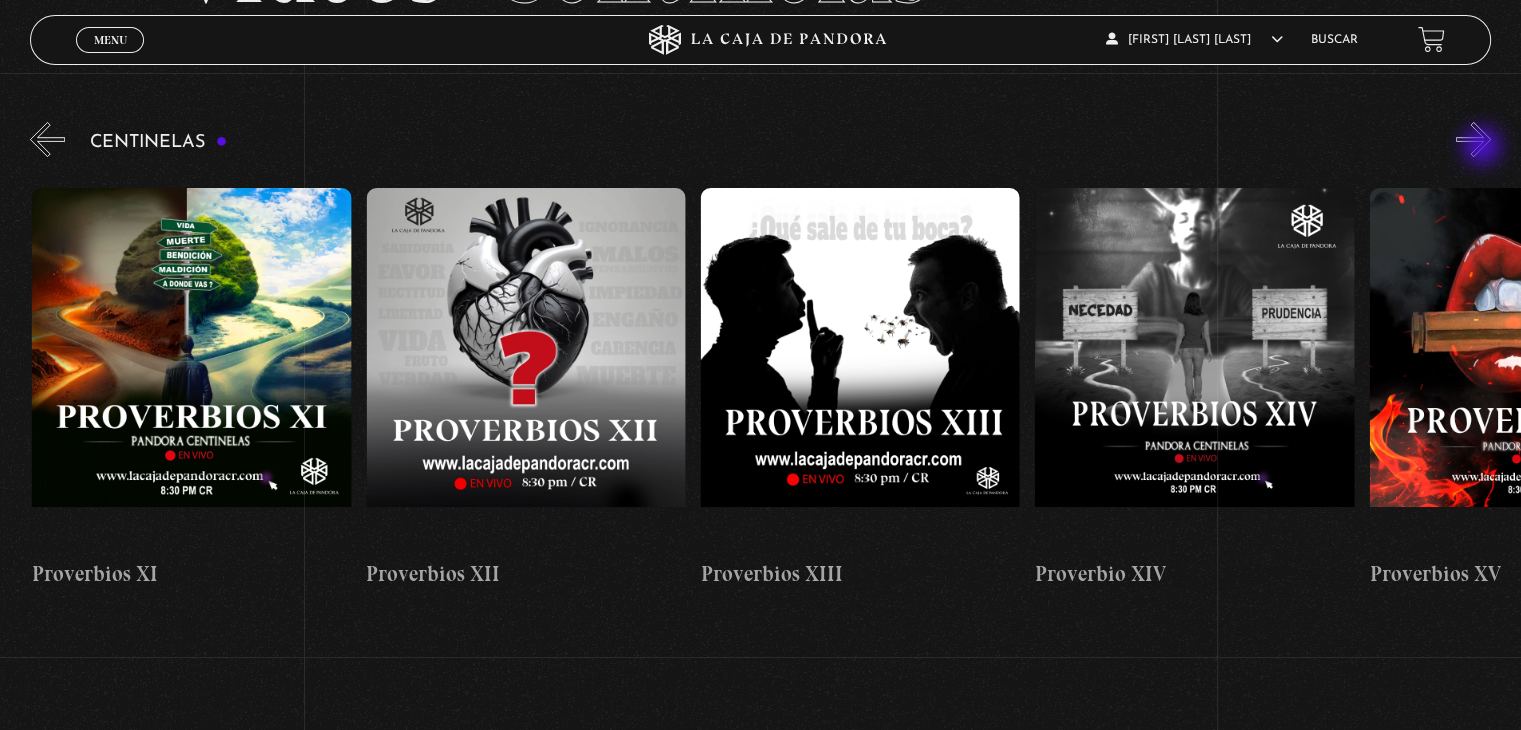 click on "»" at bounding box center (1473, 139) 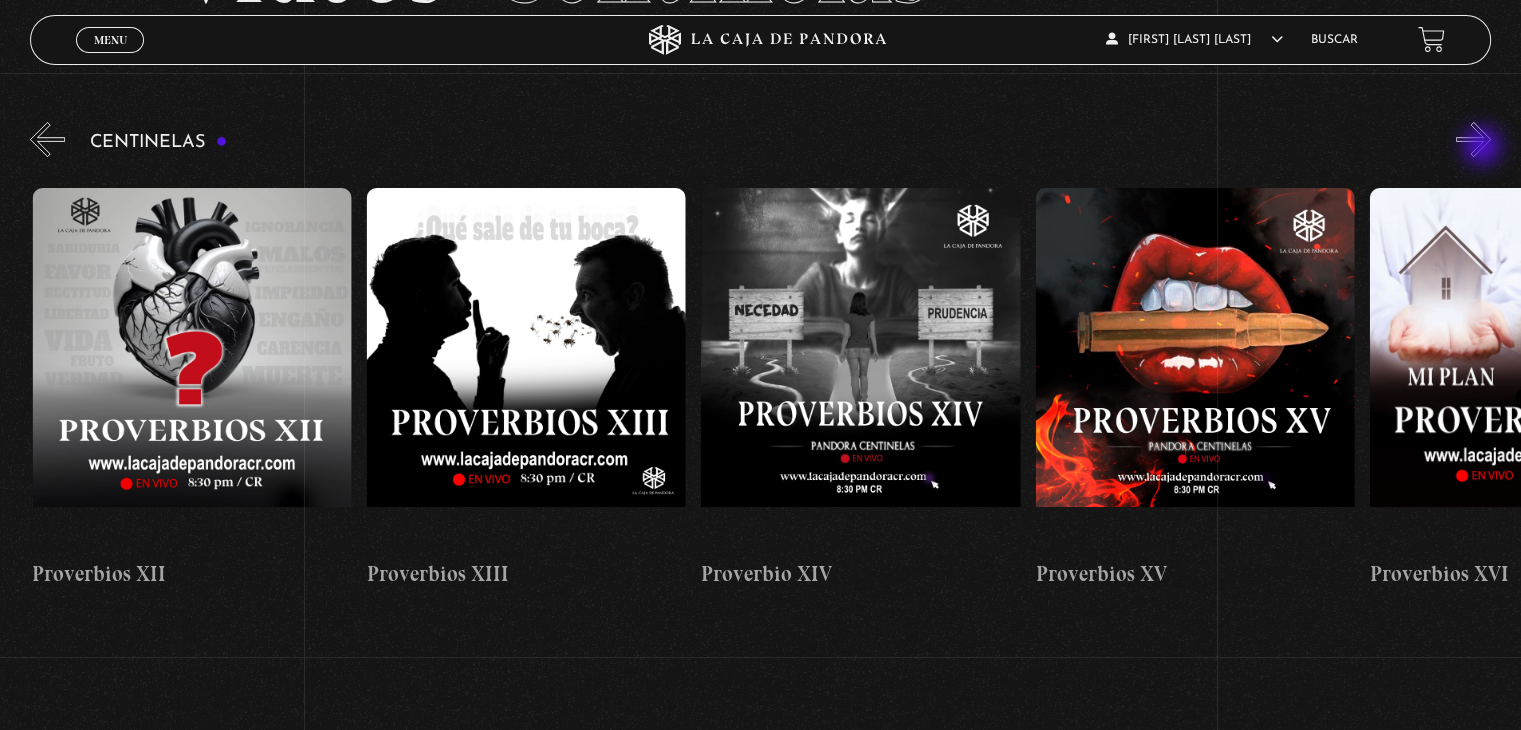 click on "»" at bounding box center (1473, 139) 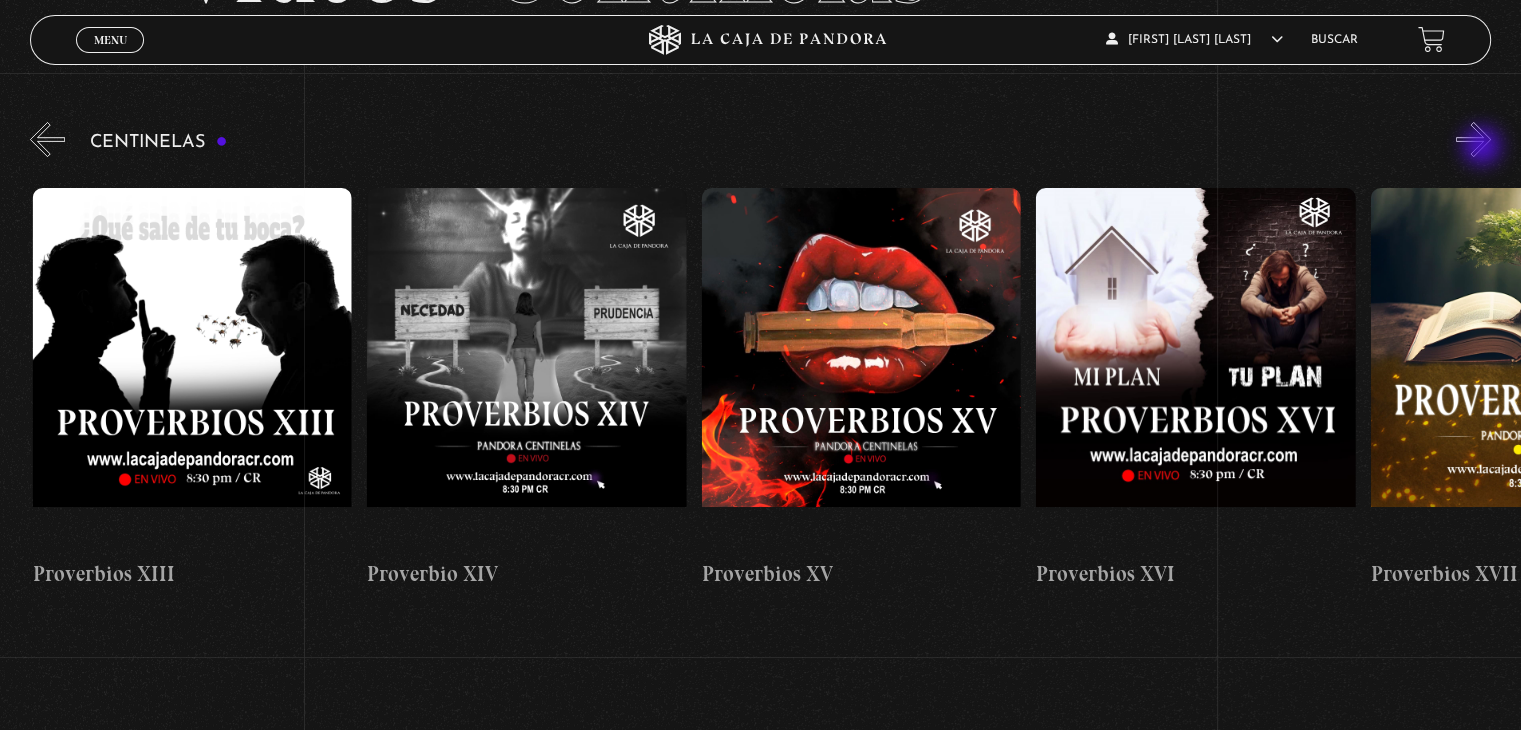 click on "»" at bounding box center (1473, 139) 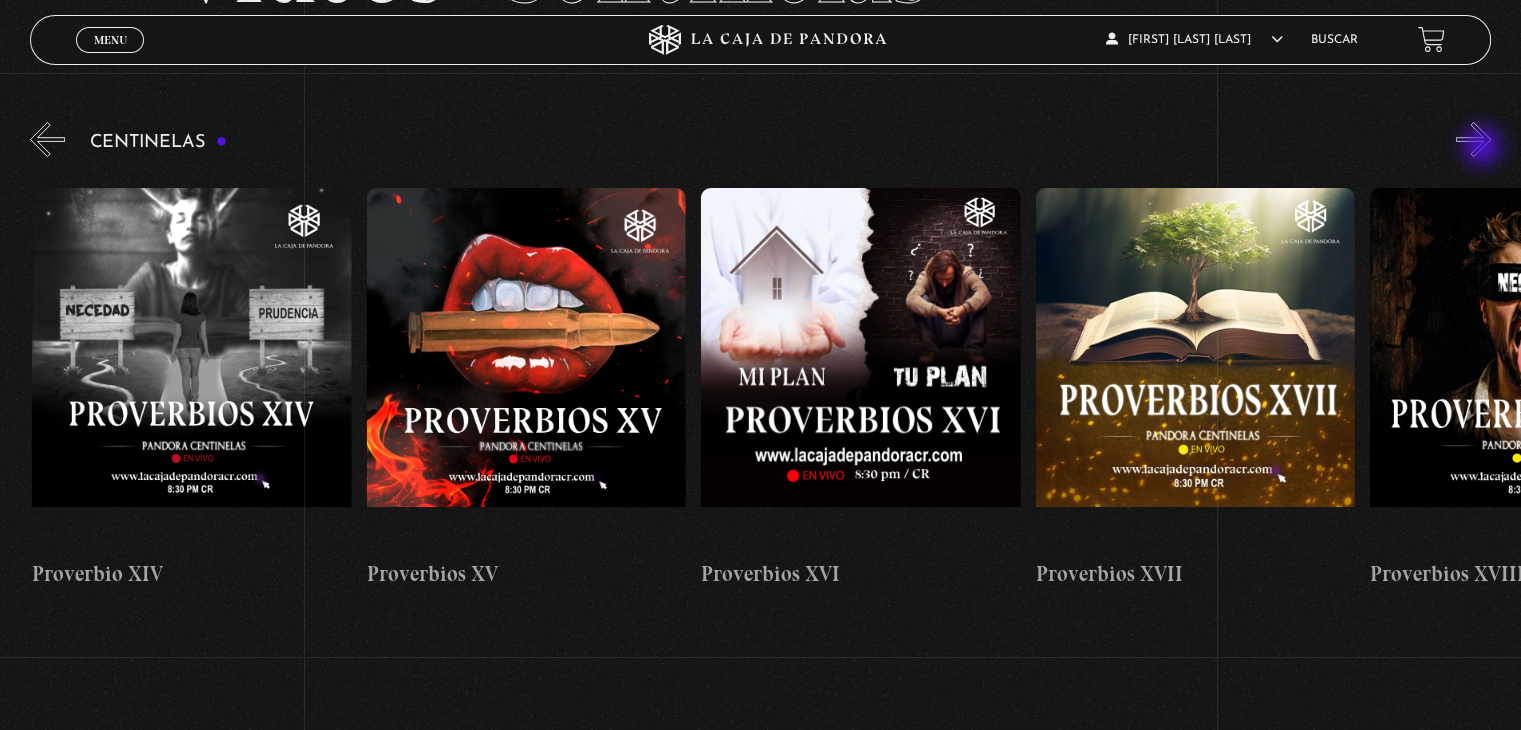 click on "»" at bounding box center (1473, 139) 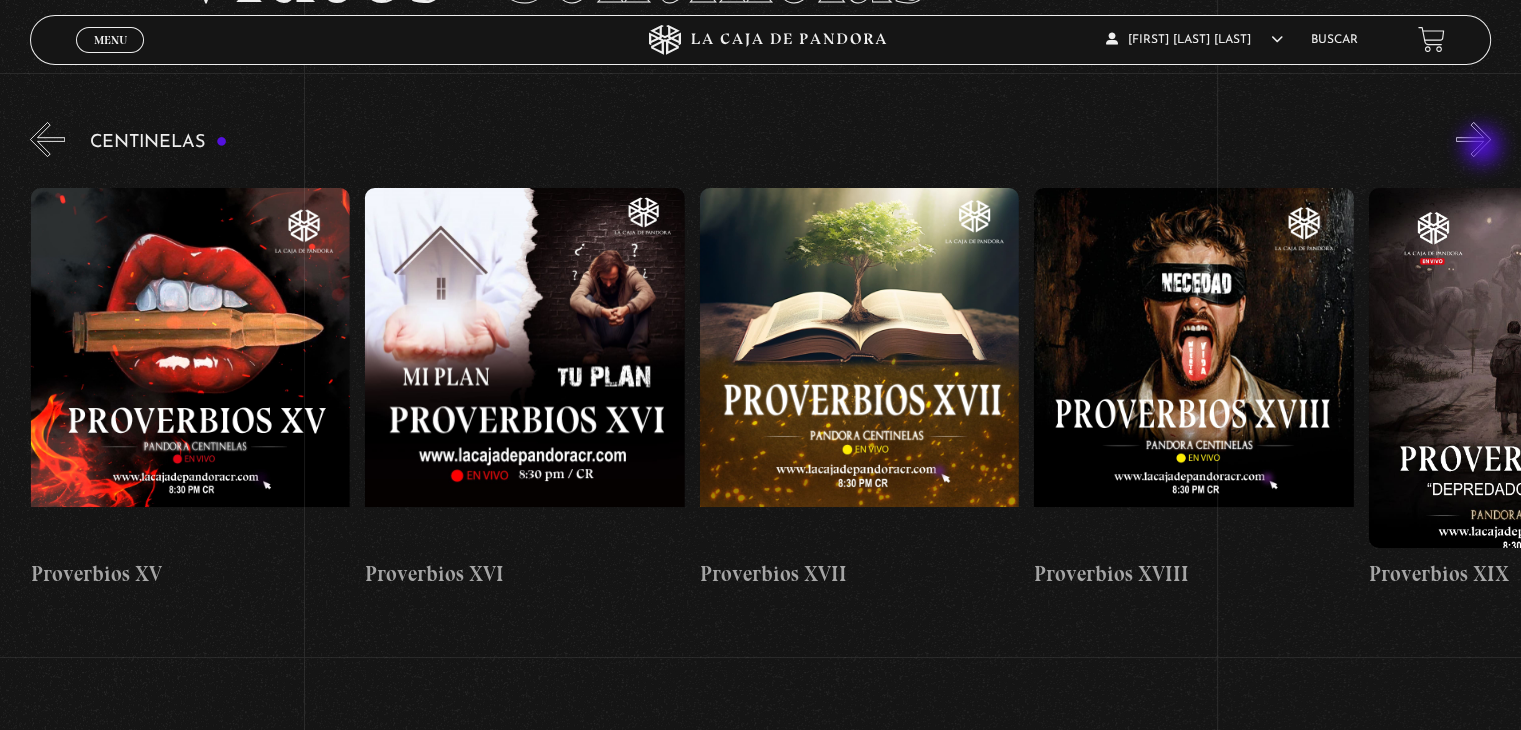 click on "»" at bounding box center [1473, 139] 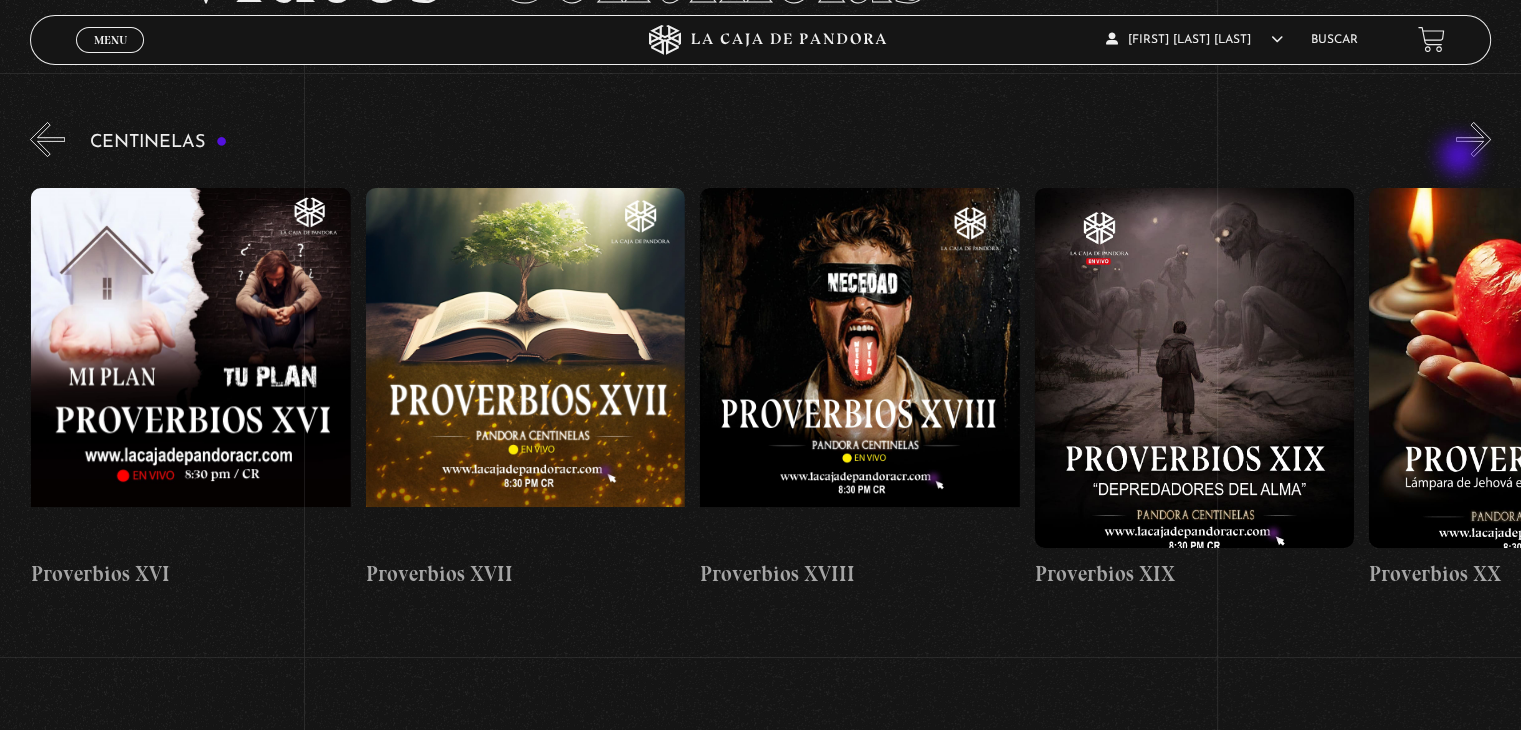 scroll, scrollTop: 0, scrollLeft: 6020, axis: horizontal 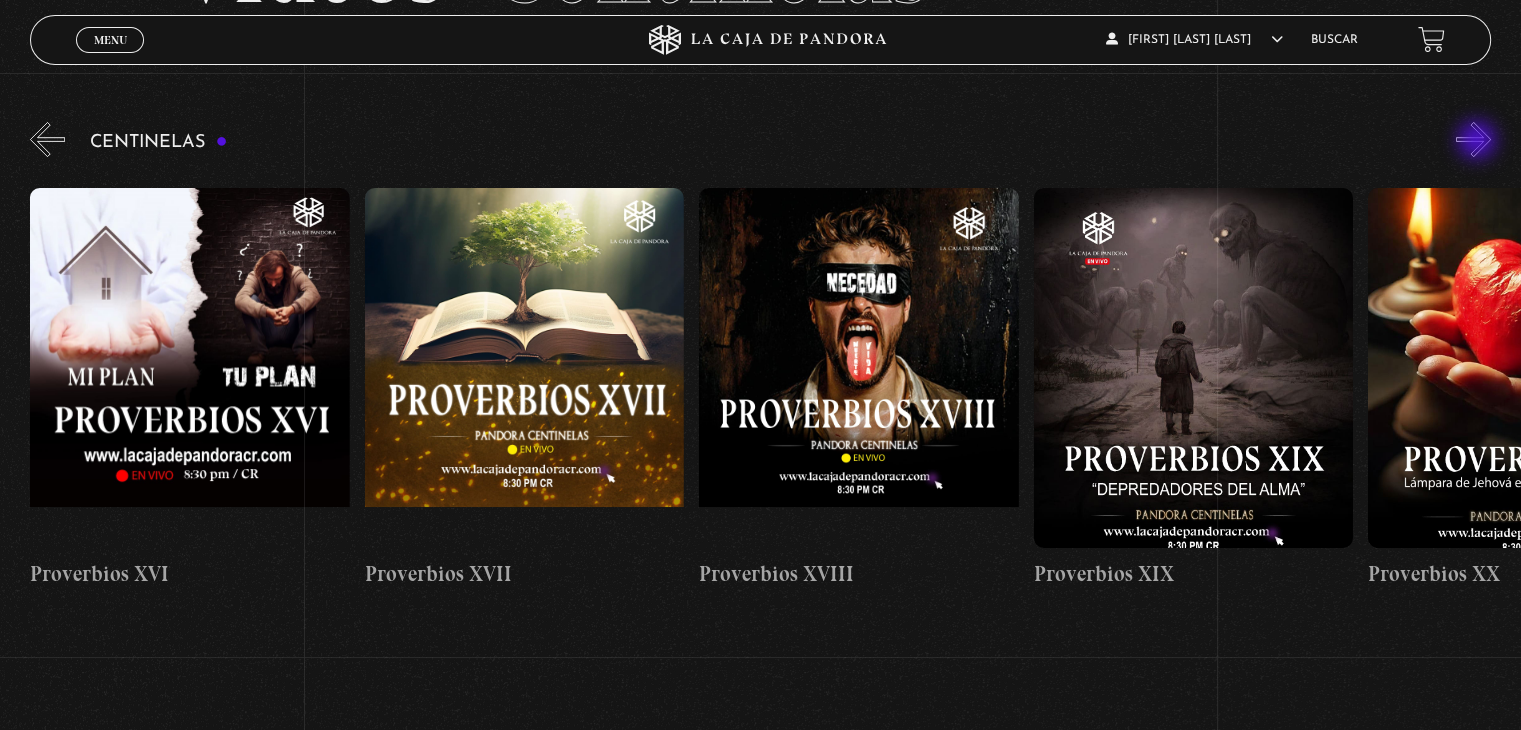 click on "»" at bounding box center [1473, 139] 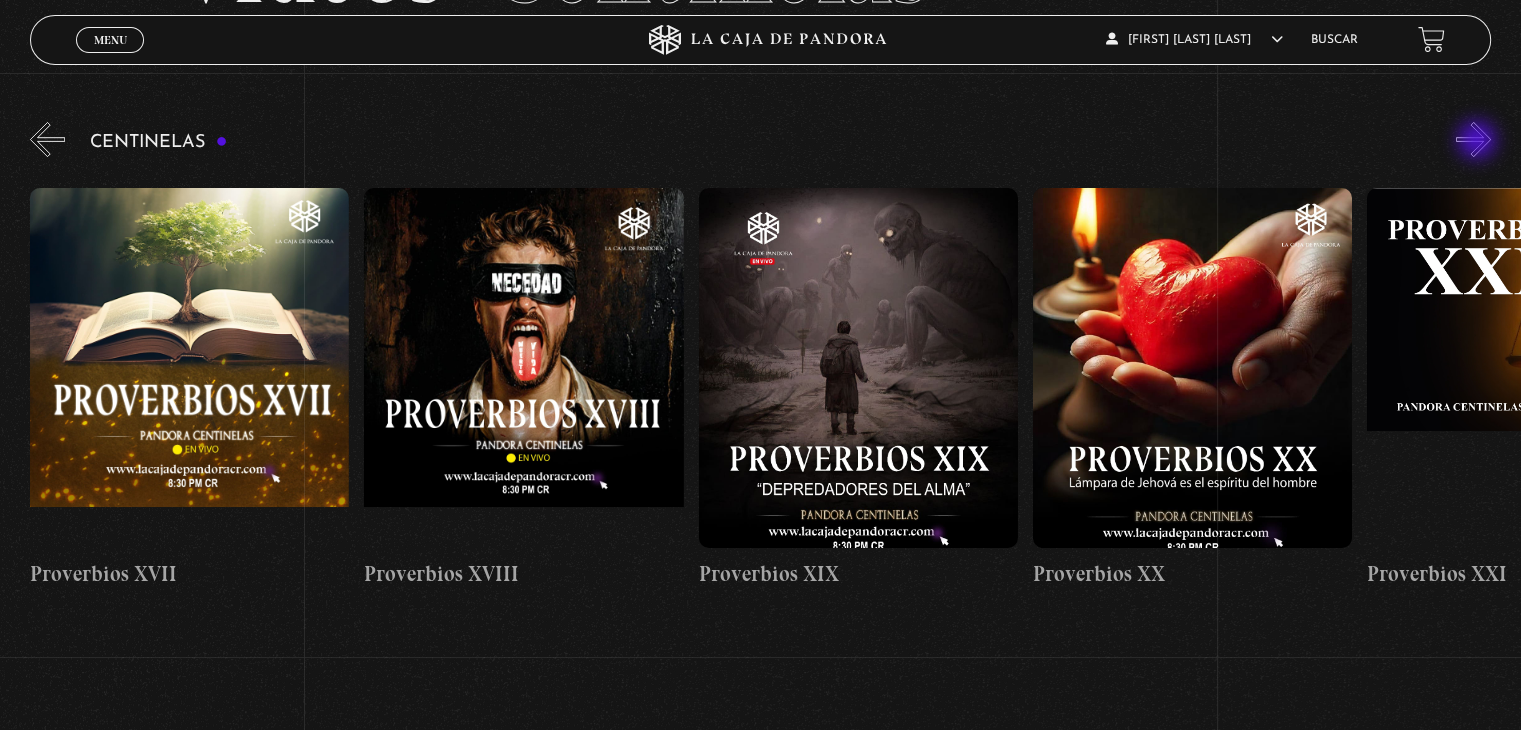 click on "»" at bounding box center (1473, 139) 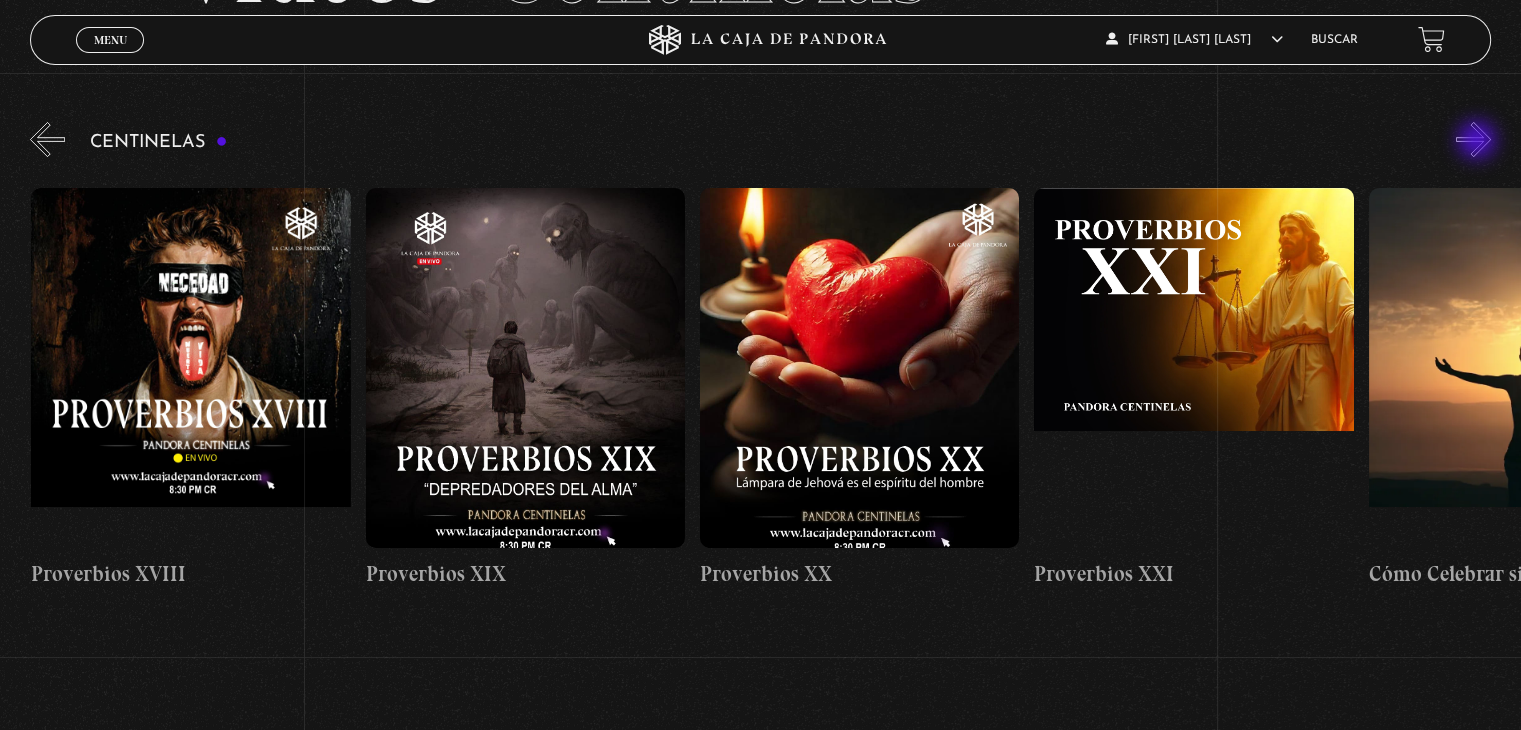 scroll, scrollTop: 0, scrollLeft: 6688, axis: horizontal 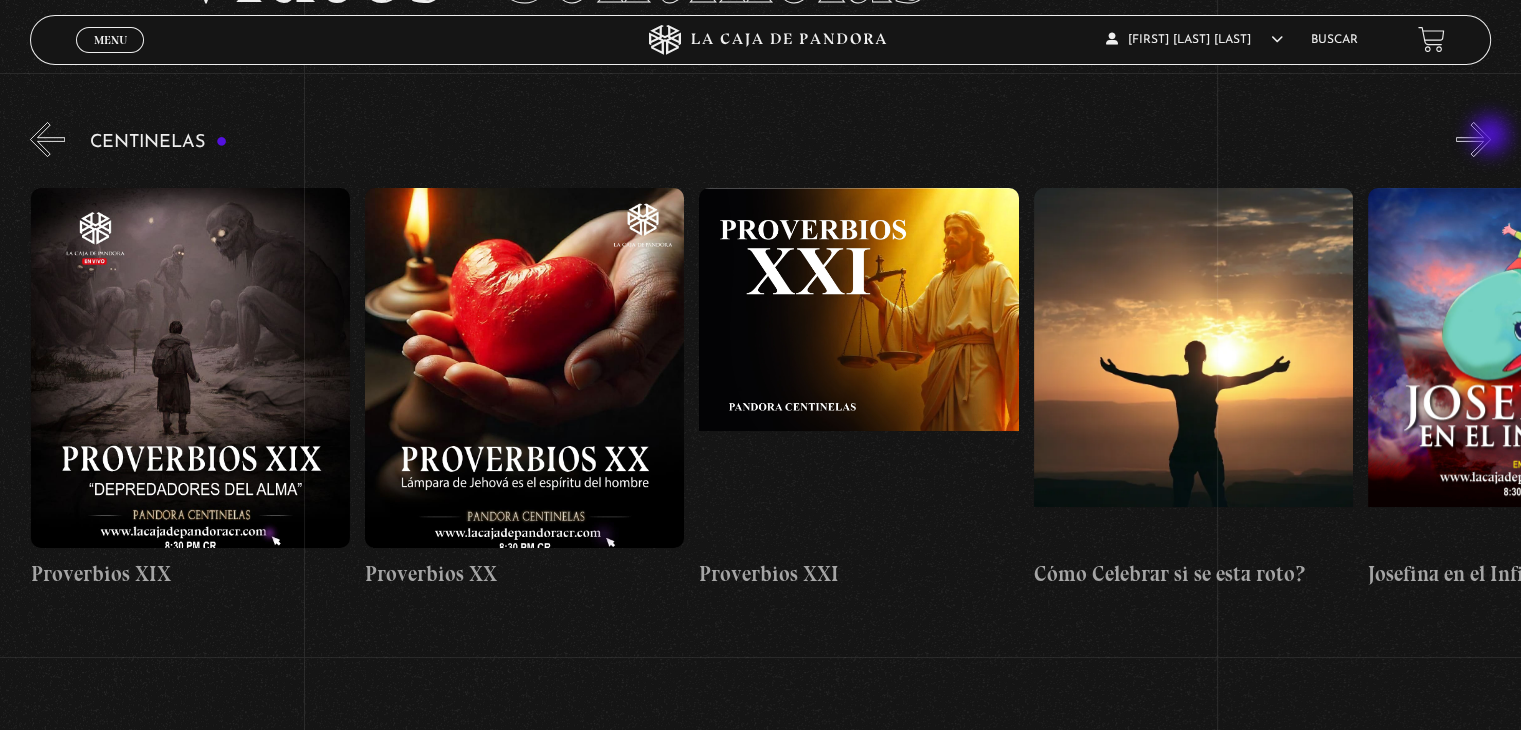click on "»" at bounding box center [1473, 139] 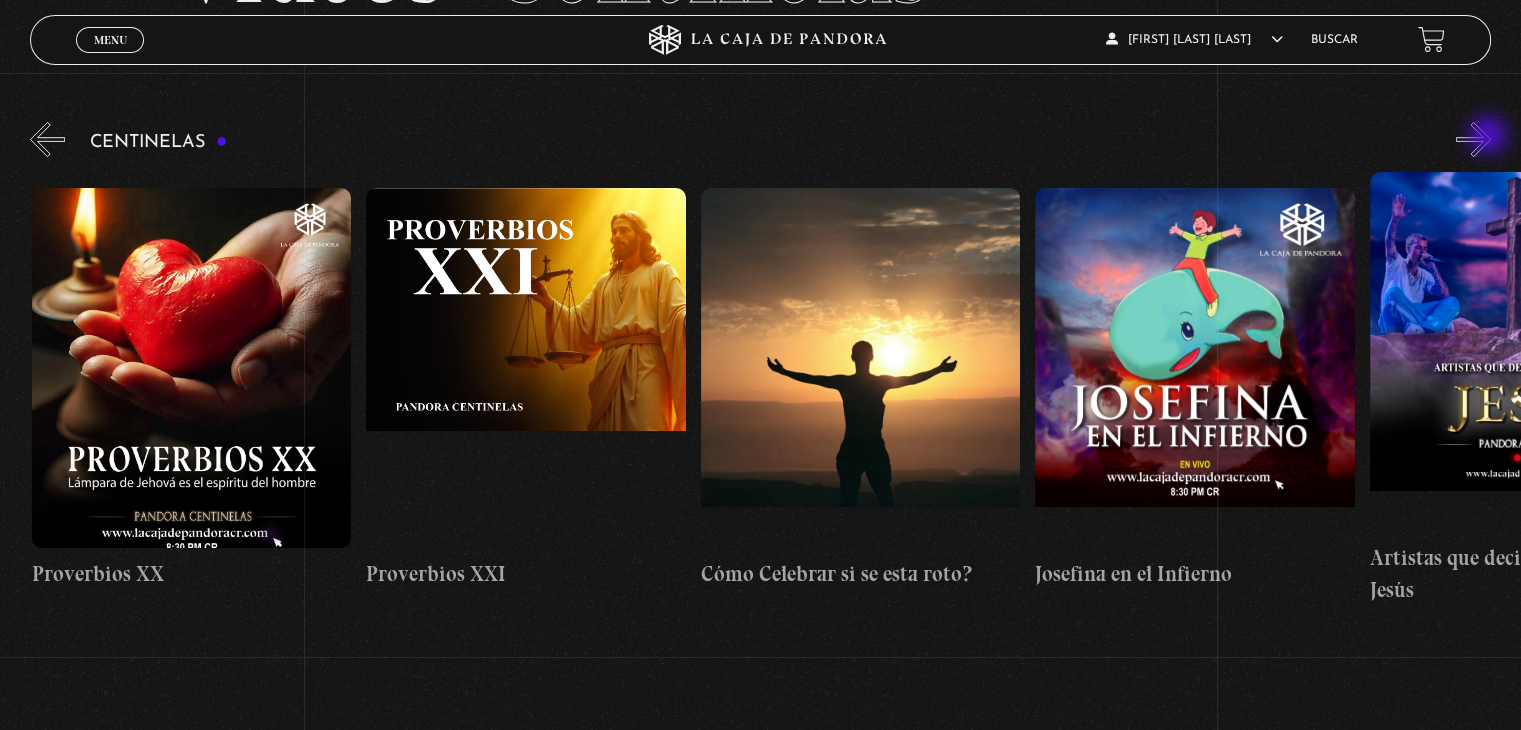 scroll, scrollTop: 0, scrollLeft: 7357, axis: horizontal 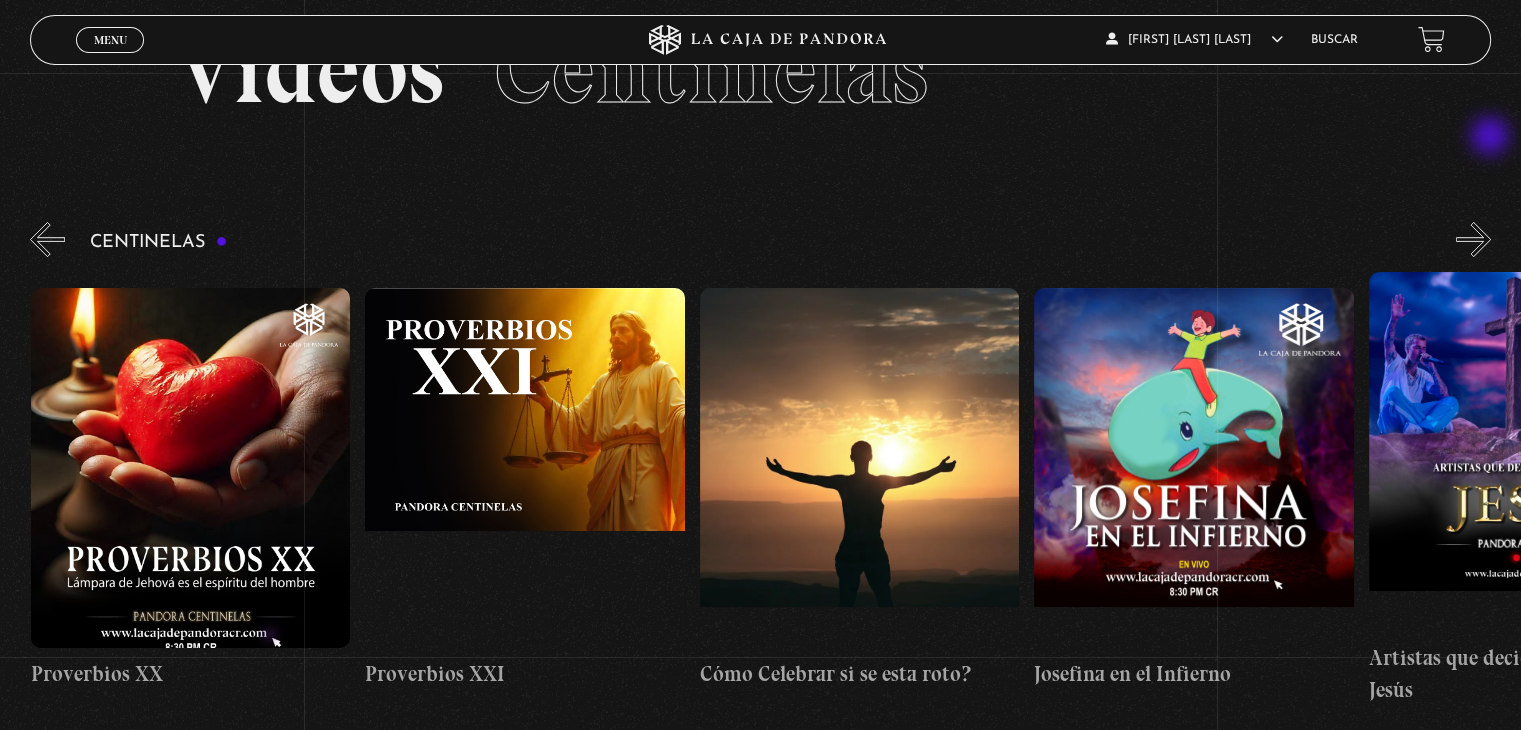 click on "Videos   Centinelas" at bounding box center (760, 95) 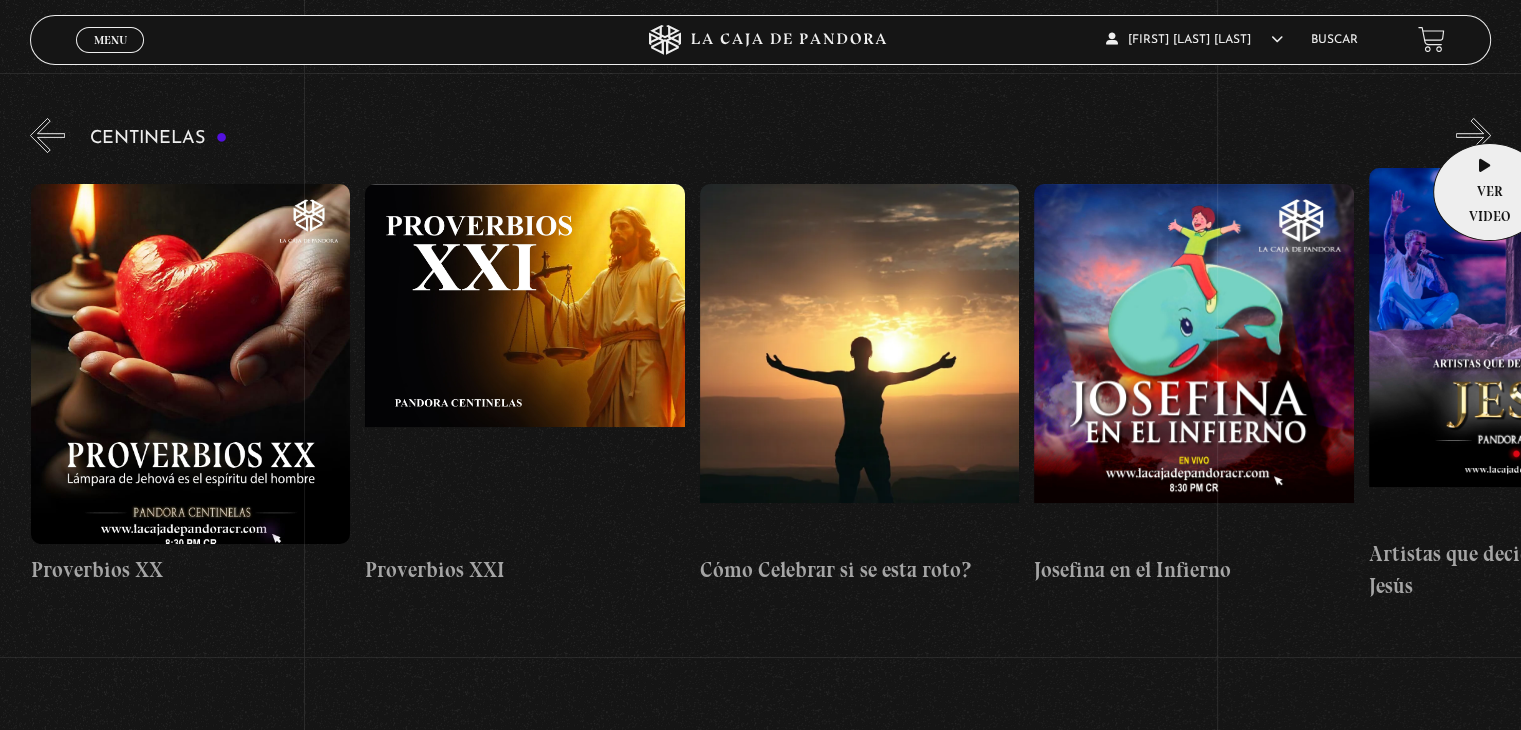 scroll, scrollTop: 200, scrollLeft: 0, axis: vertical 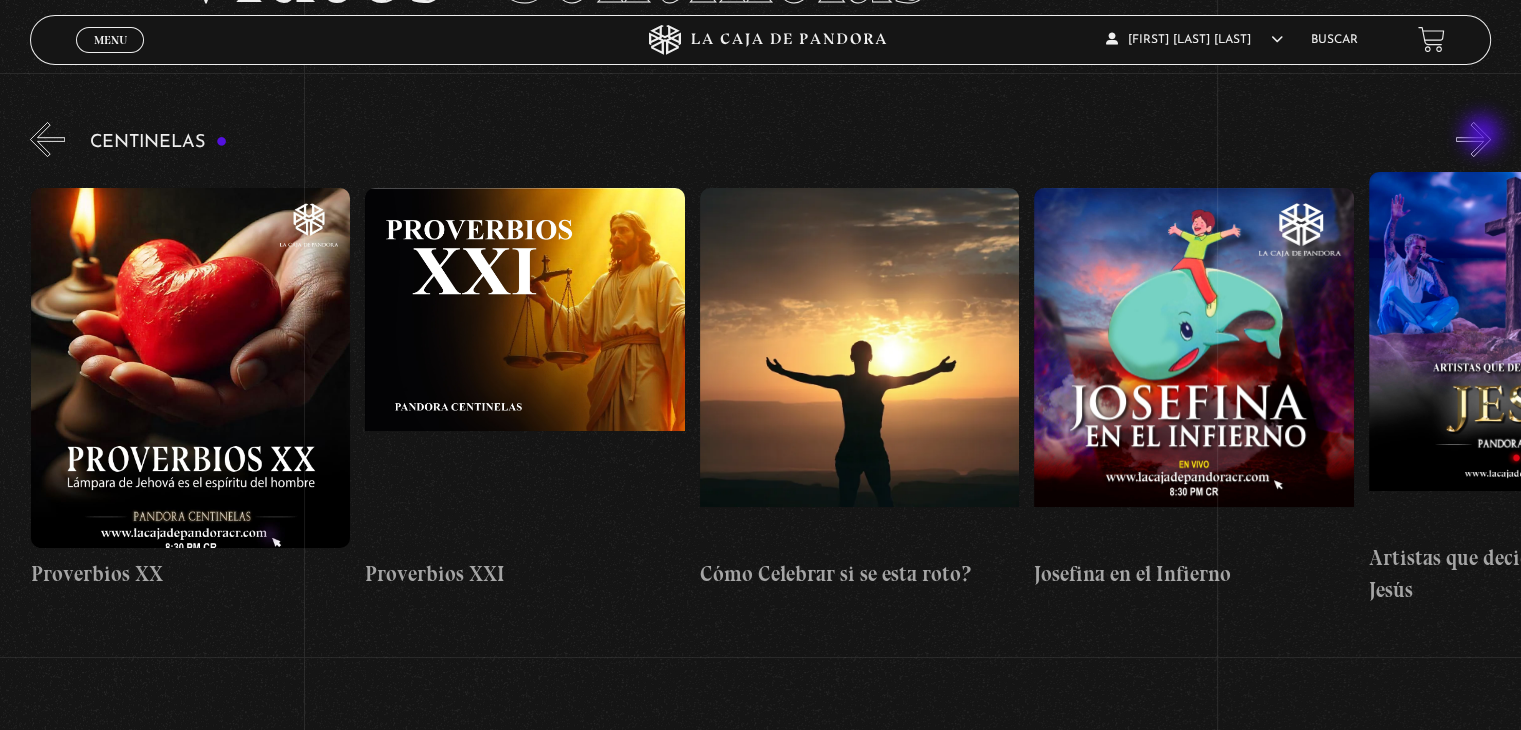click on "»" at bounding box center (1473, 139) 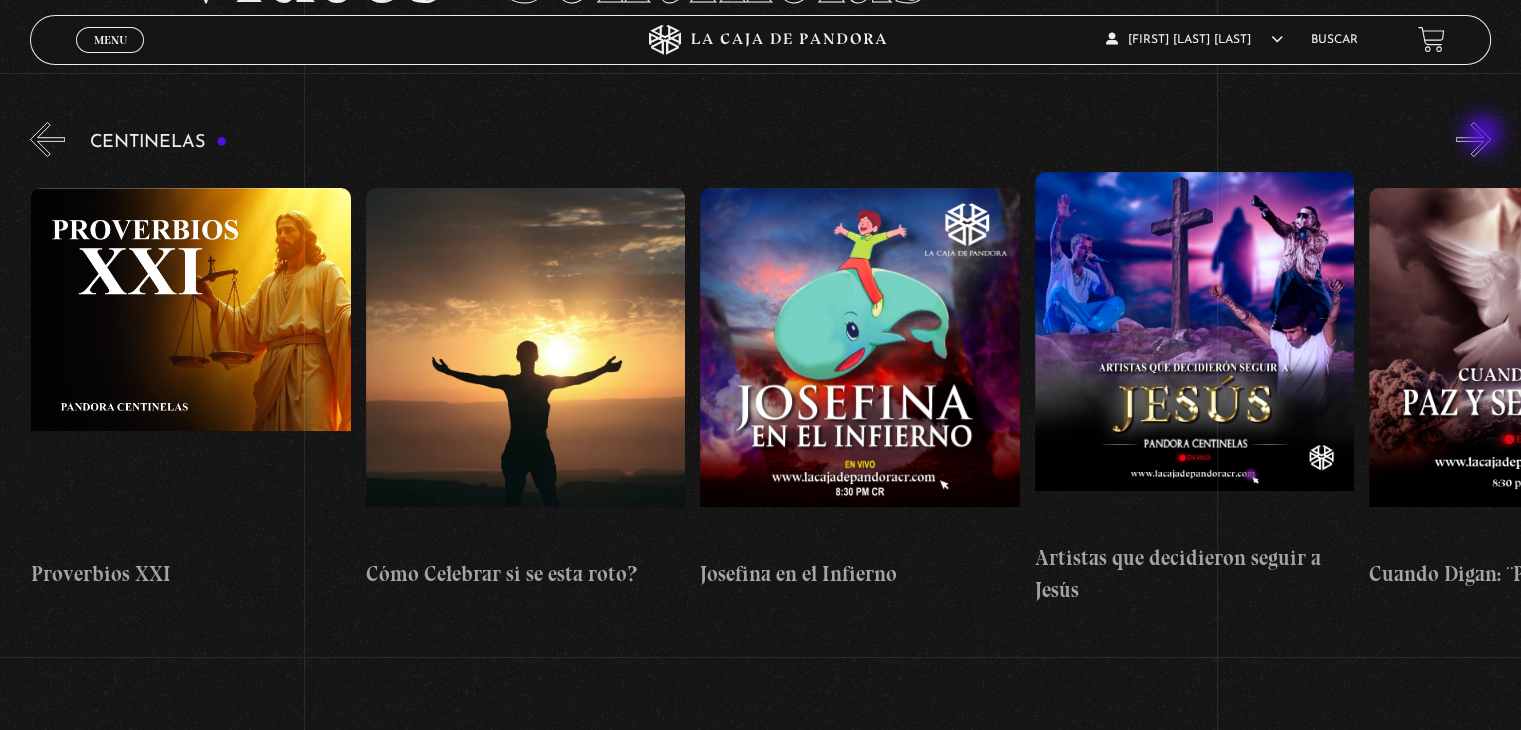 click on "»" at bounding box center (1473, 139) 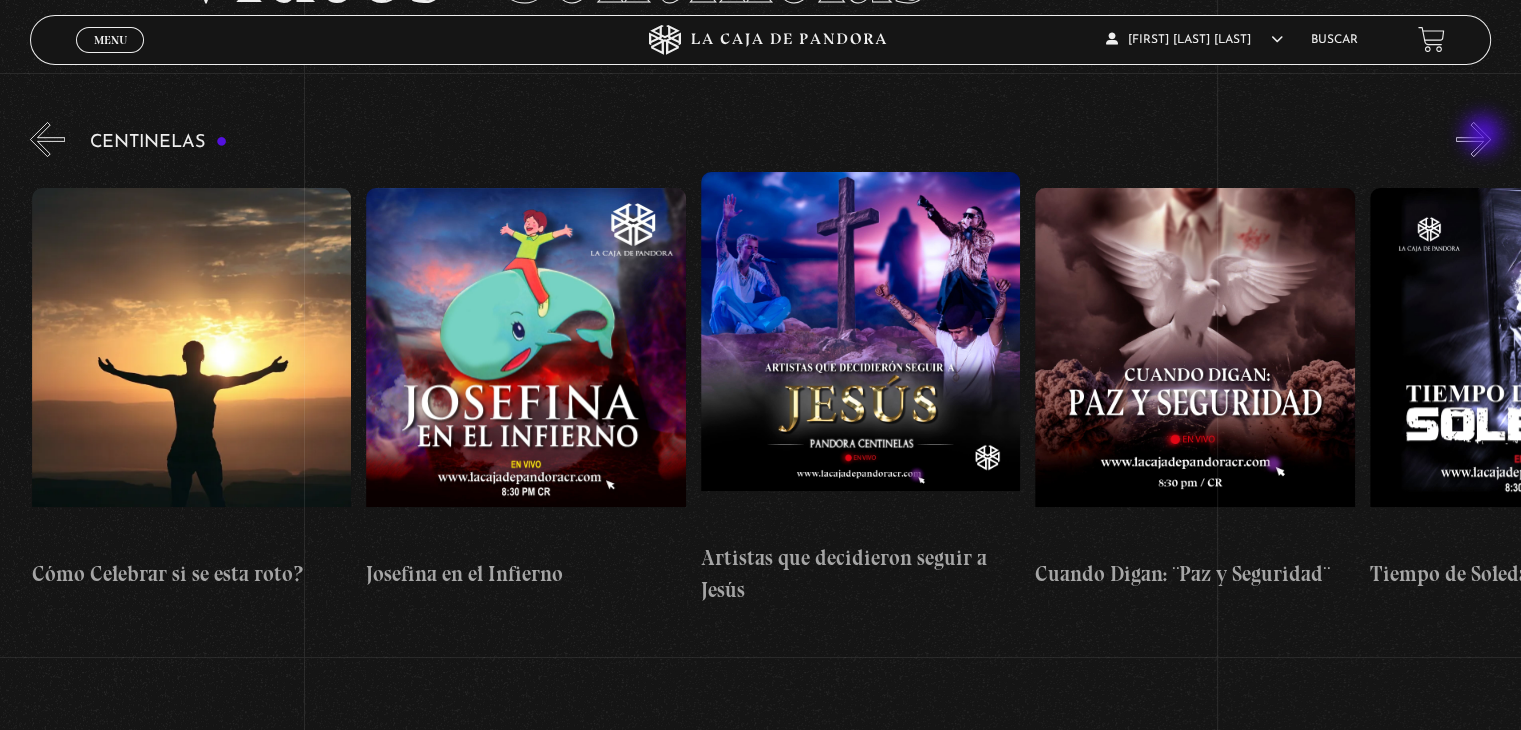 scroll, scrollTop: 0, scrollLeft: 8026, axis: horizontal 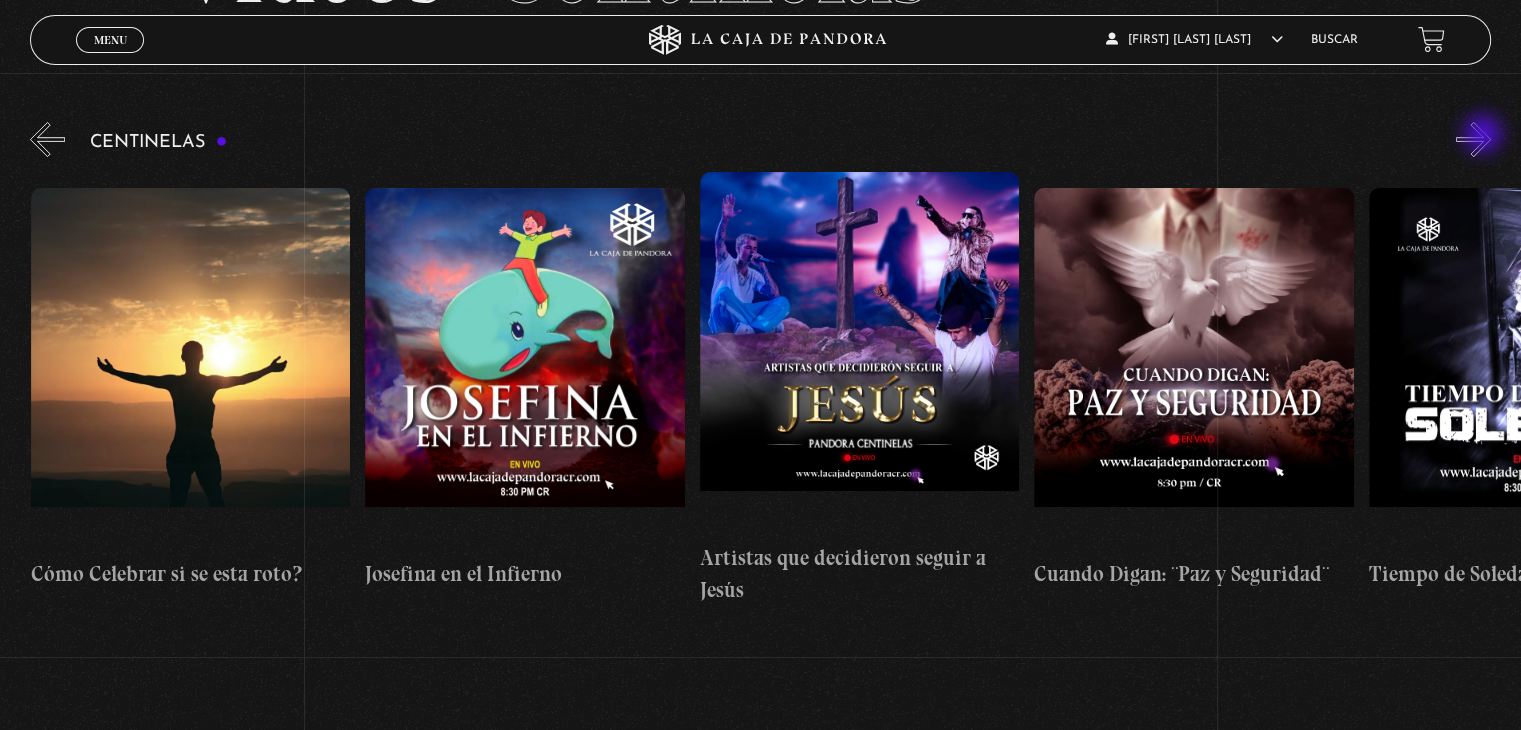 click on "»" at bounding box center (1473, 139) 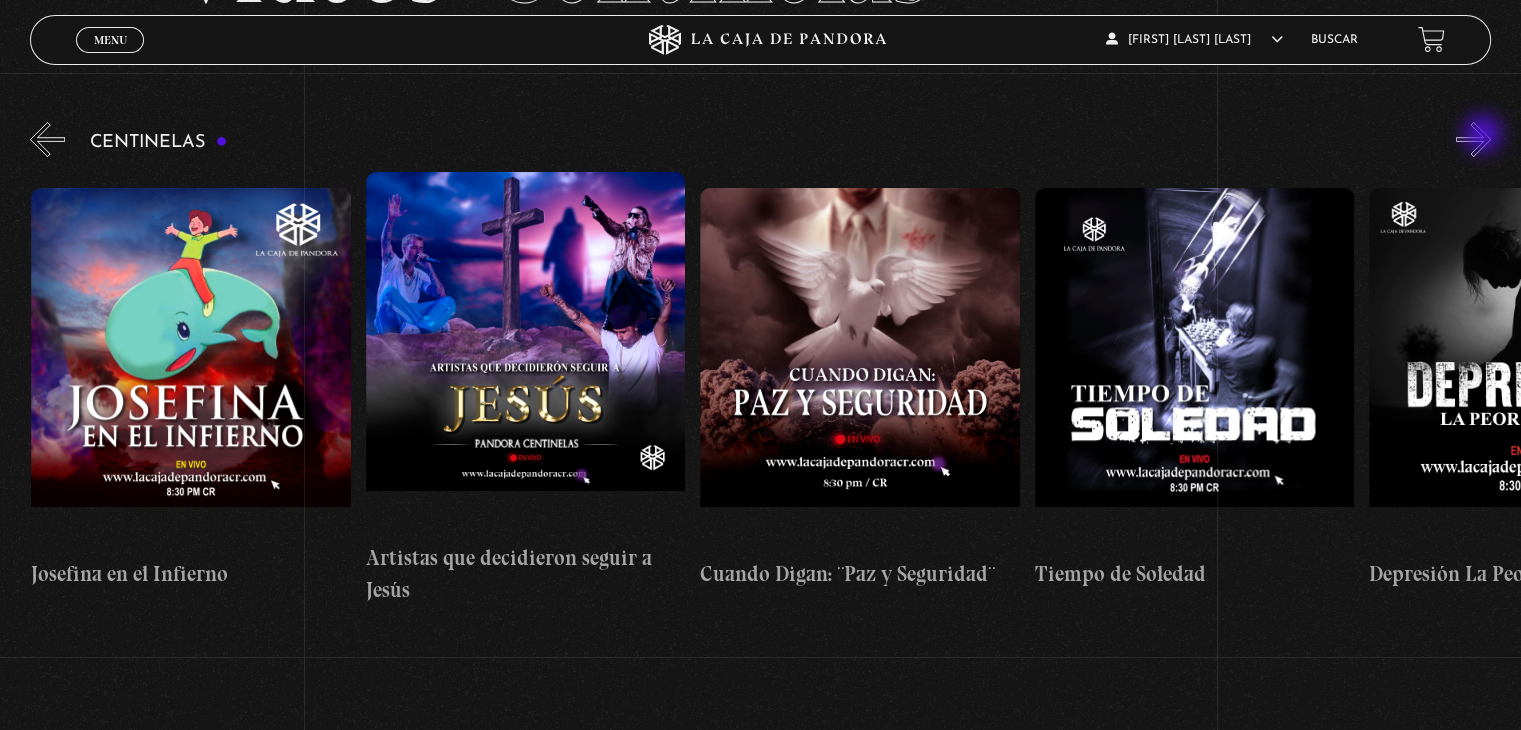 scroll, scrollTop: 0, scrollLeft: 8360, axis: horizontal 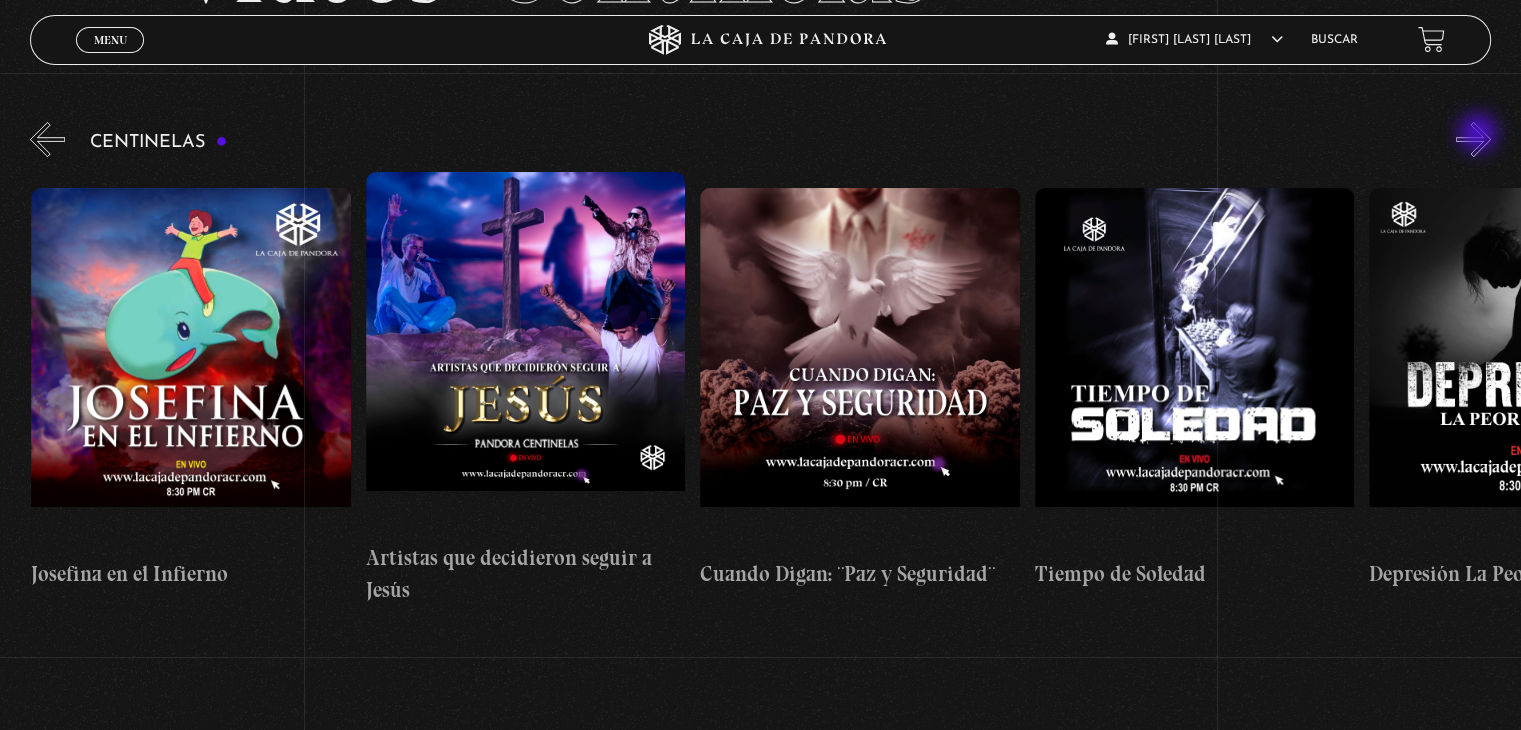 click on "»" at bounding box center (1473, 139) 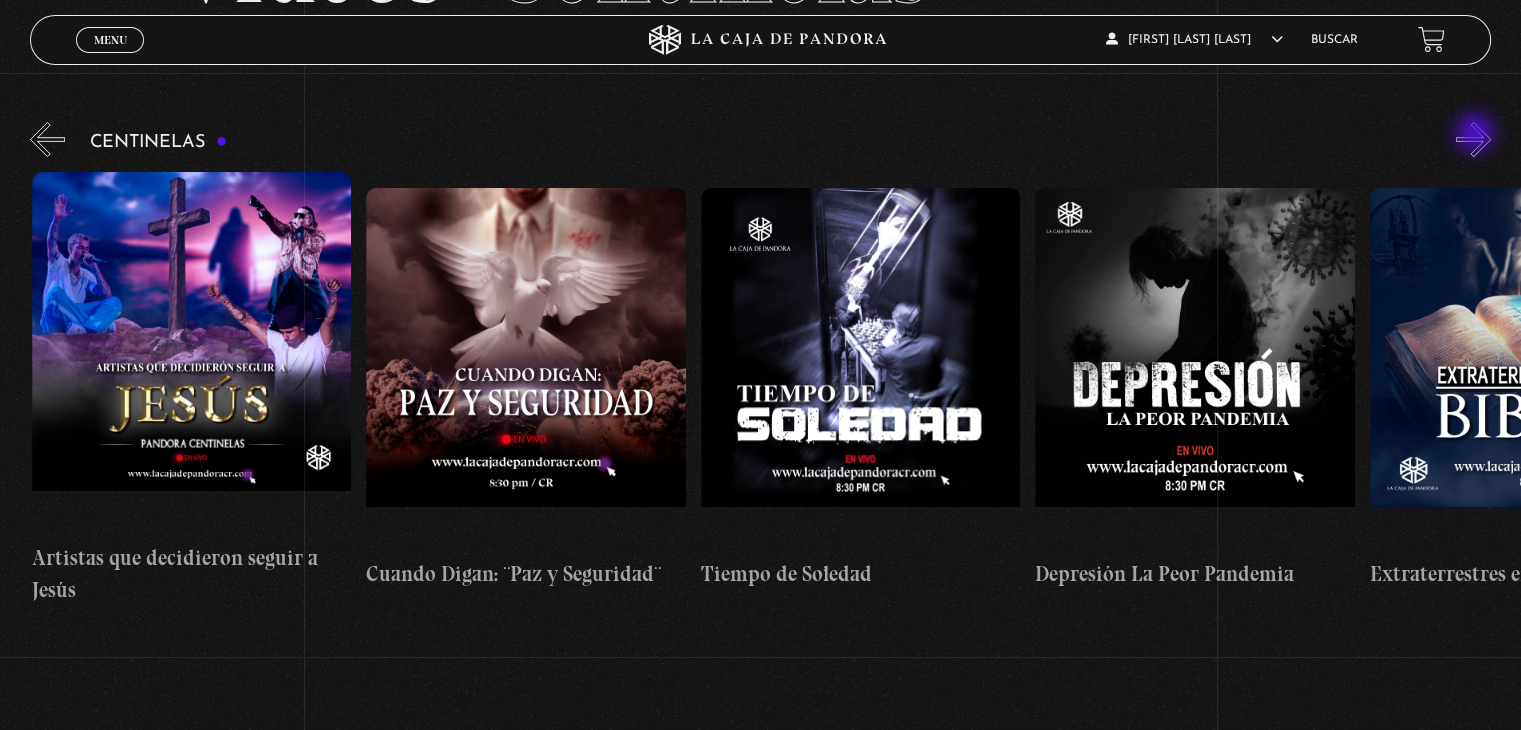 scroll, scrollTop: 0, scrollLeft: 8695, axis: horizontal 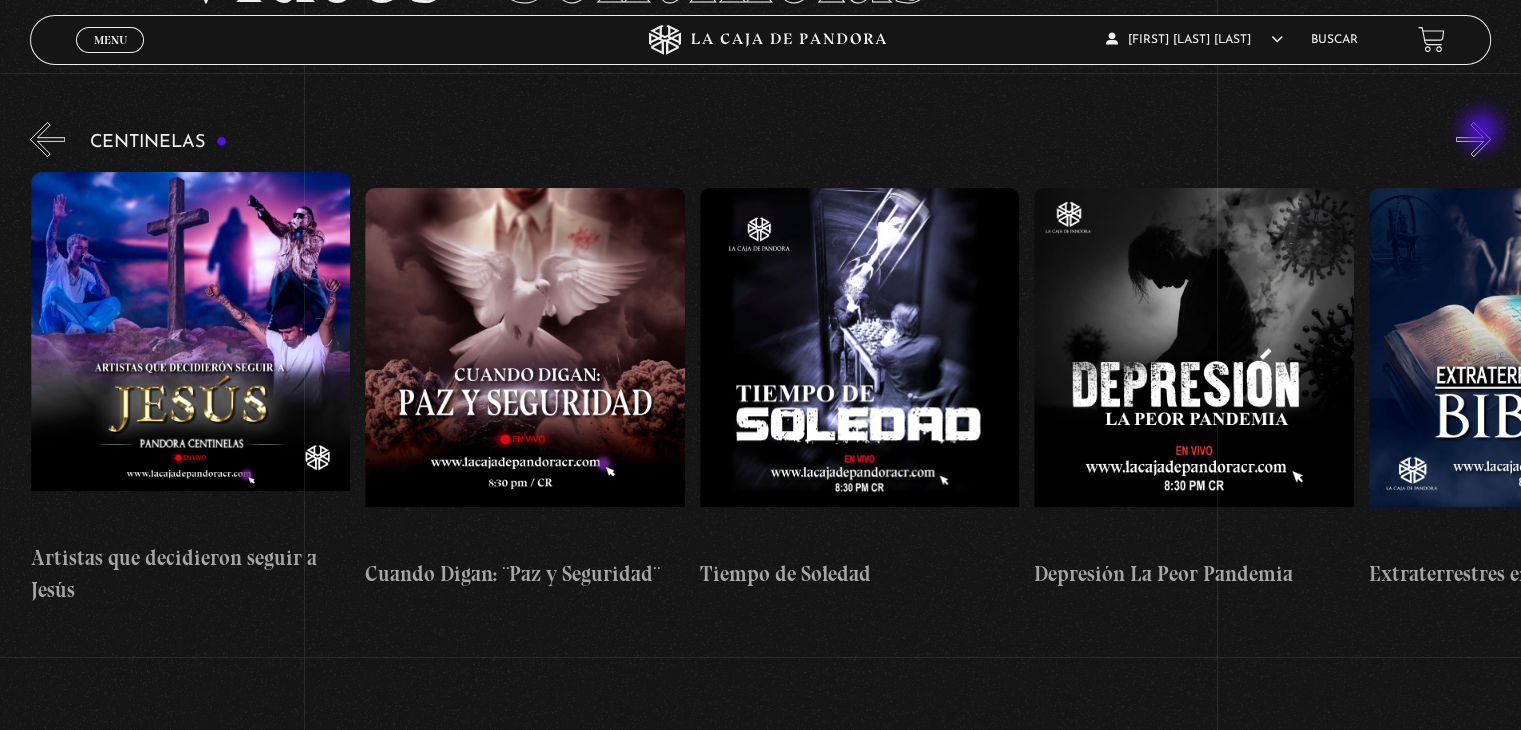click on "»" at bounding box center (1473, 139) 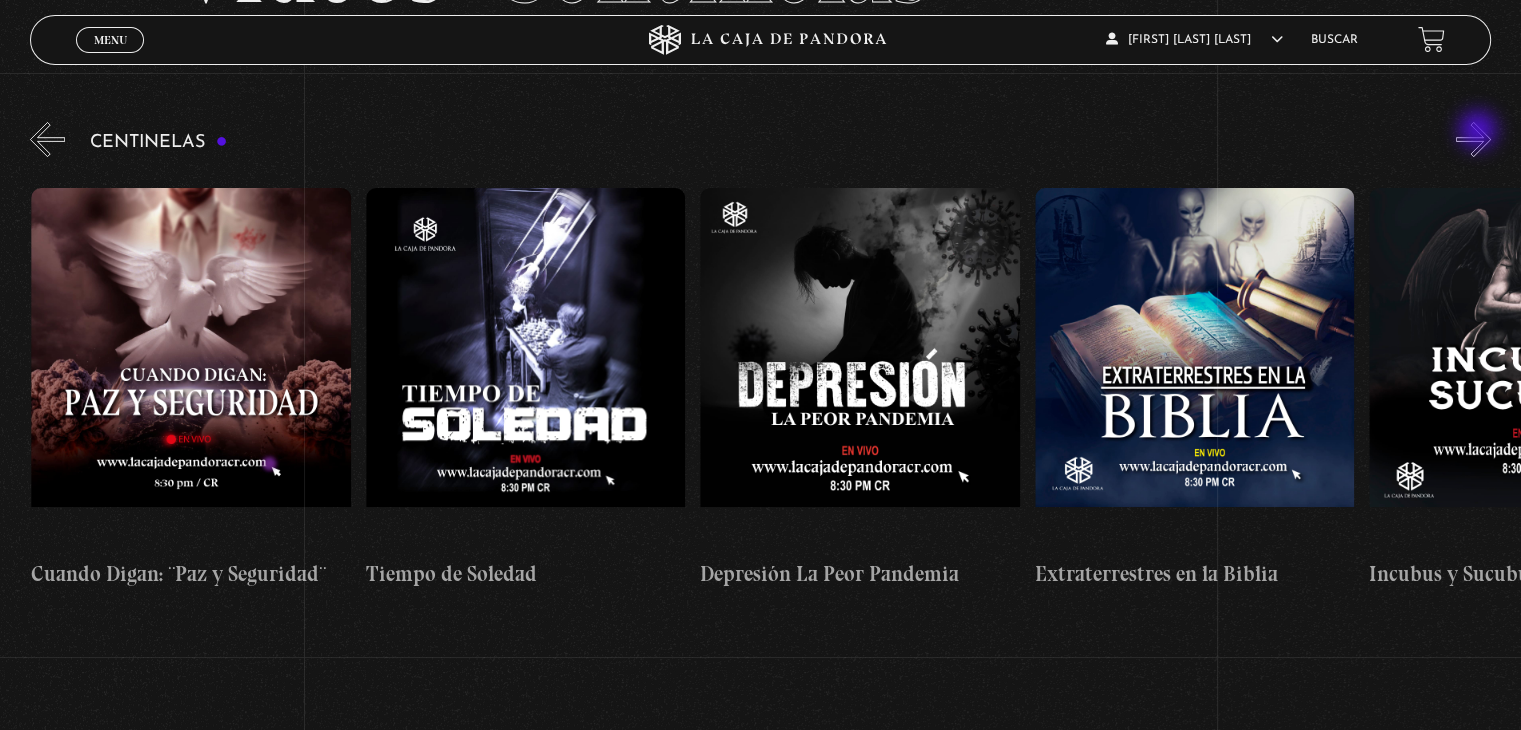 scroll, scrollTop: 0, scrollLeft: 9030, axis: horizontal 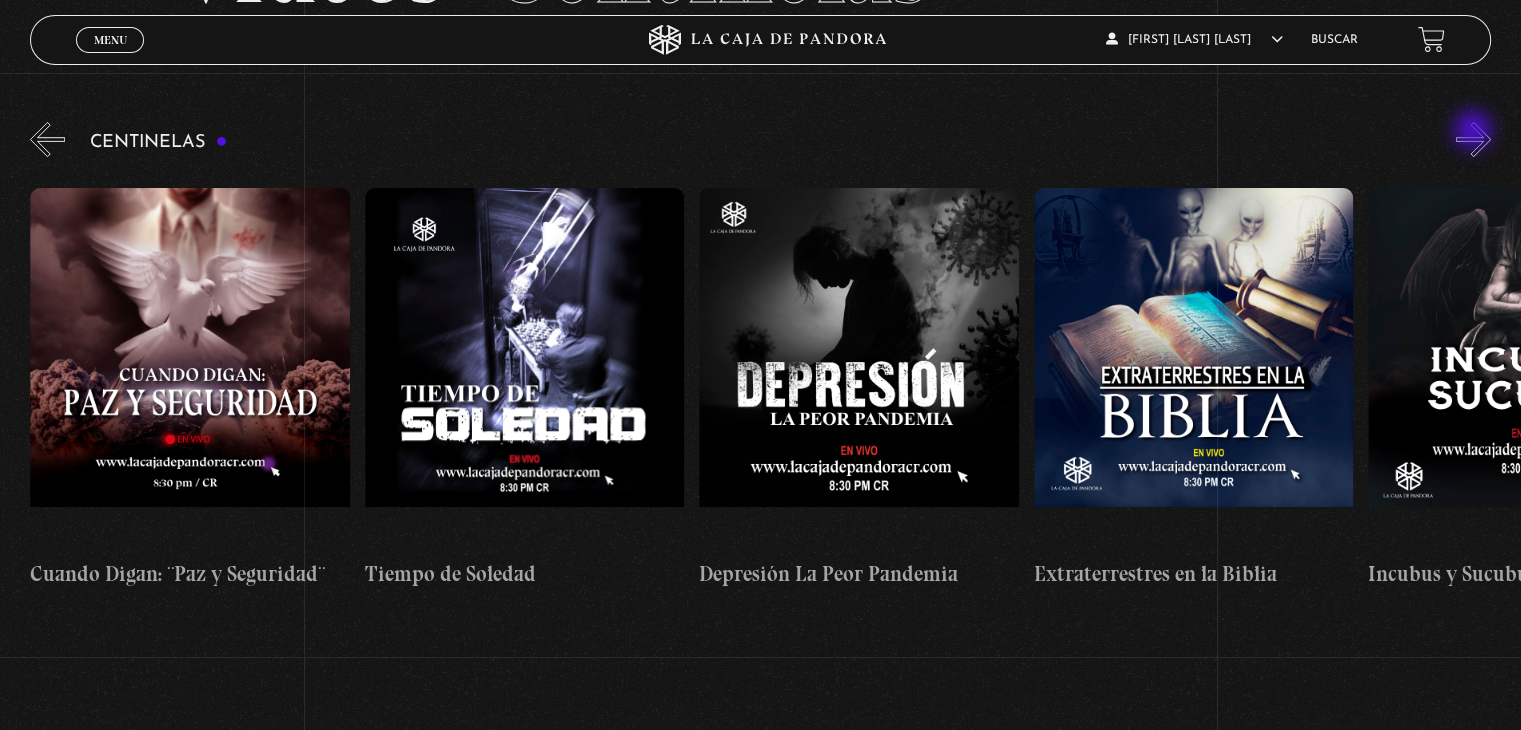 click on "»" at bounding box center [1473, 139] 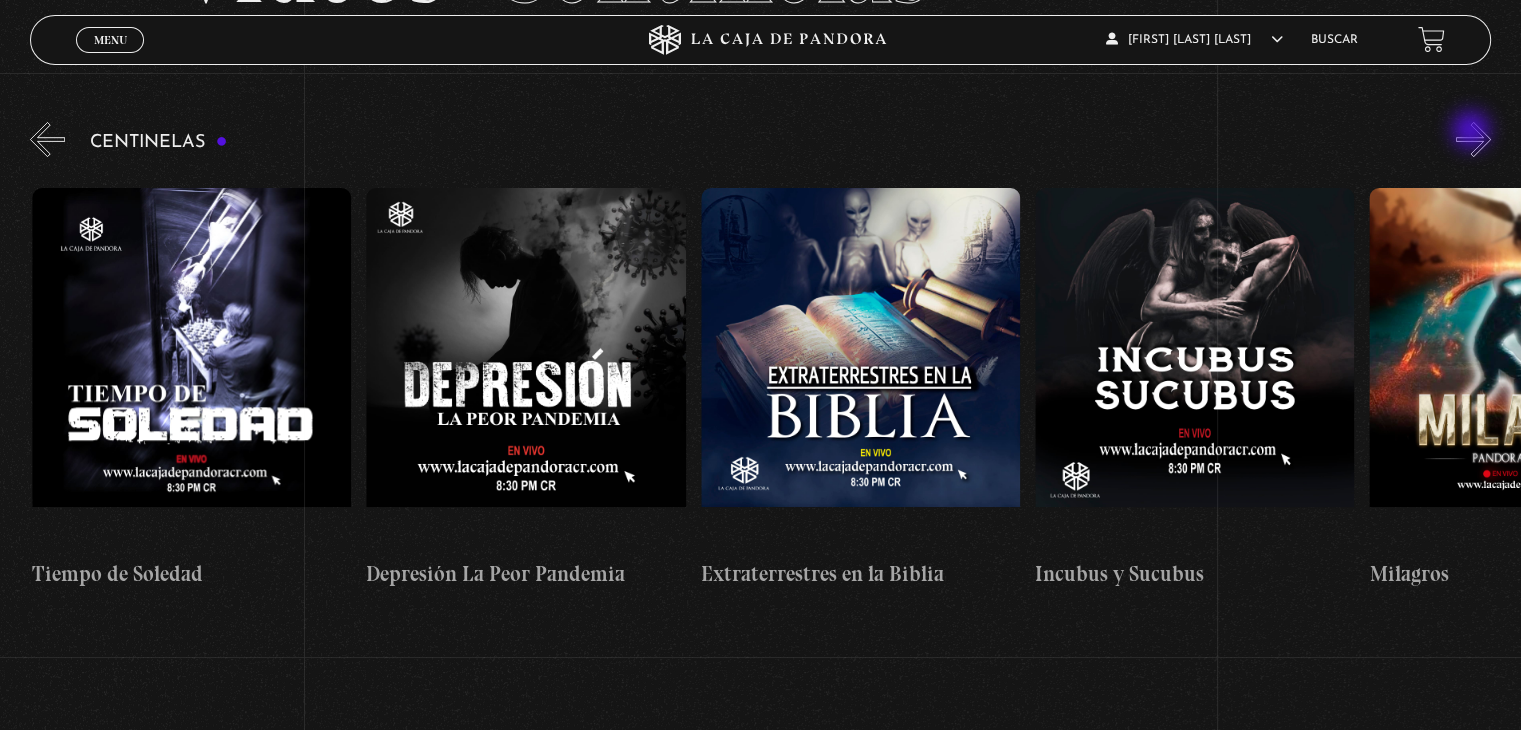 click on "»" at bounding box center [1473, 139] 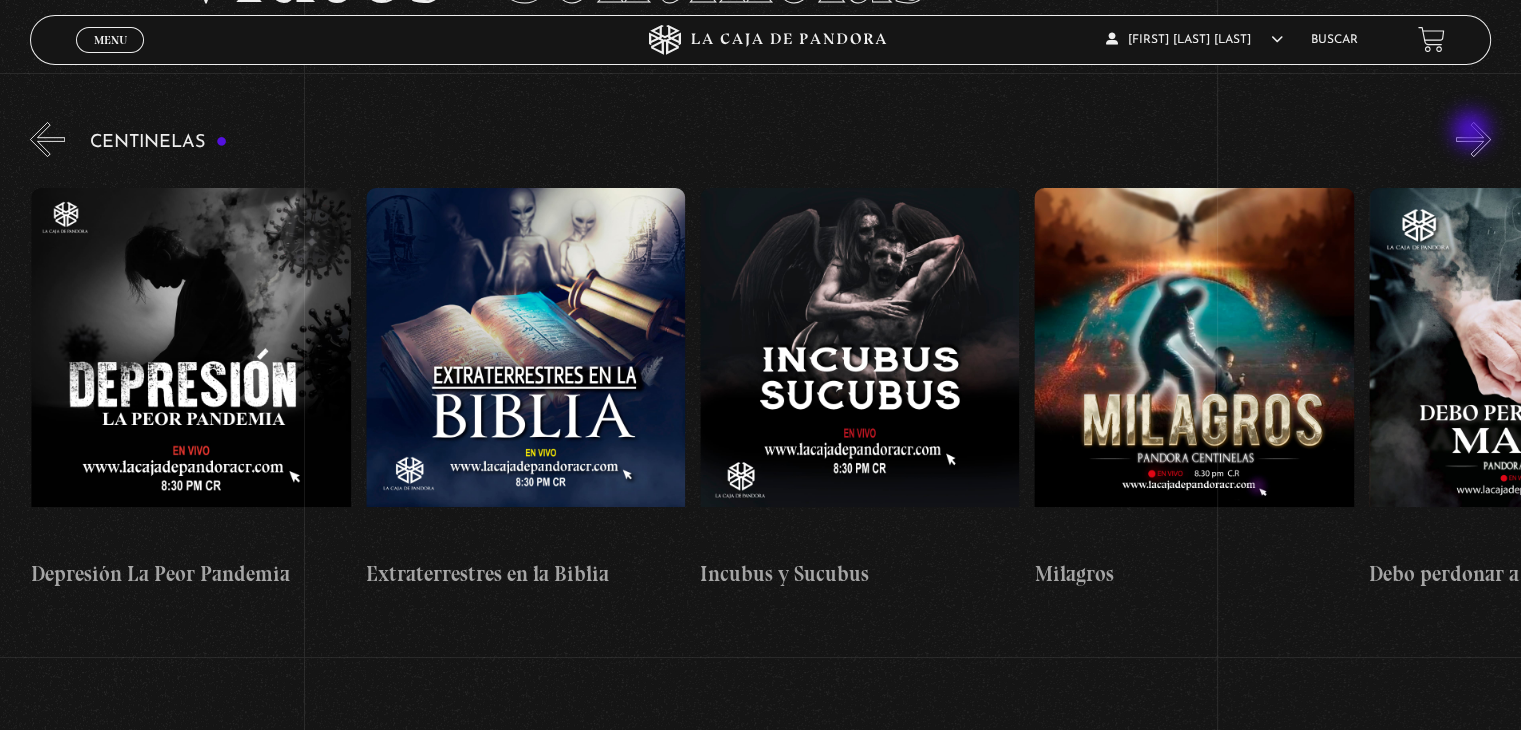 click on "»" at bounding box center (1473, 139) 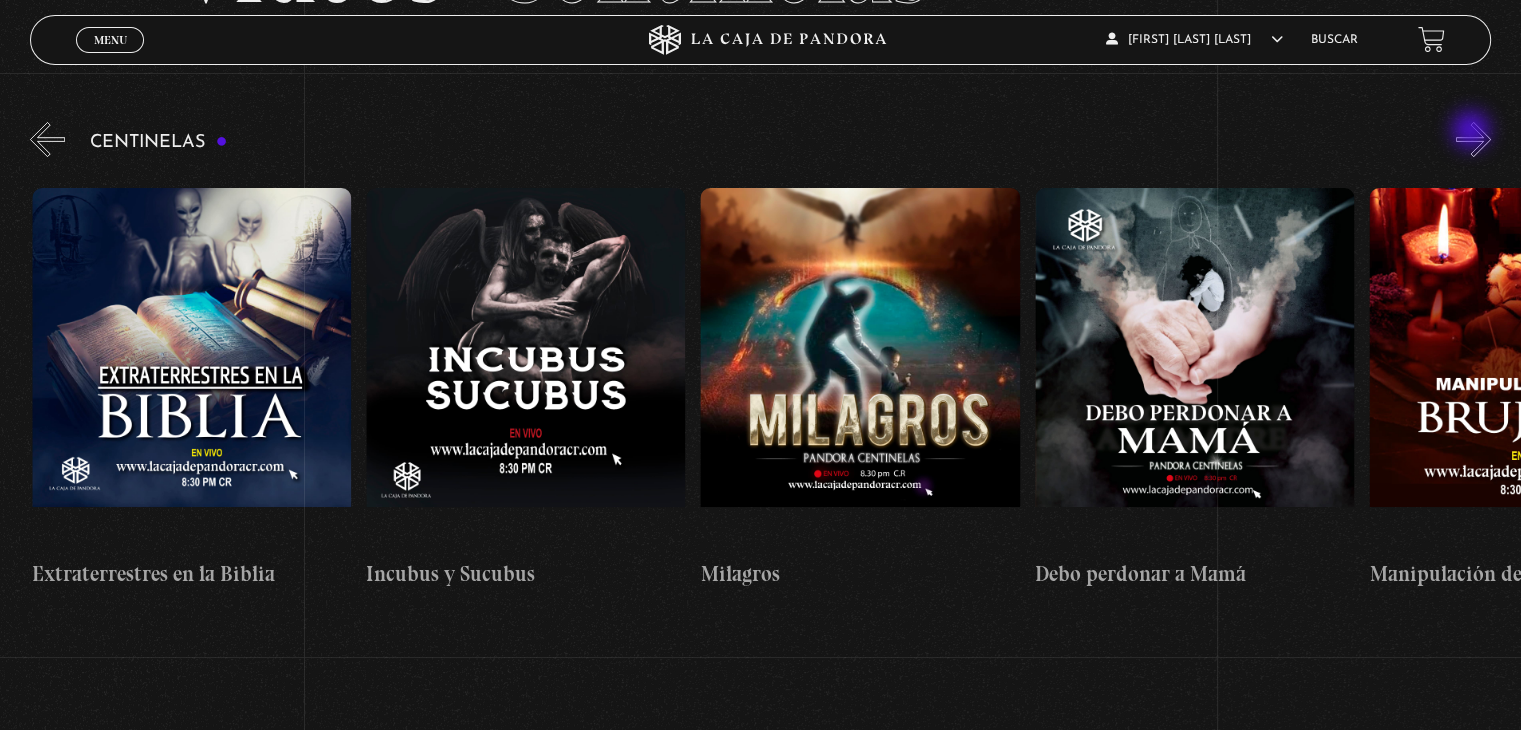 click on "»" at bounding box center (1473, 139) 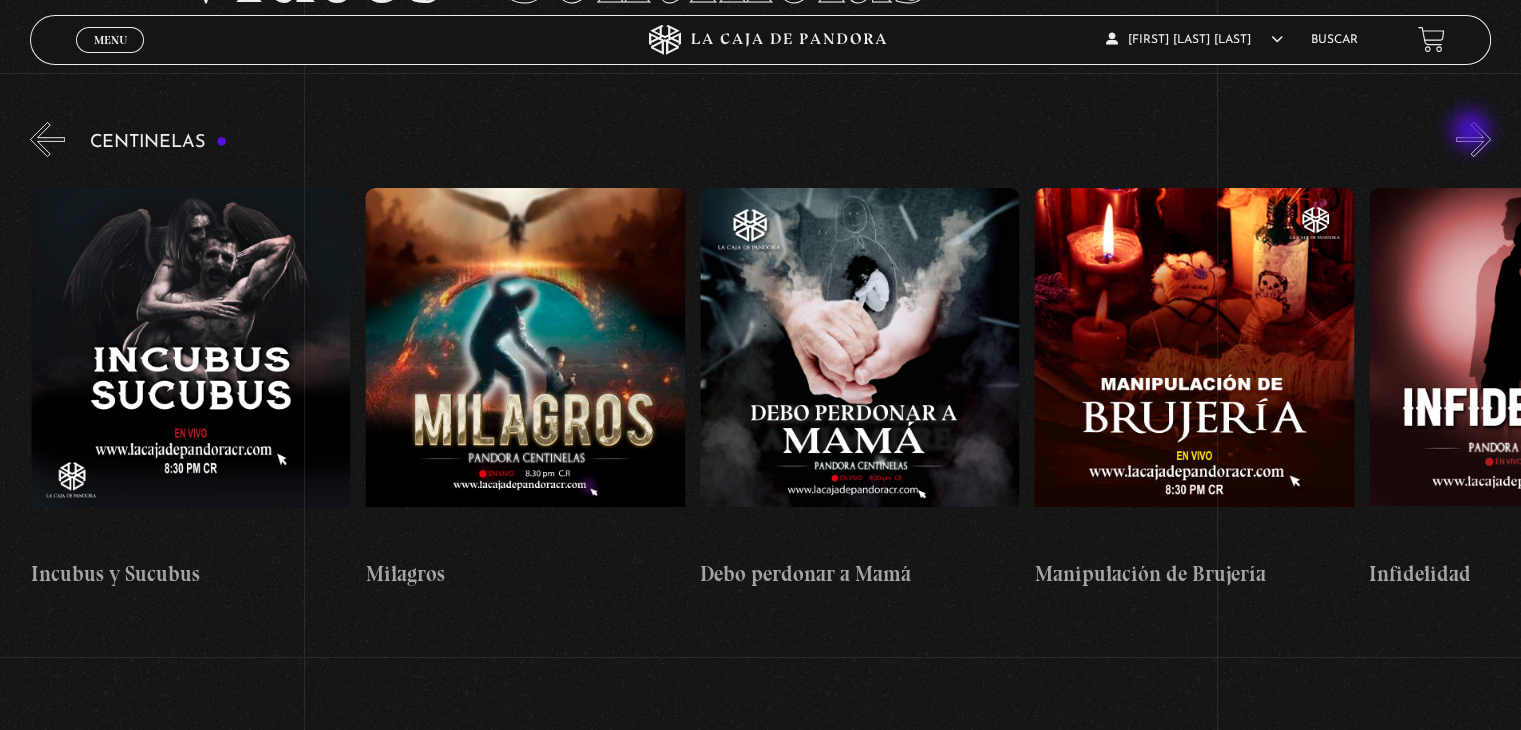 click on "»" at bounding box center (1473, 139) 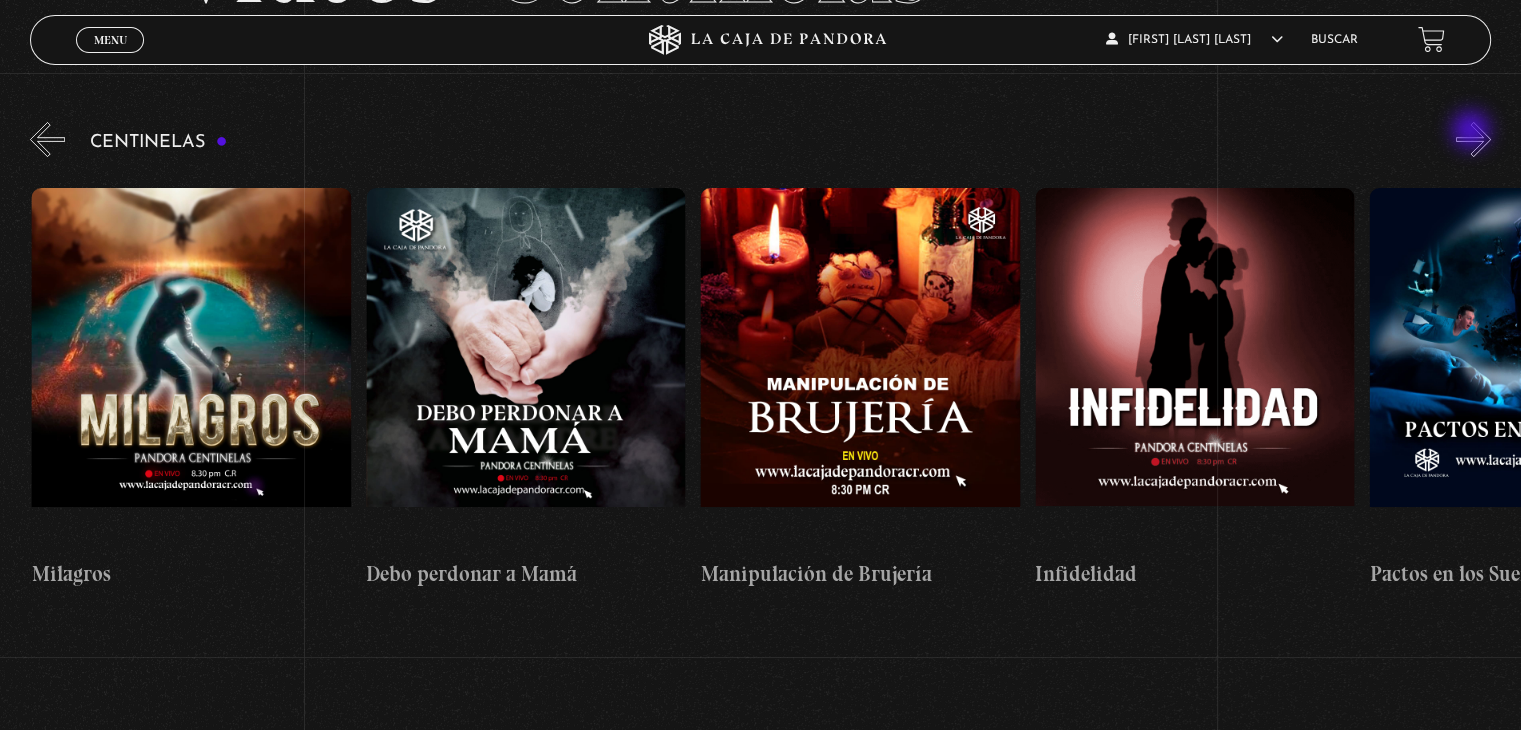 scroll, scrollTop: 0, scrollLeft: 10702, axis: horizontal 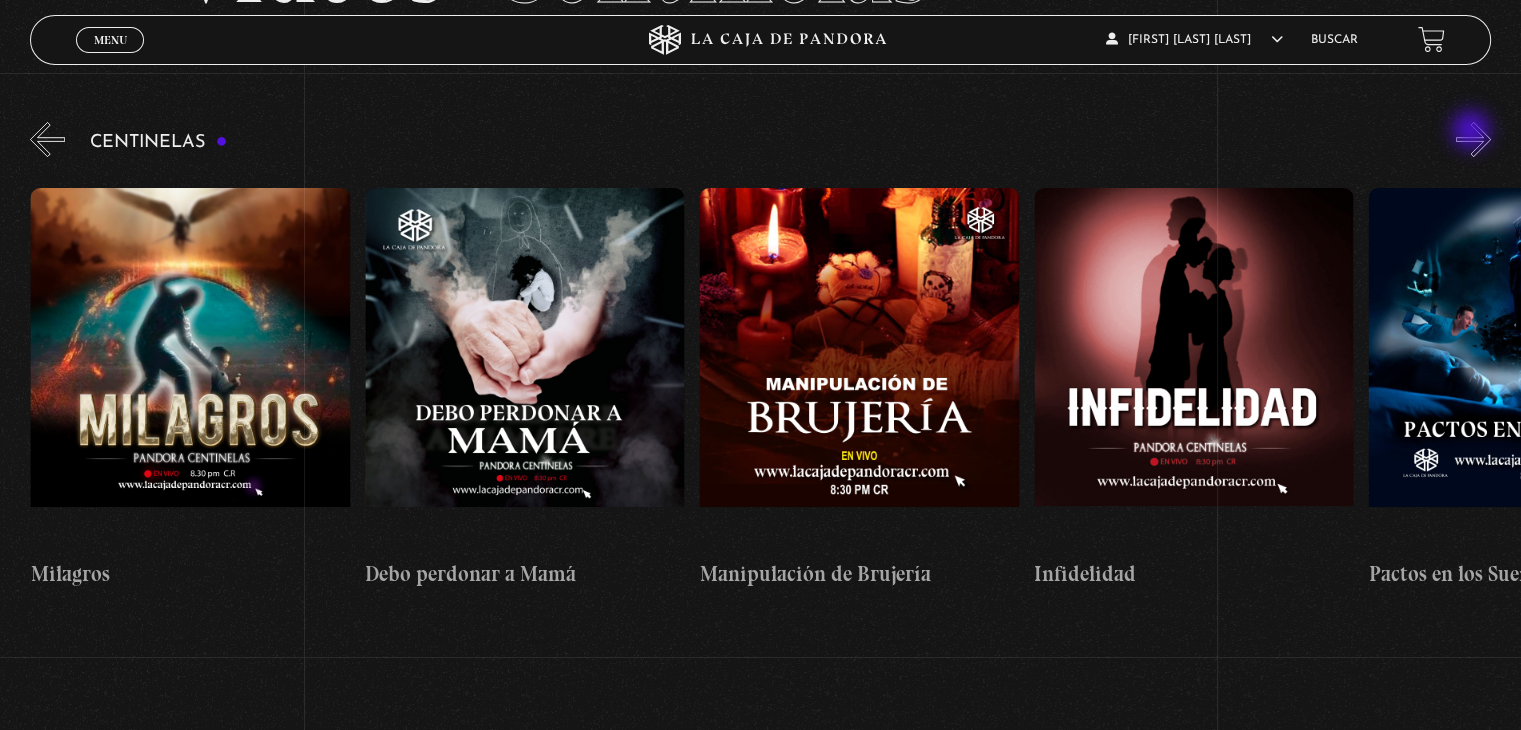 click on "»" at bounding box center [1473, 139] 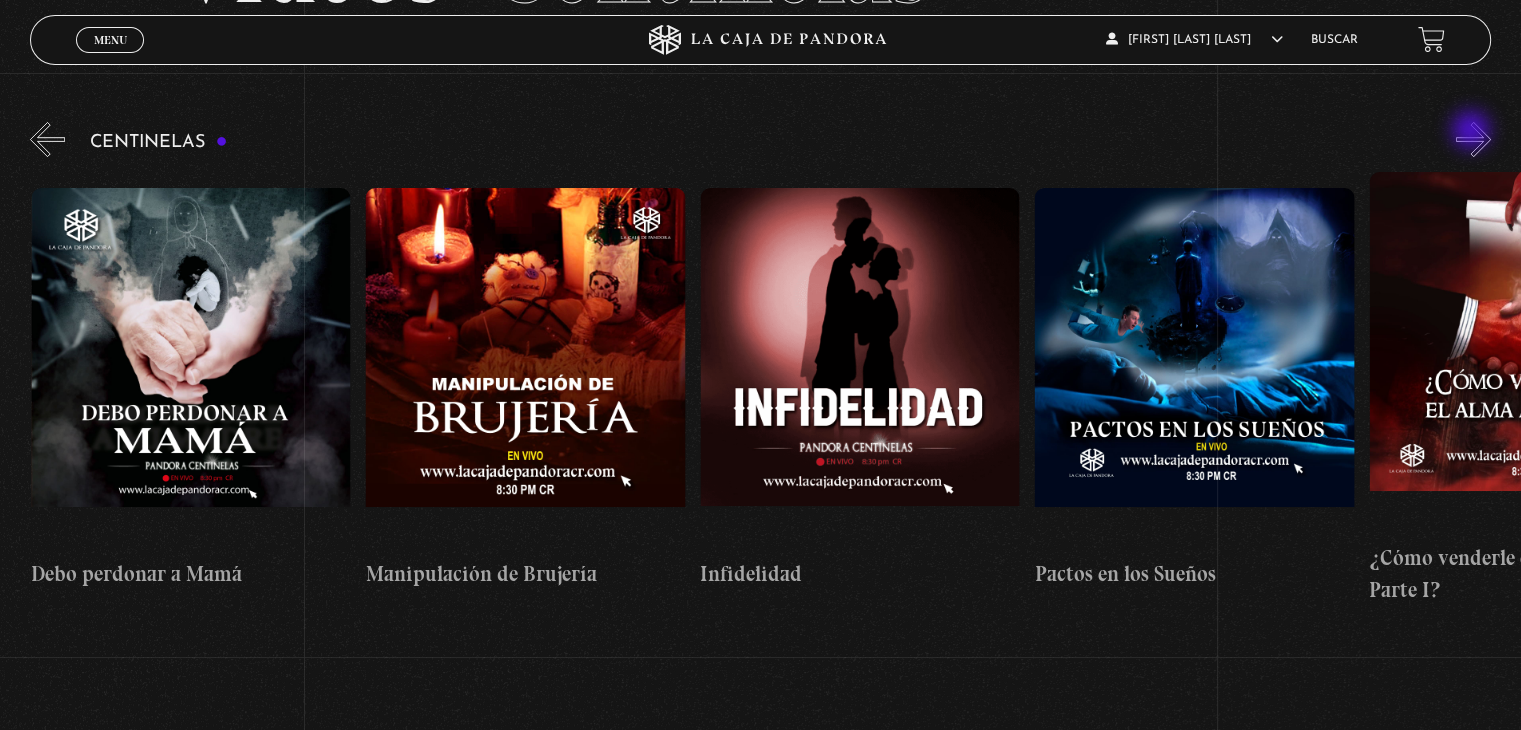 click on "»" at bounding box center [1473, 139] 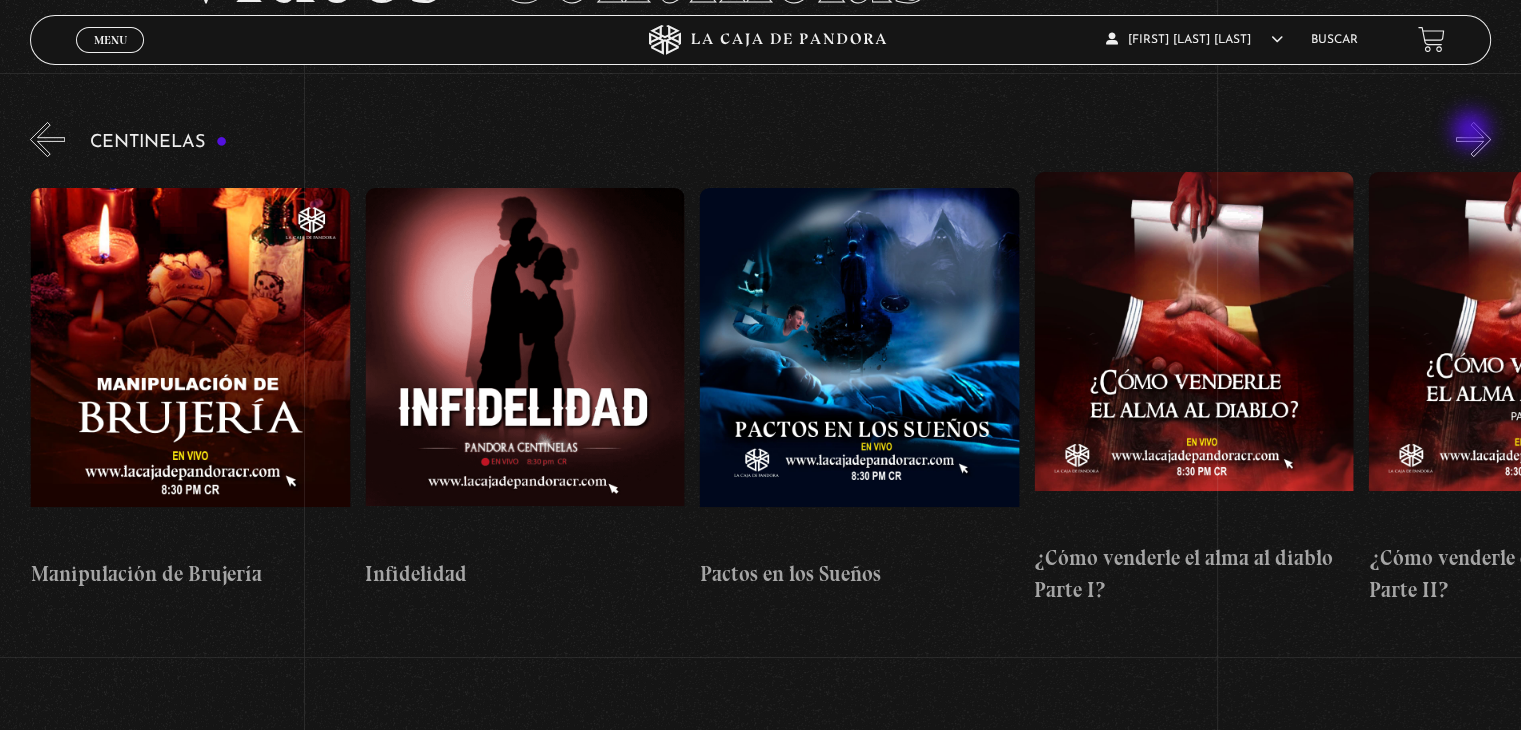click on "»" at bounding box center [1473, 139] 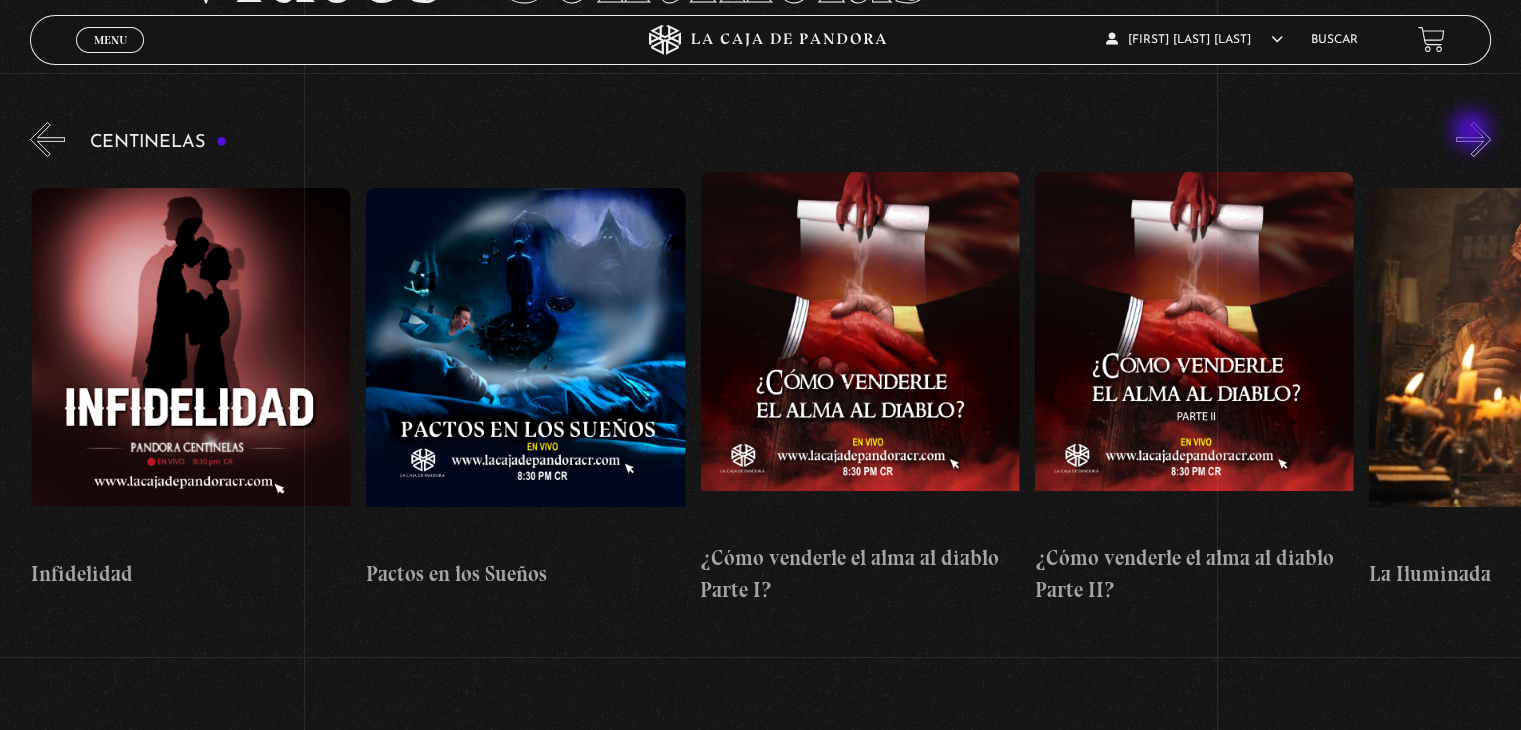 click on "»" at bounding box center (1473, 139) 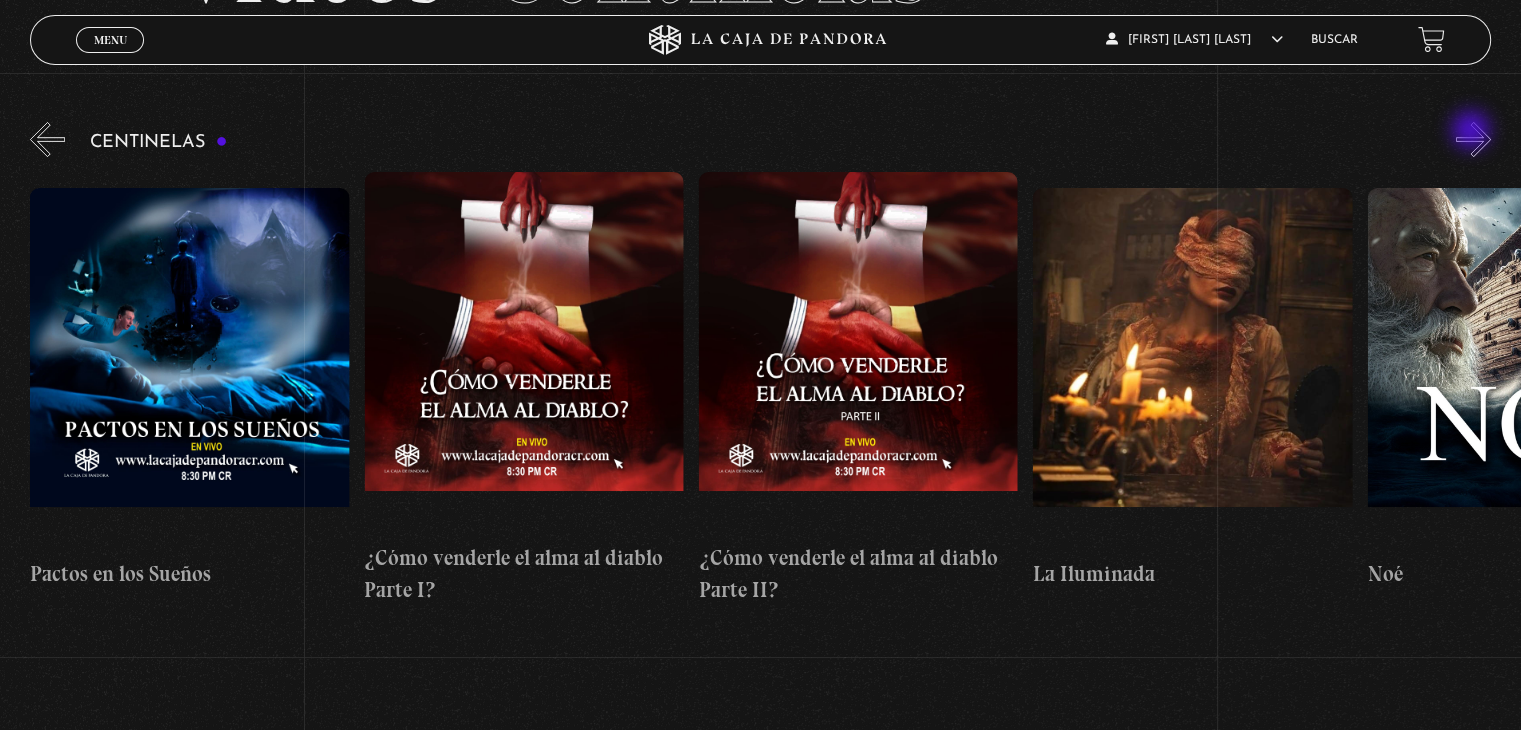 click on "»" at bounding box center (1473, 139) 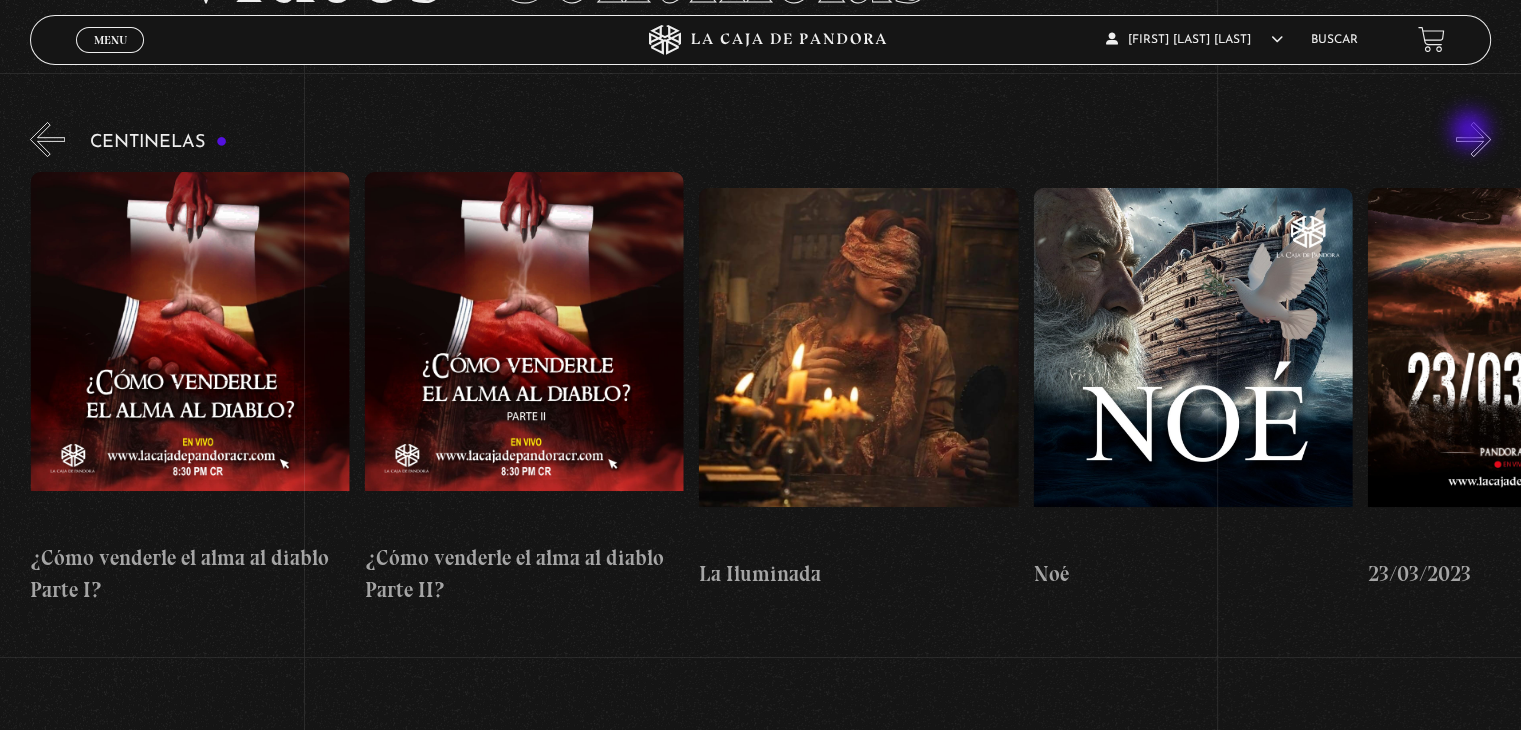 click on "»" at bounding box center [1473, 139] 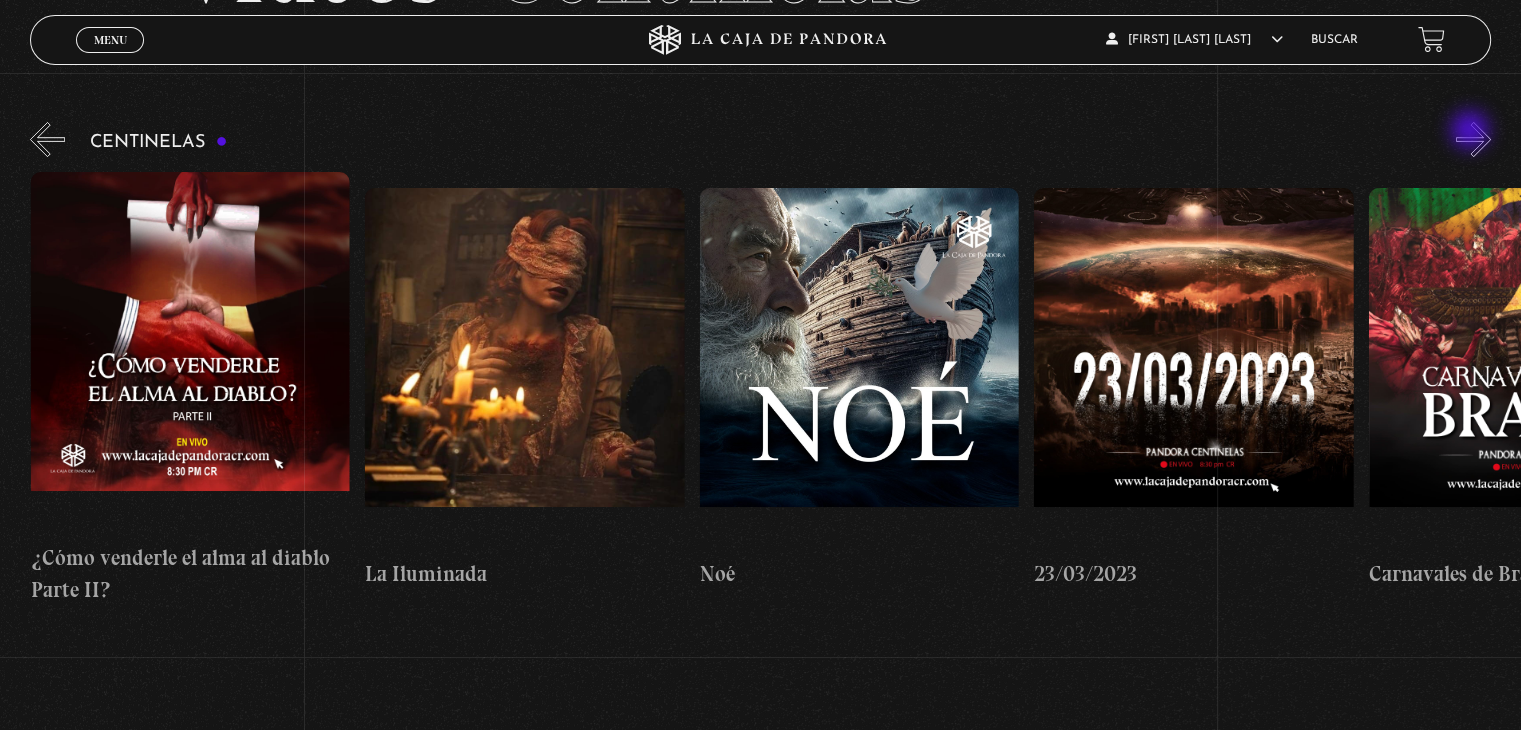click on "»" at bounding box center (1473, 139) 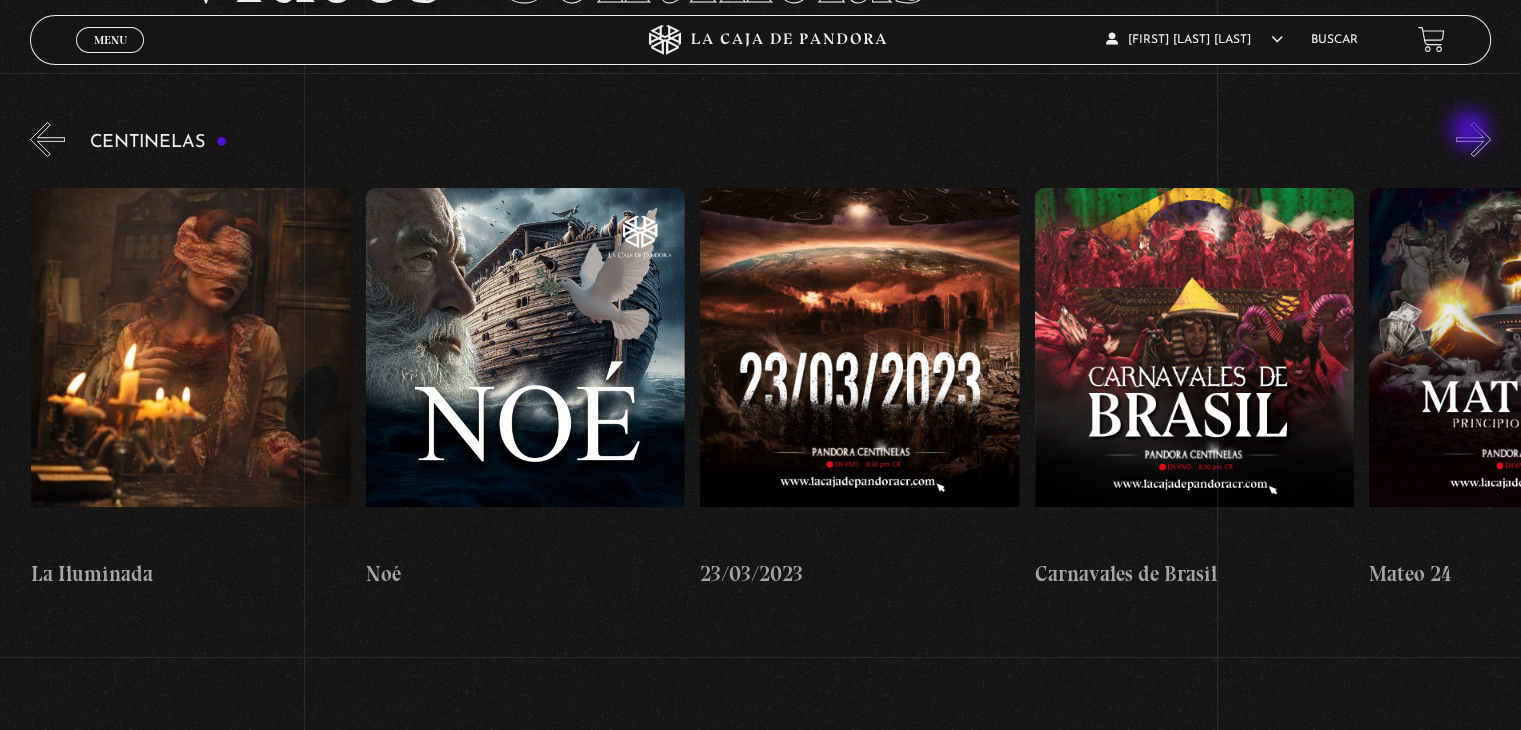 click on "»" at bounding box center (1473, 139) 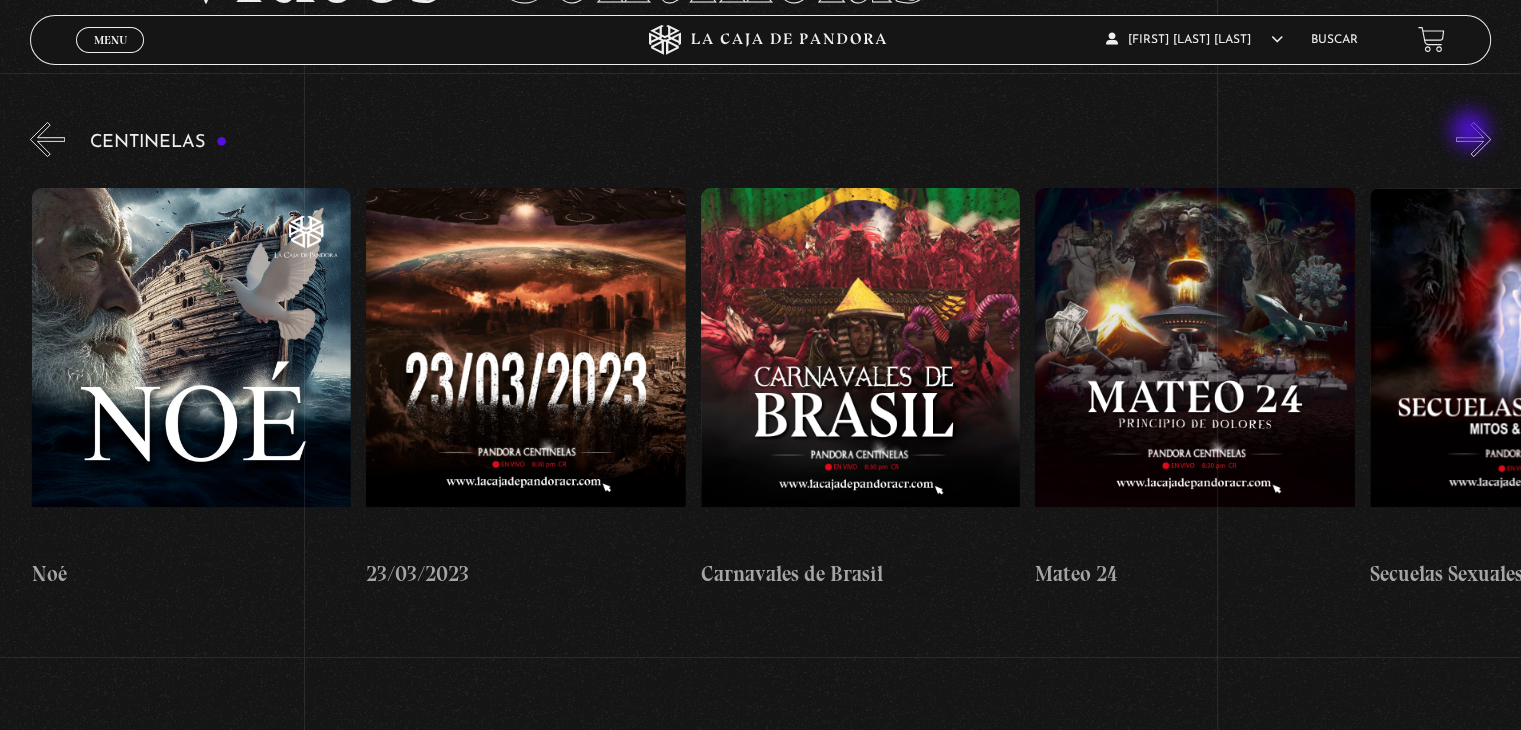 click on "»" at bounding box center [1473, 139] 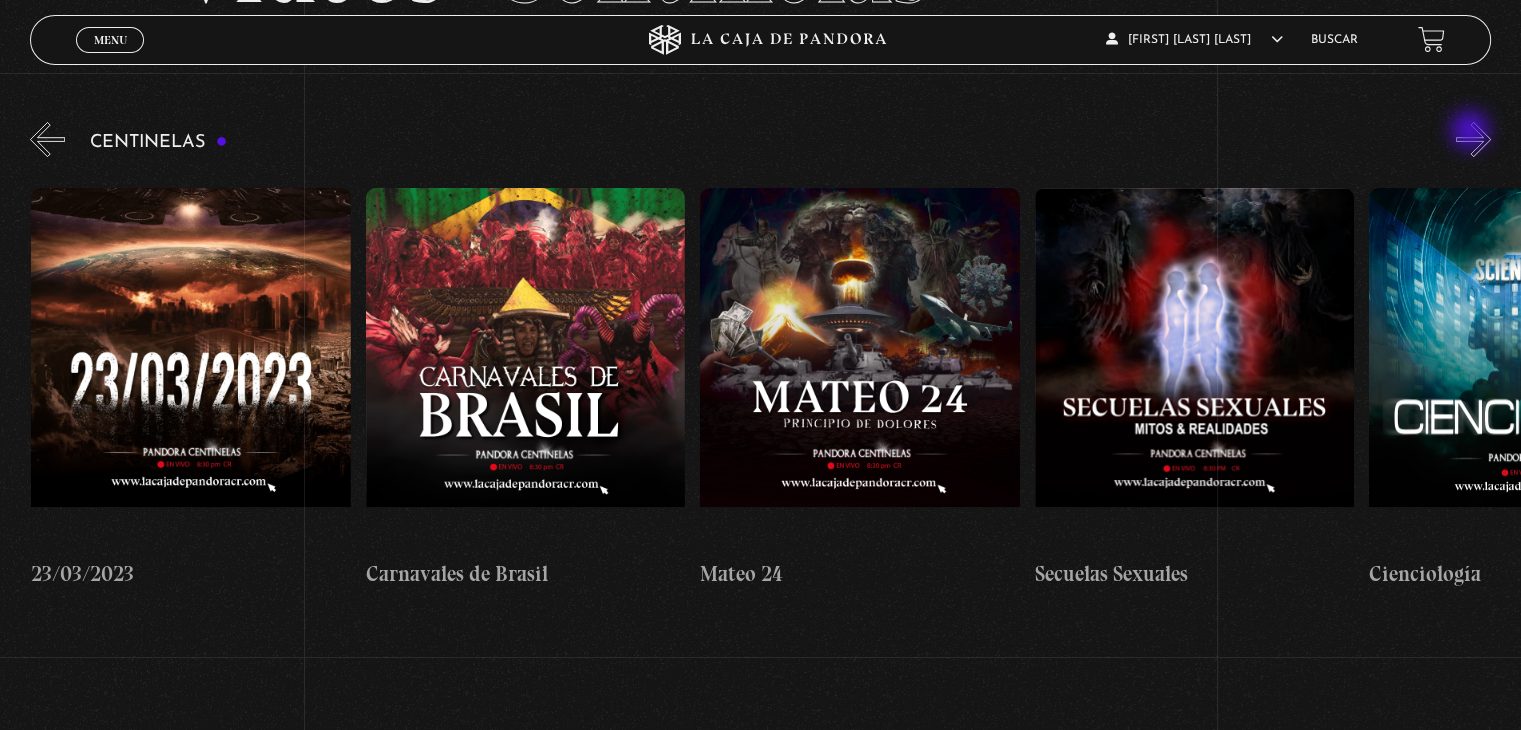 click on "»" at bounding box center (1473, 139) 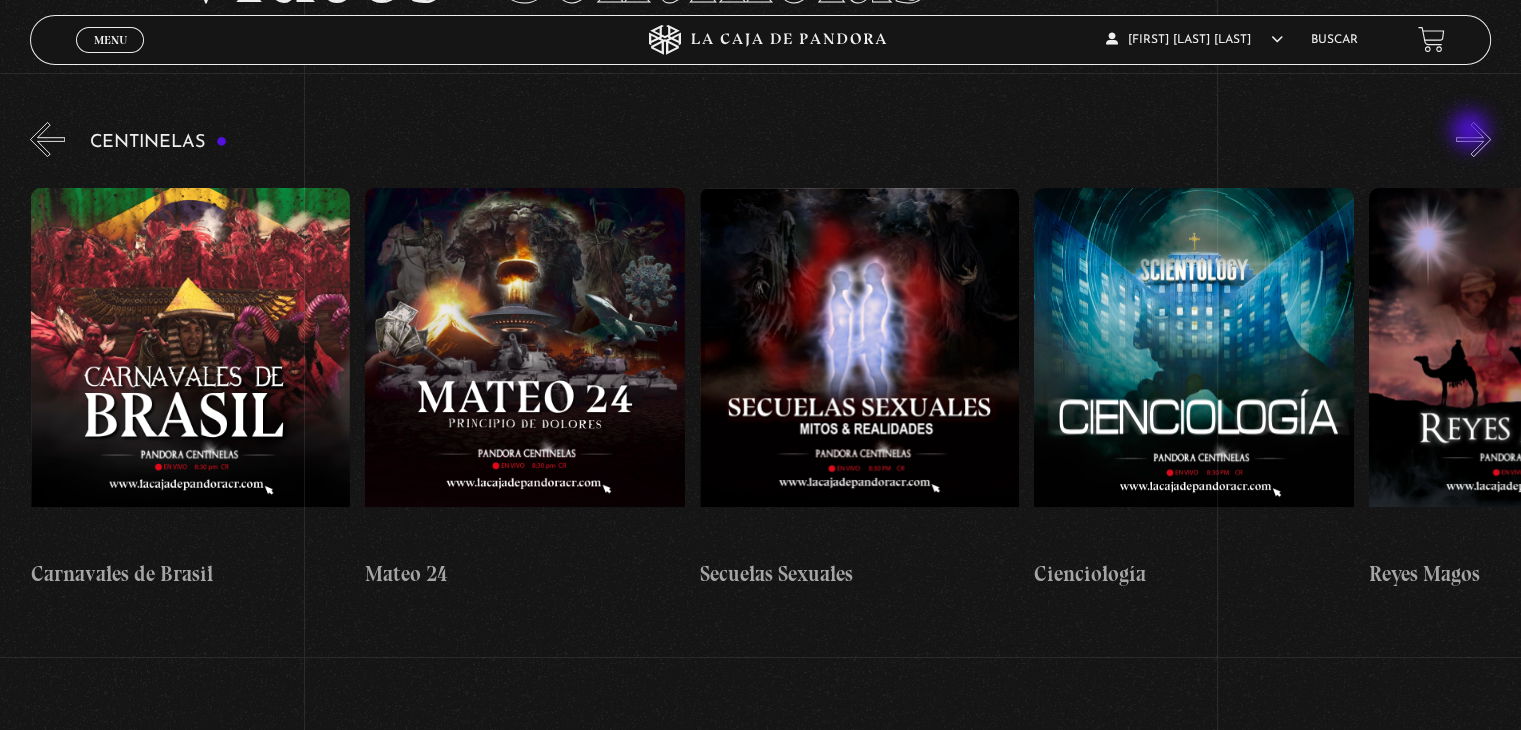 click on "»" at bounding box center [1473, 139] 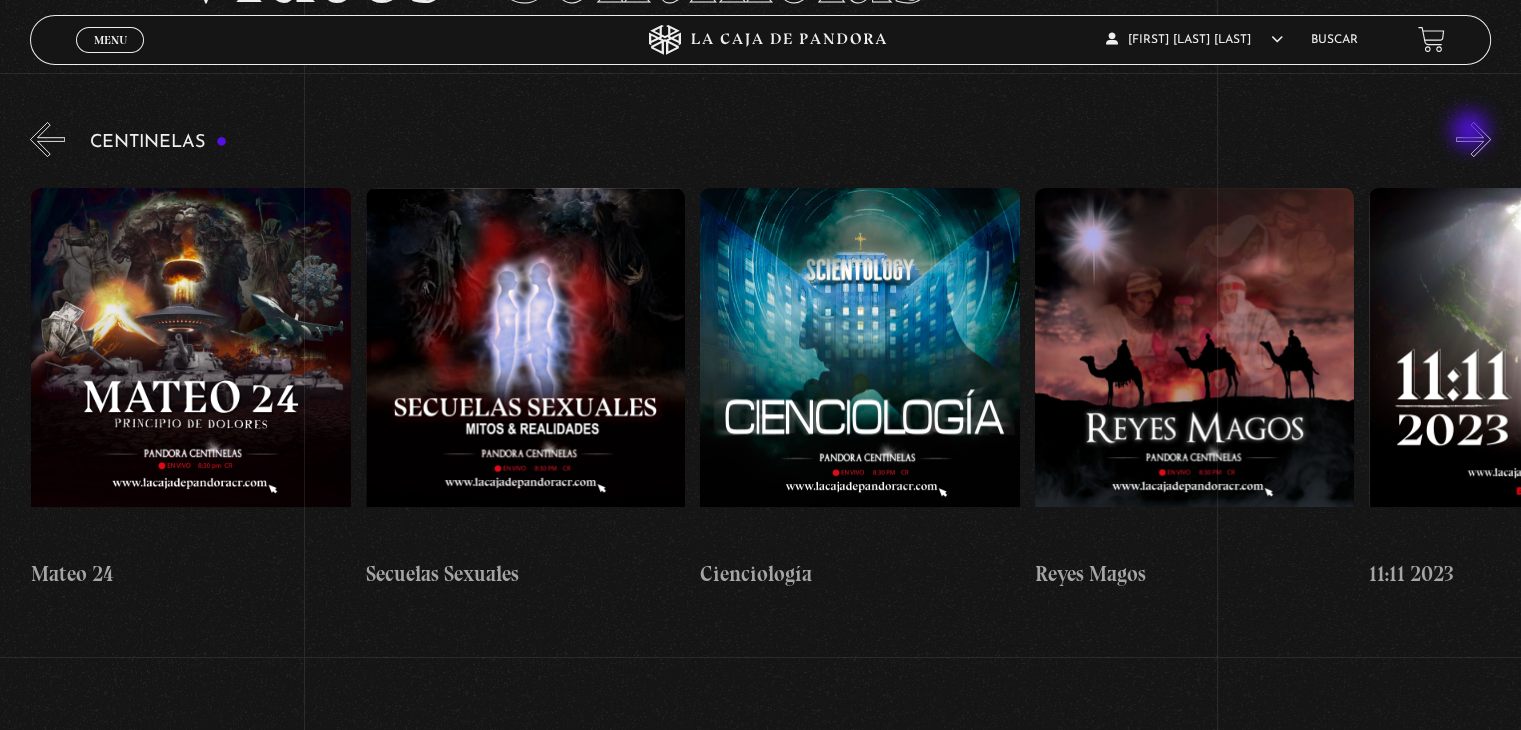 click on "»" at bounding box center [1473, 139] 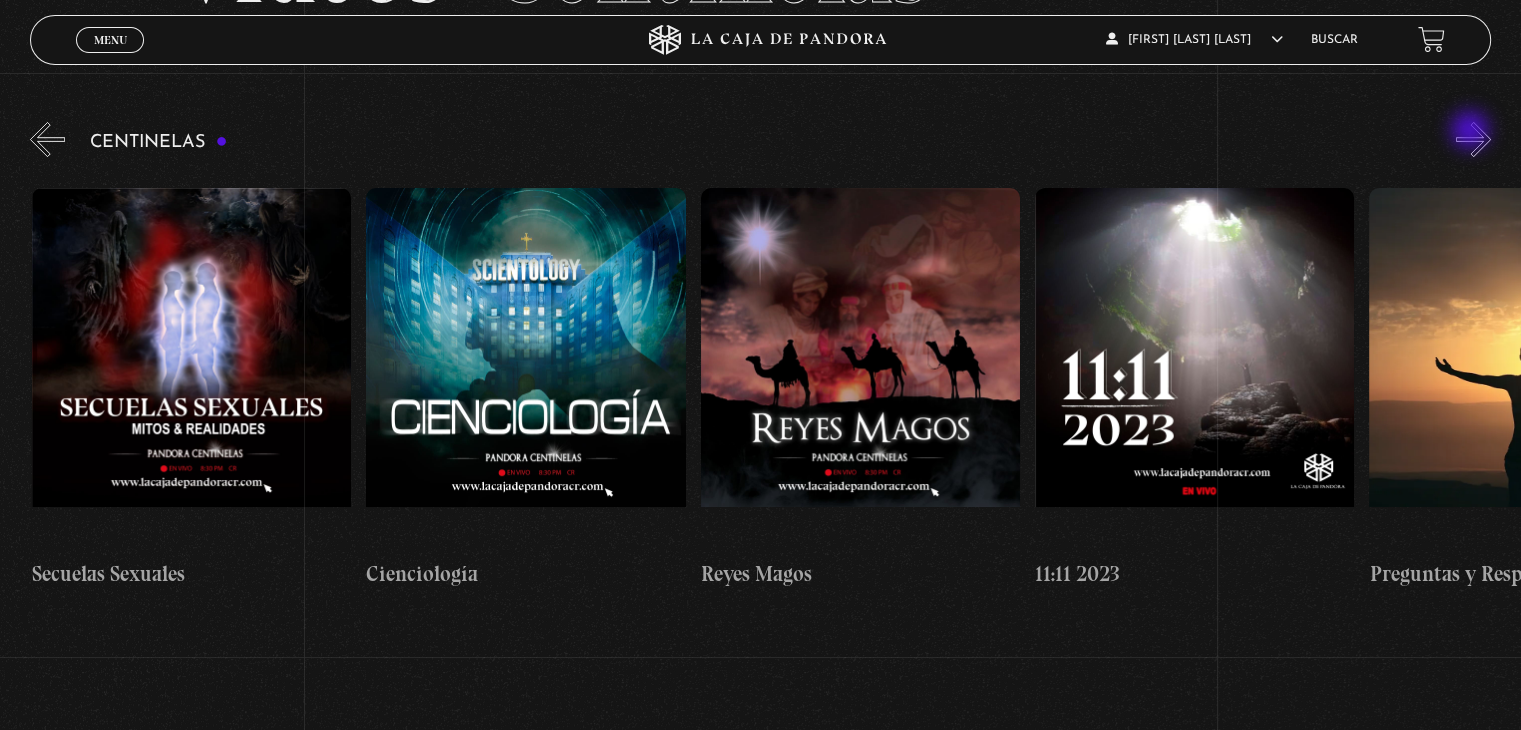 click on "»" at bounding box center (1473, 139) 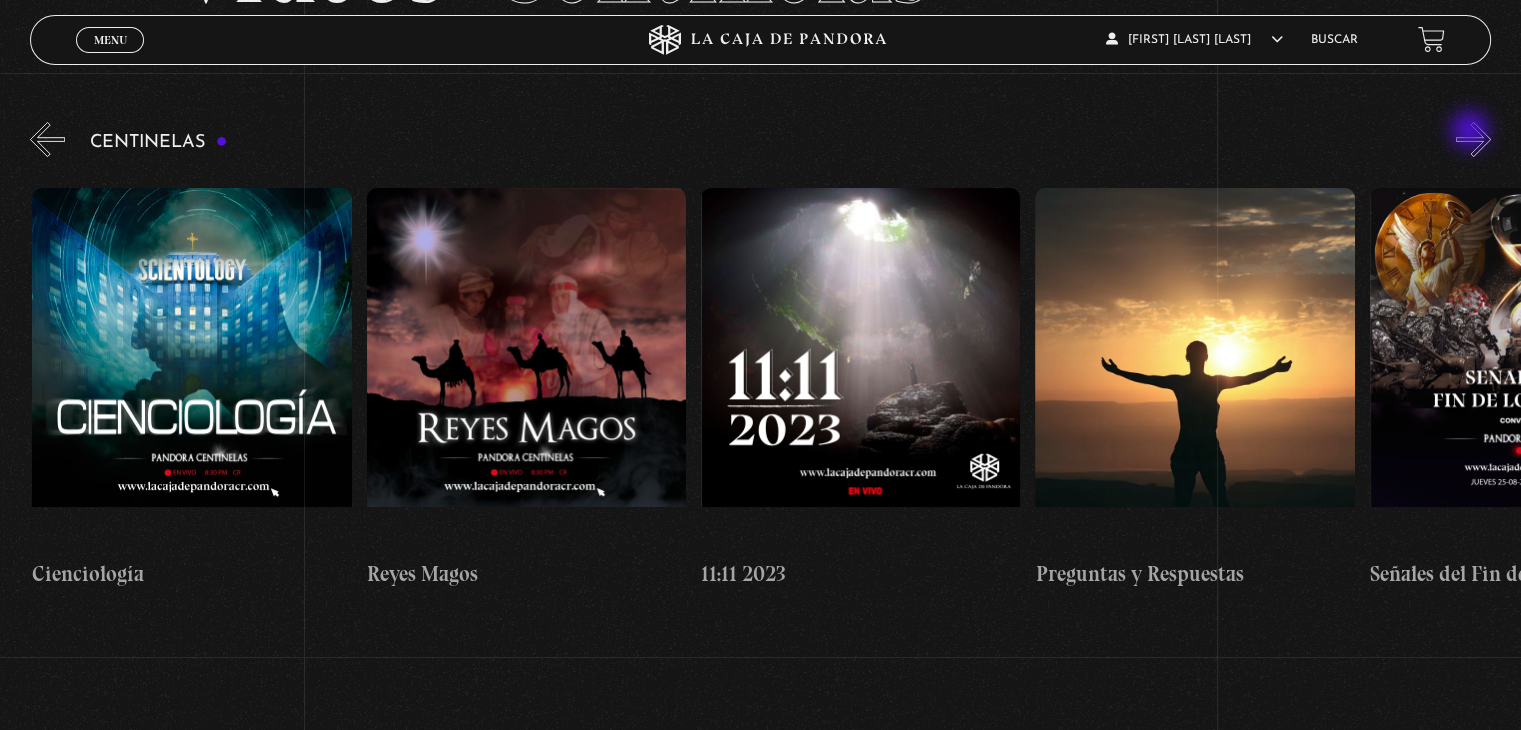click on "»" at bounding box center (1473, 139) 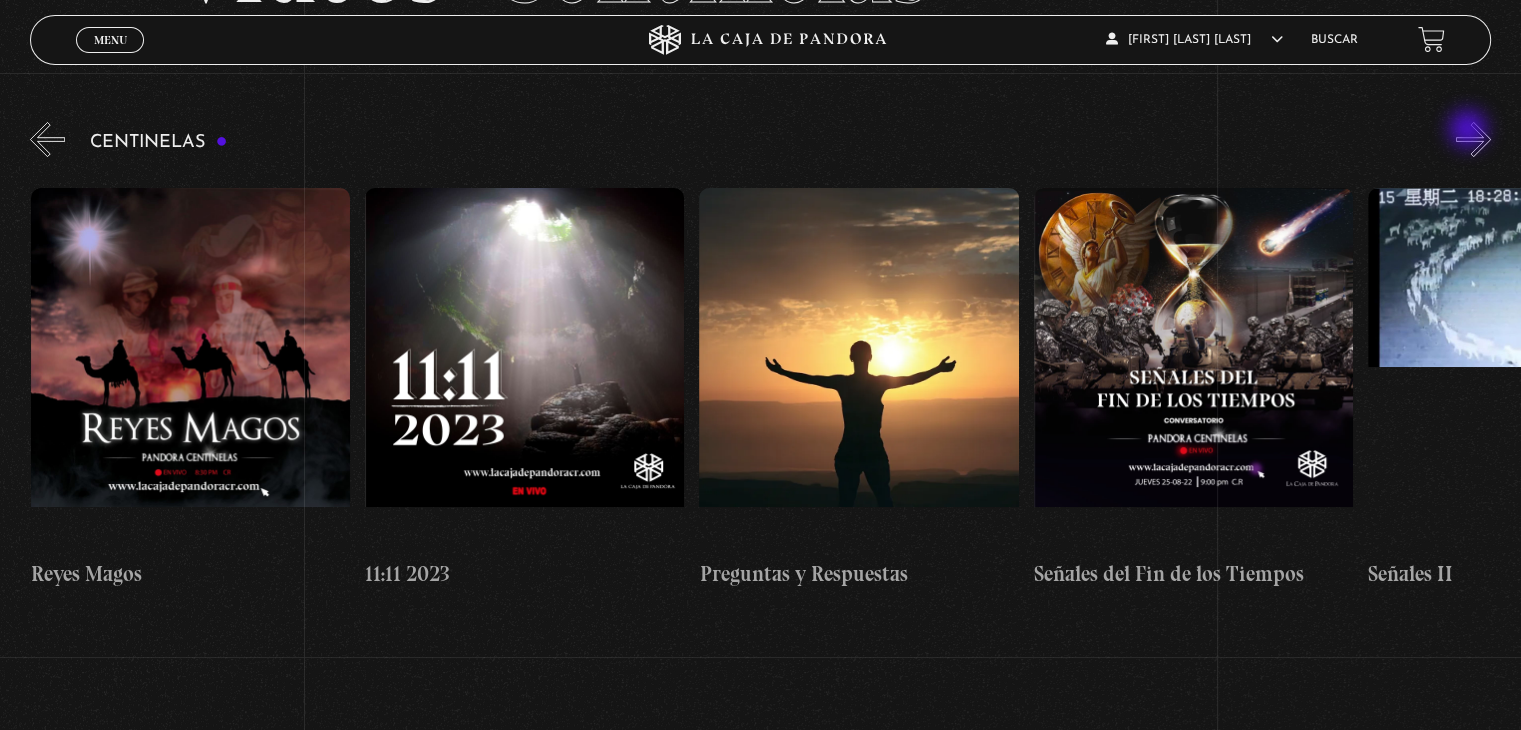 scroll, scrollTop: 0, scrollLeft: 15384, axis: horizontal 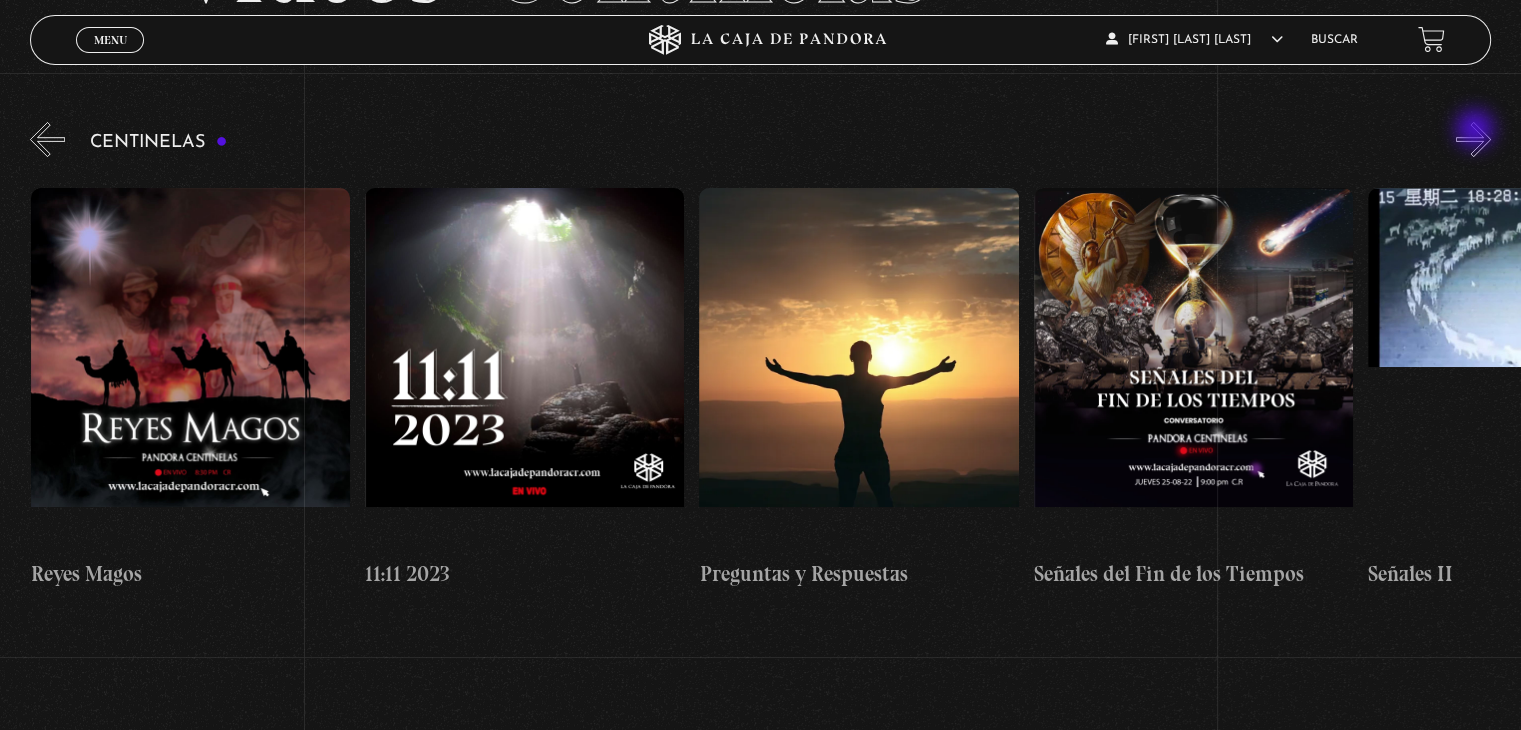 click on "»" at bounding box center [1473, 139] 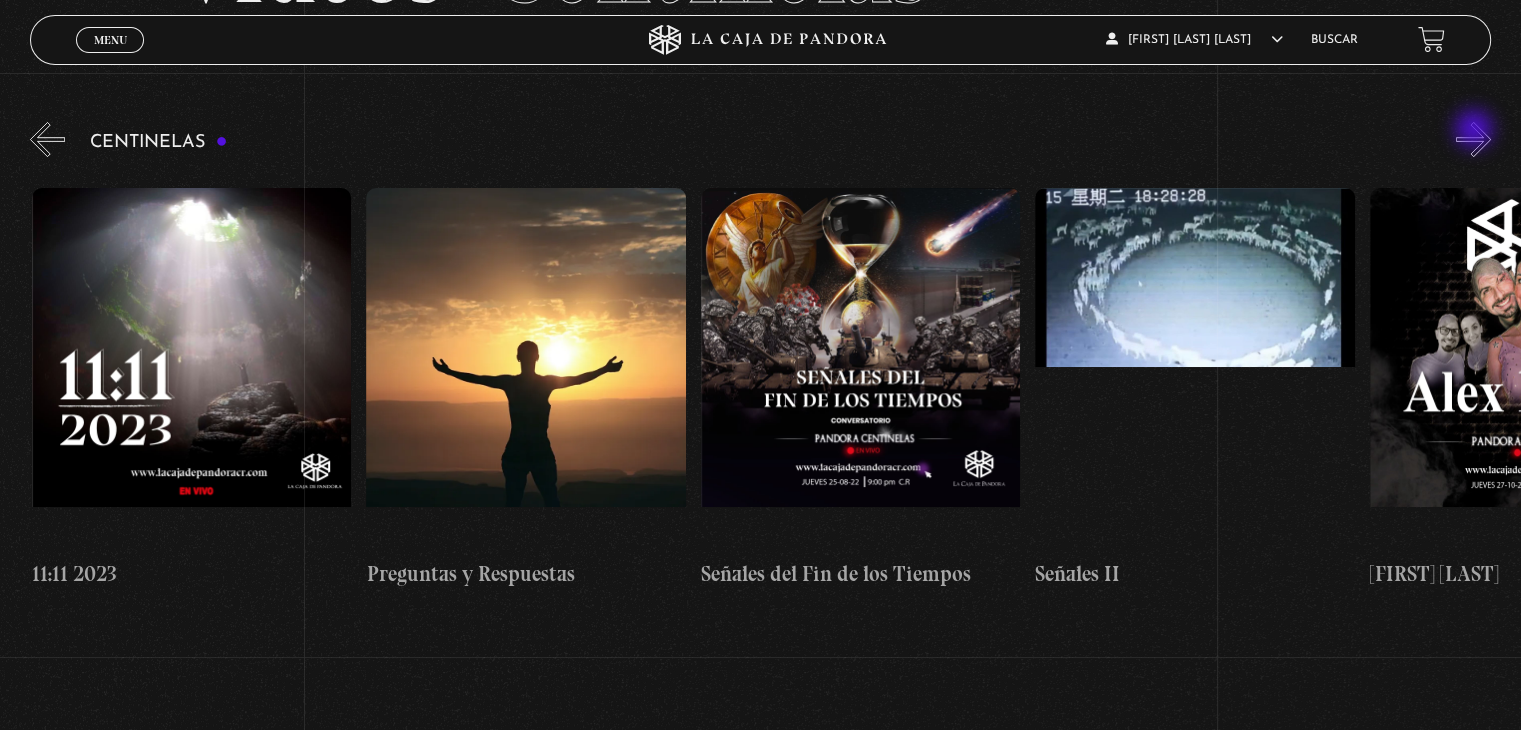 click on "»" at bounding box center (1473, 139) 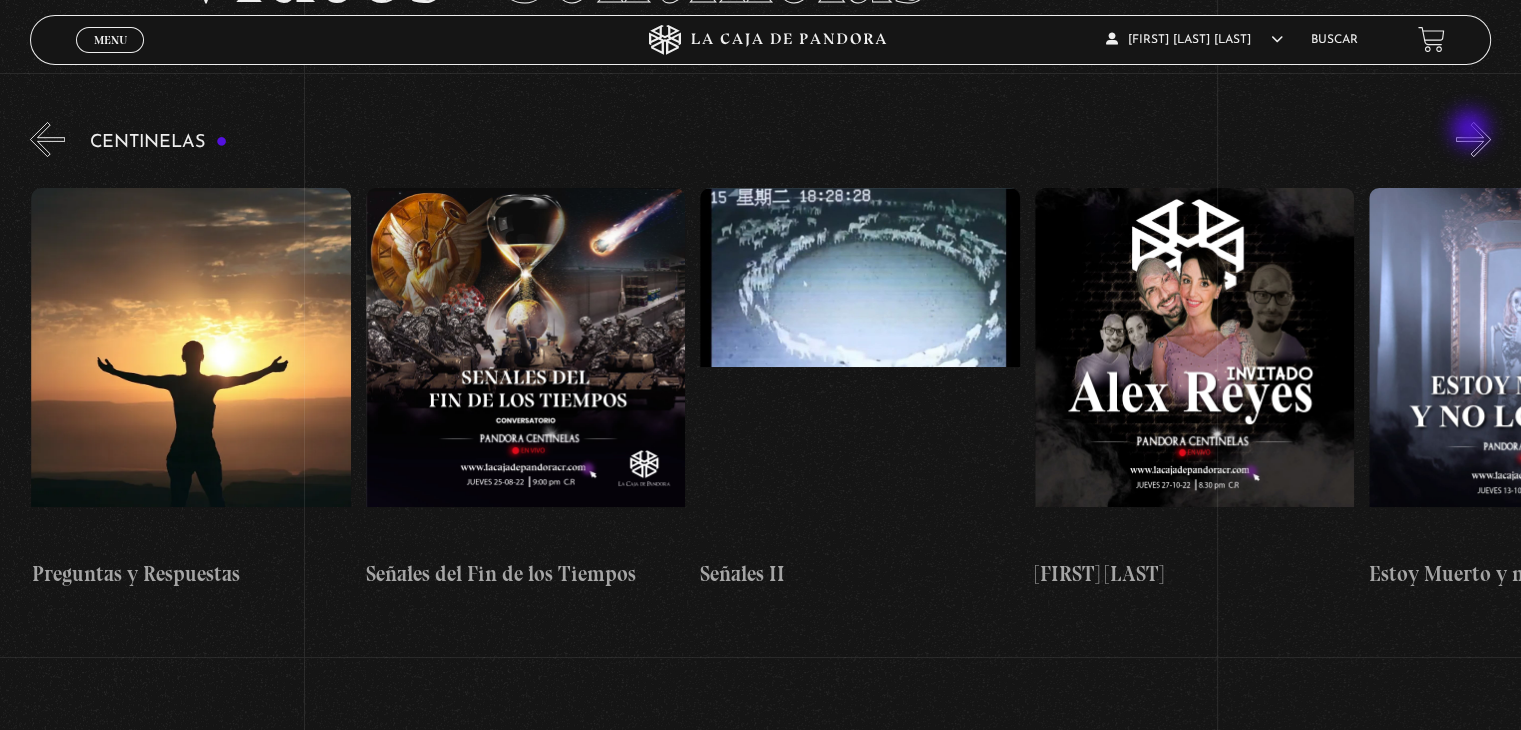 click on "»" at bounding box center [1473, 139] 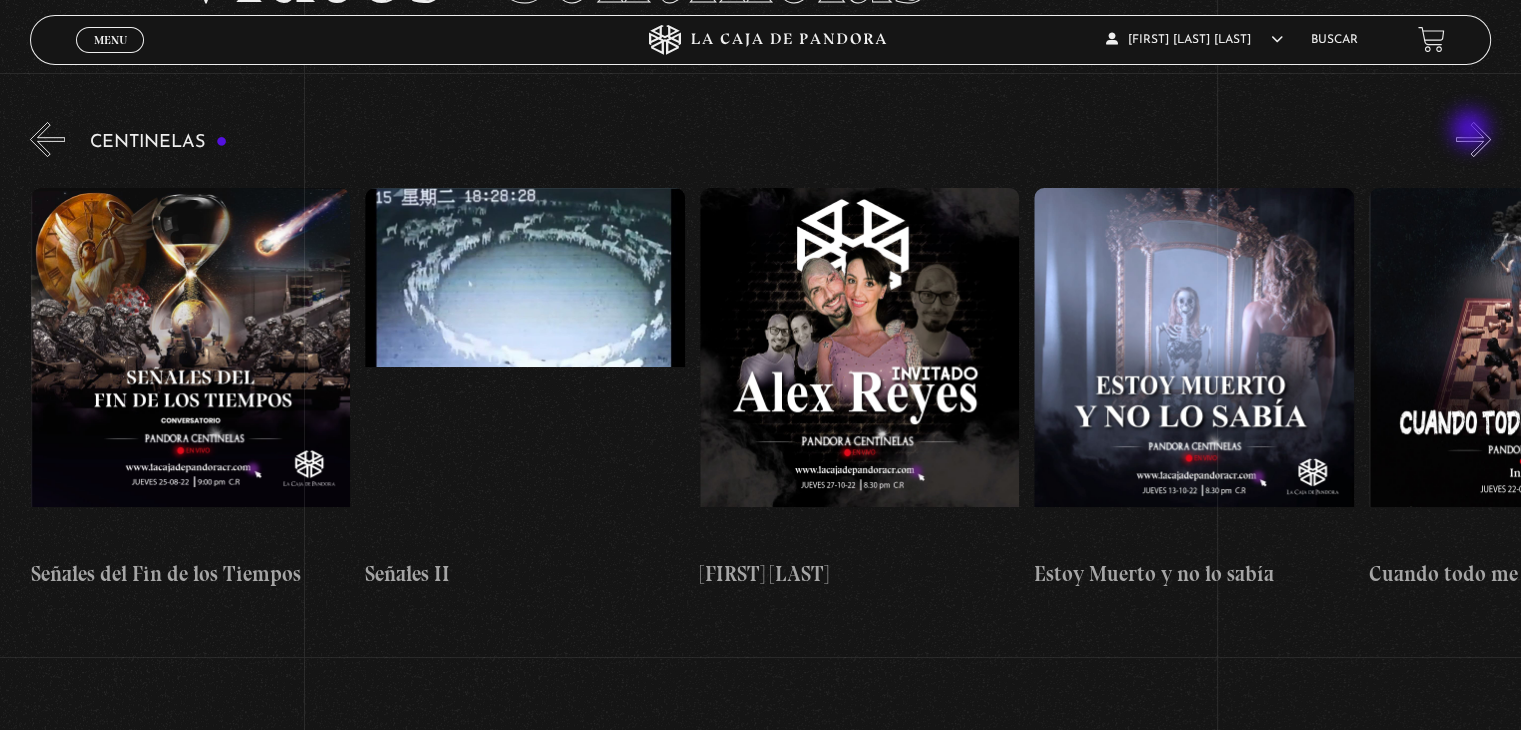 scroll, scrollTop: 0, scrollLeft: 16388, axis: horizontal 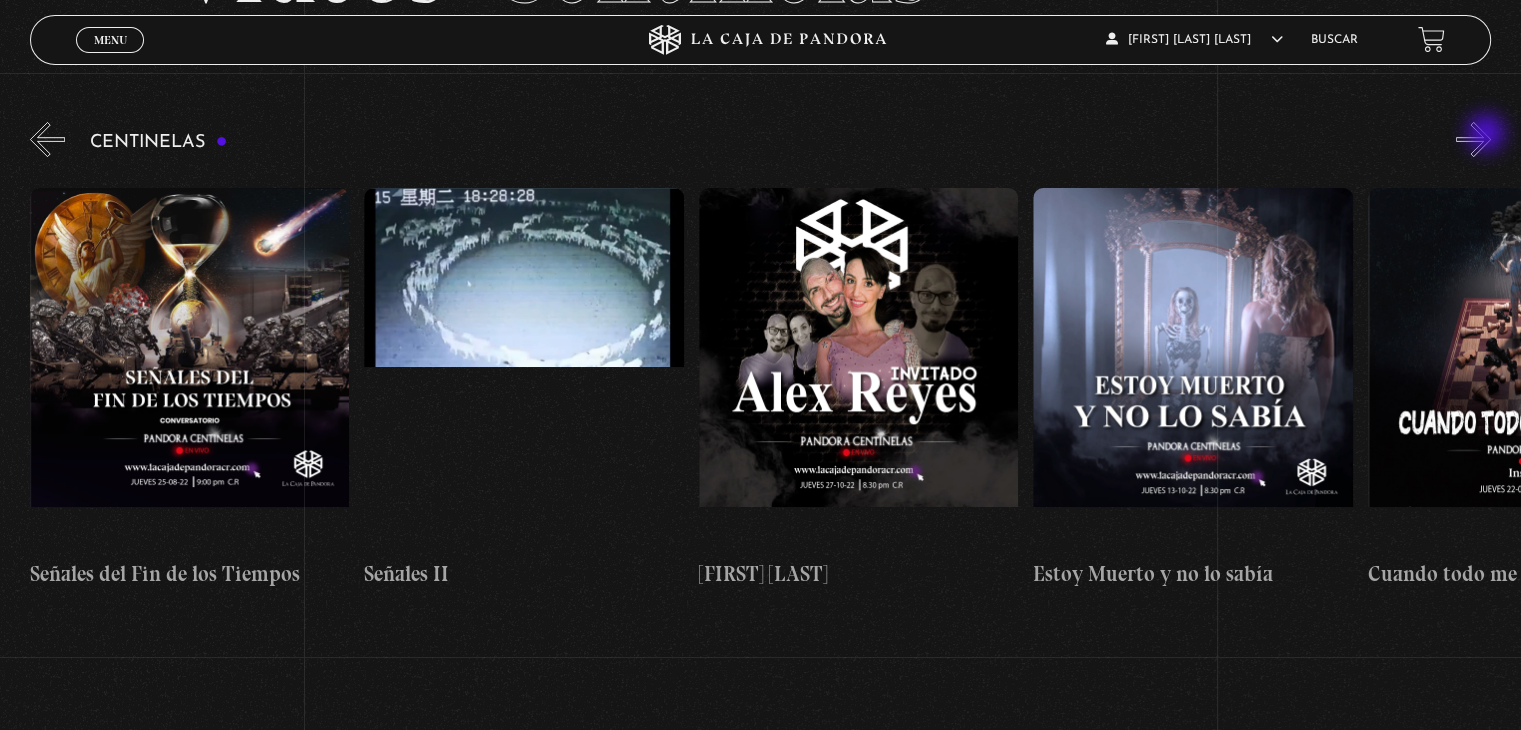 click on "»" at bounding box center [1473, 139] 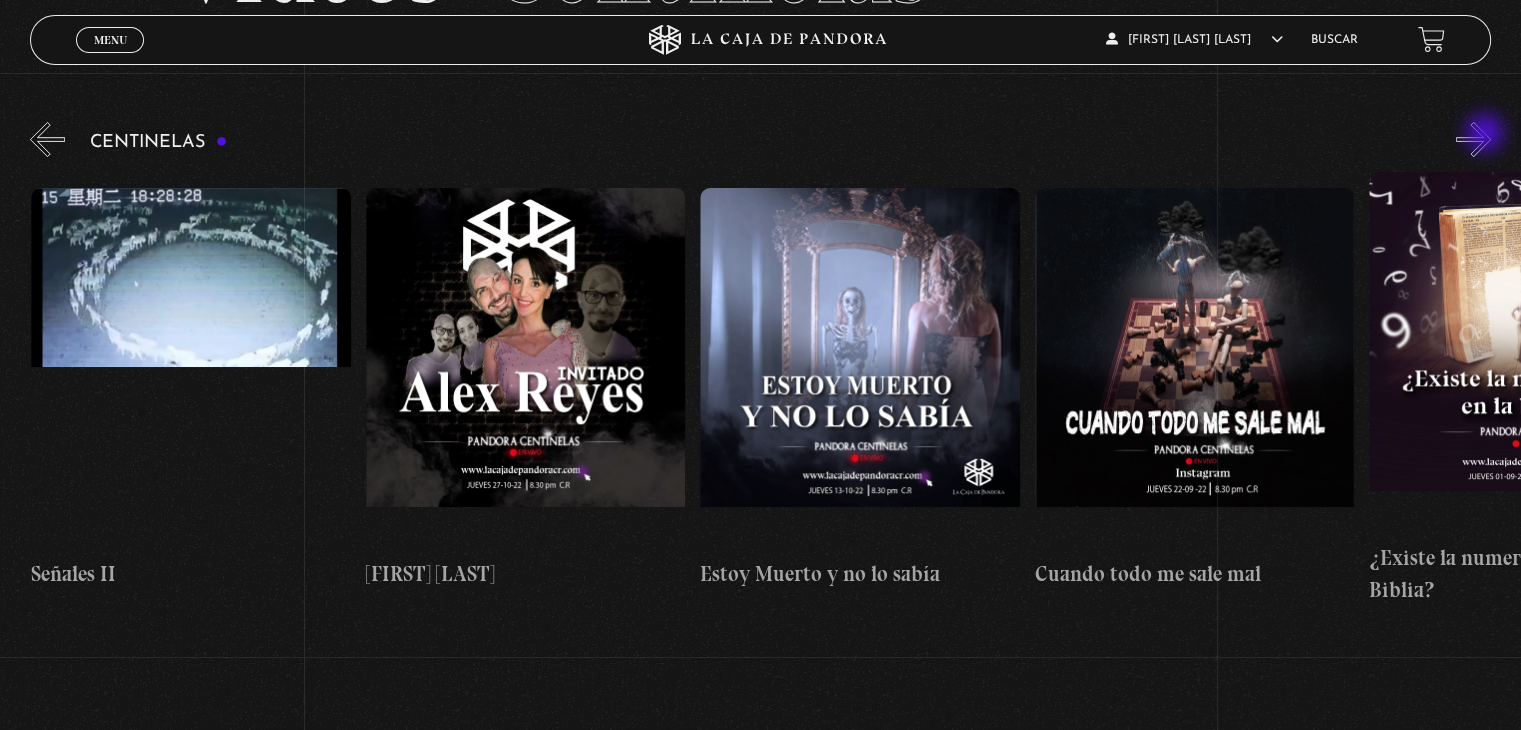 scroll, scrollTop: 0, scrollLeft: 16722, axis: horizontal 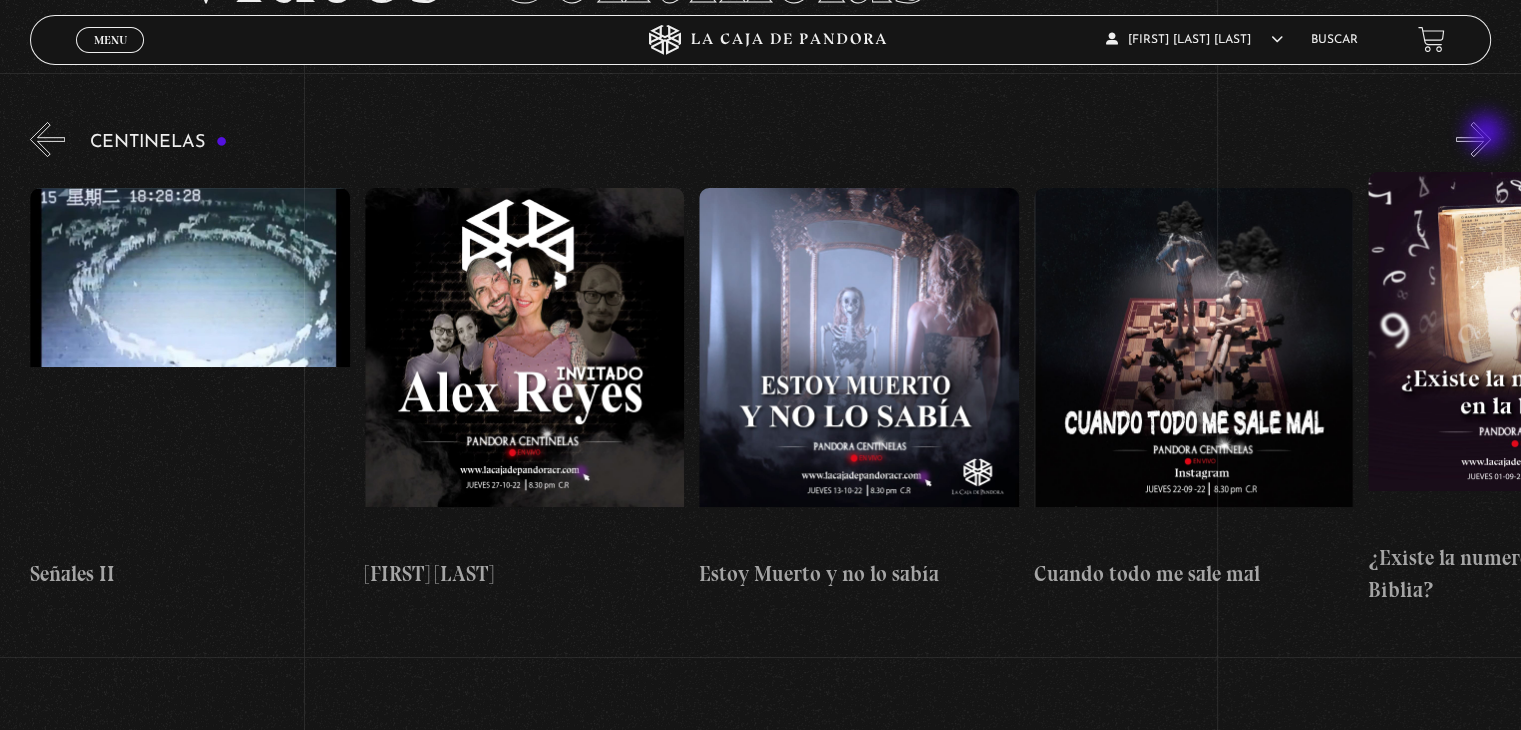 click on "»" at bounding box center (1473, 139) 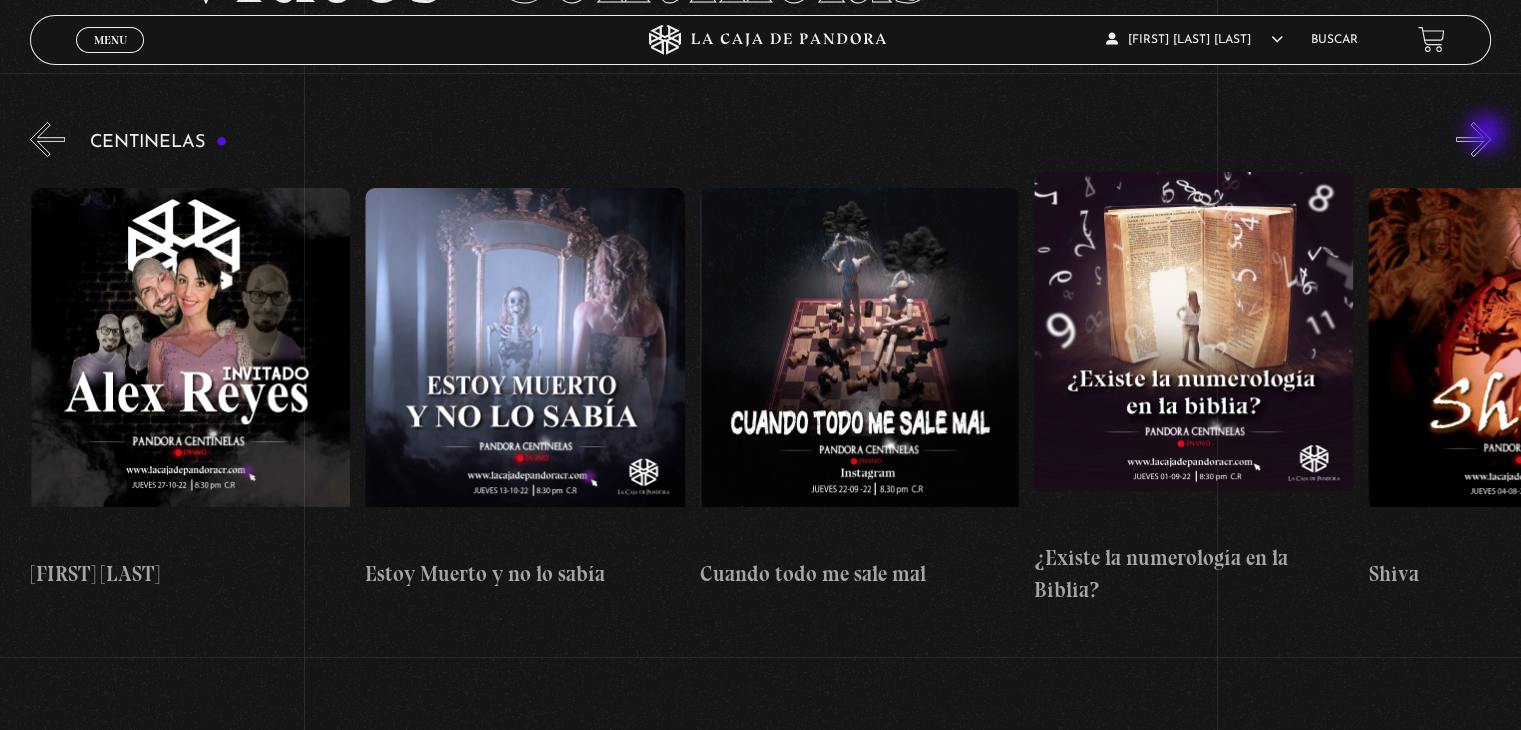 click on "»" at bounding box center (1473, 139) 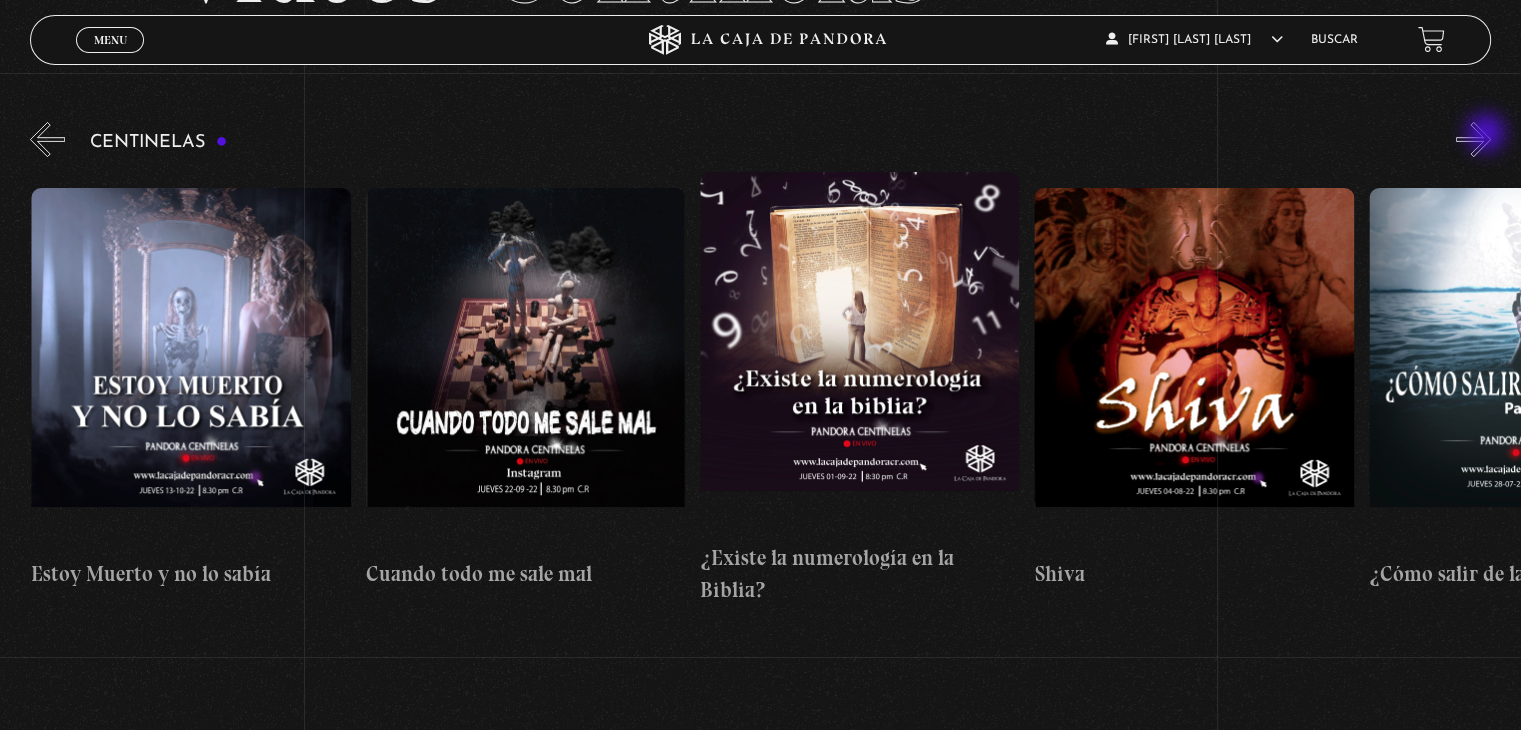 click on "»" at bounding box center (1473, 139) 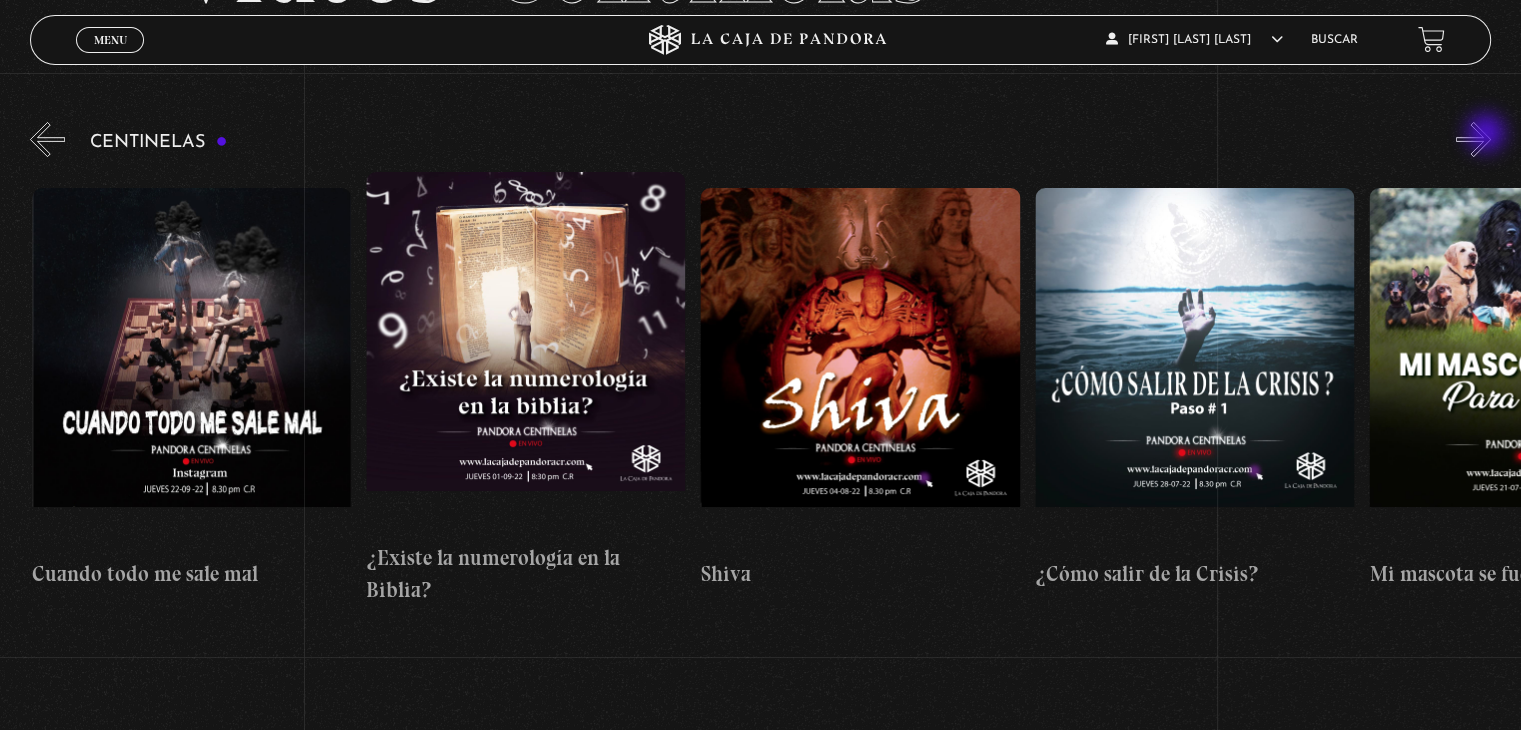 scroll, scrollTop: 0, scrollLeft: 17725, axis: horizontal 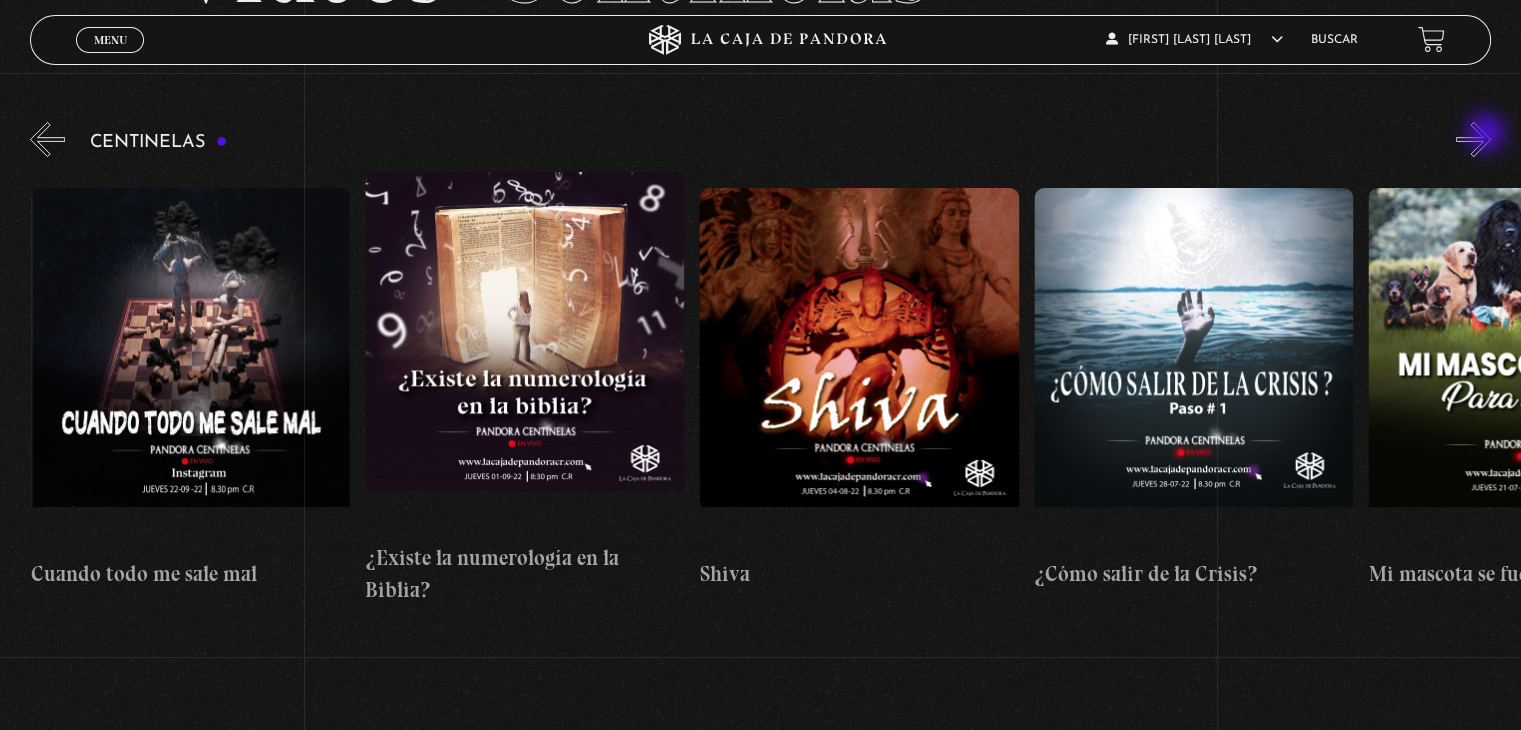 click on "»" at bounding box center (1473, 139) 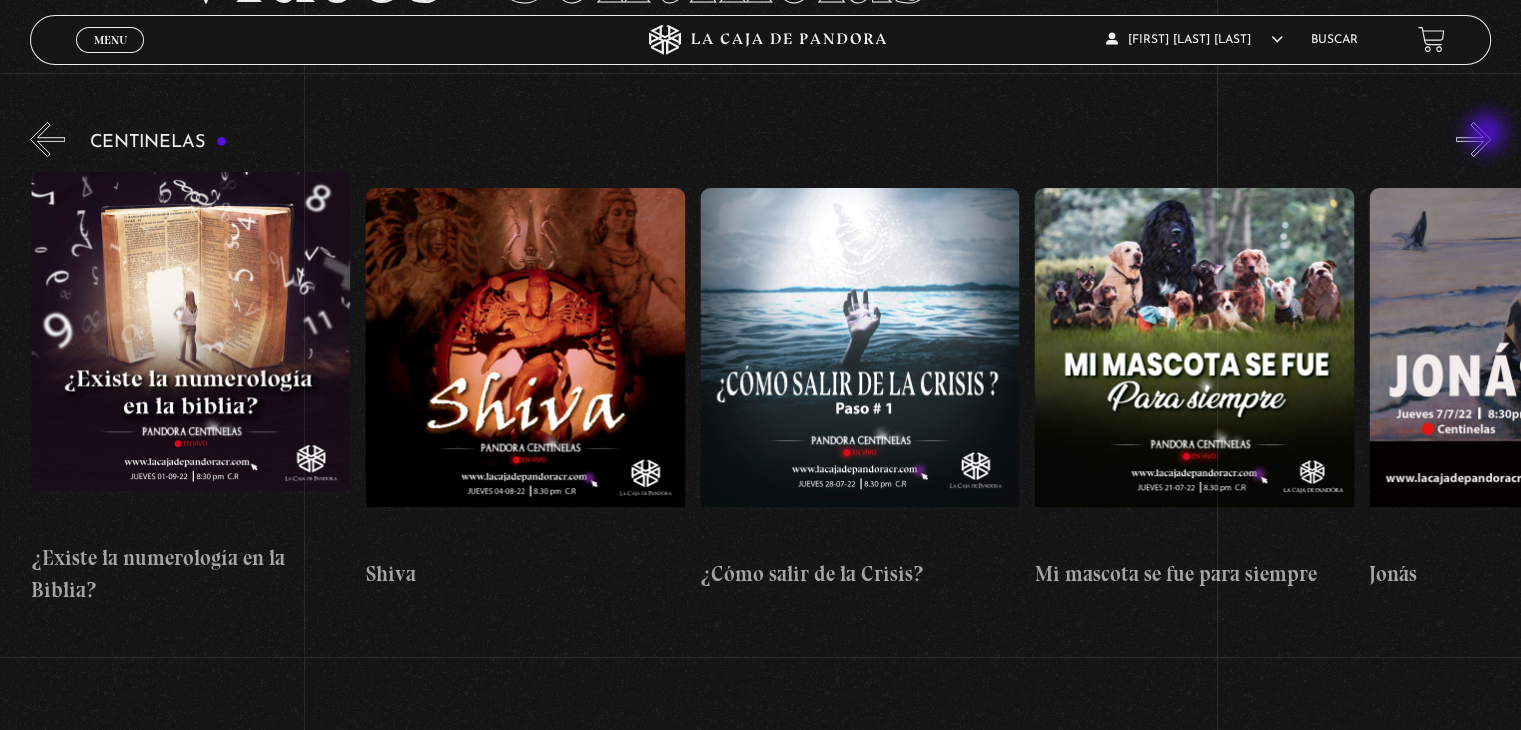 scroll, scrollTop: 0, scrollLeft: 18060, axis: horizontal 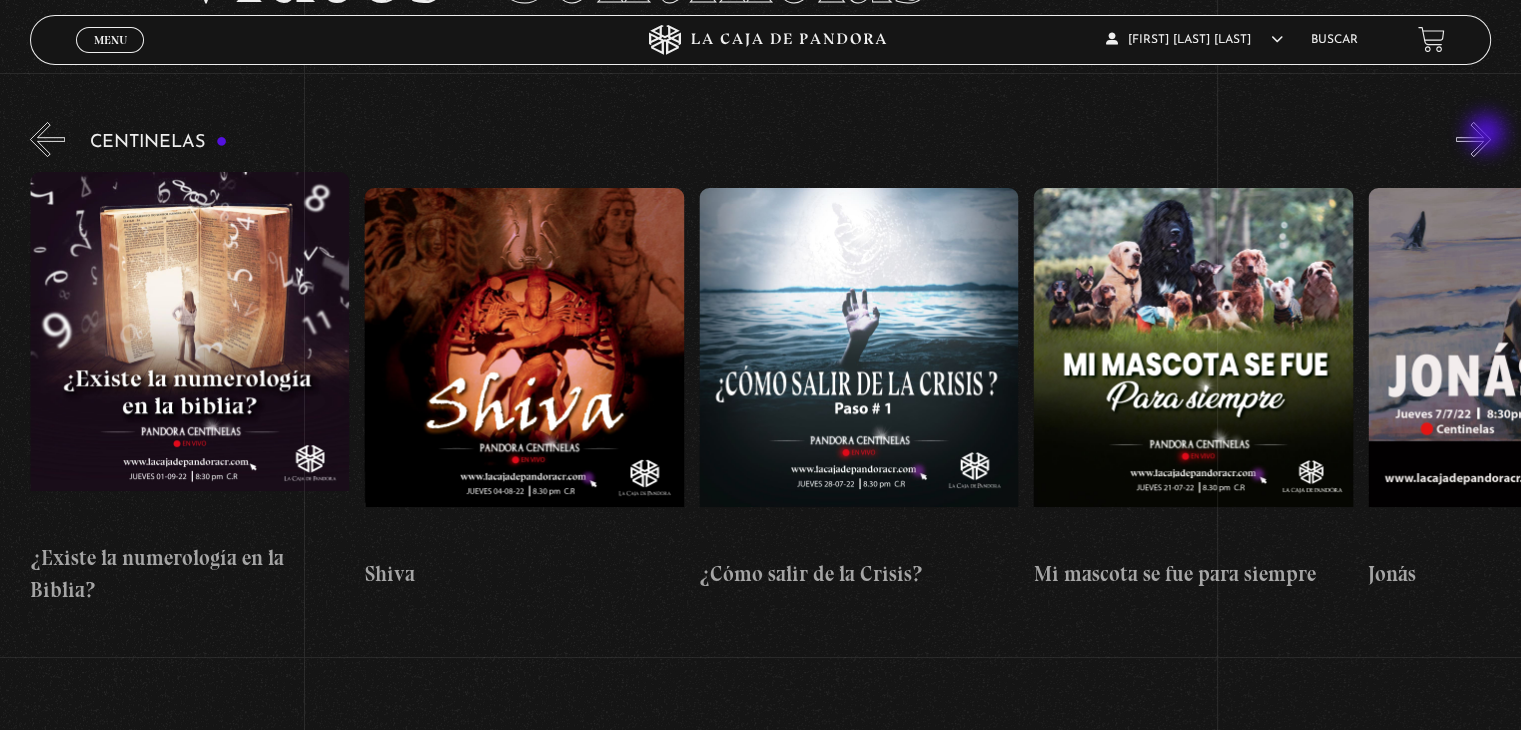 click on "»" at bounding box center [1473, 139] 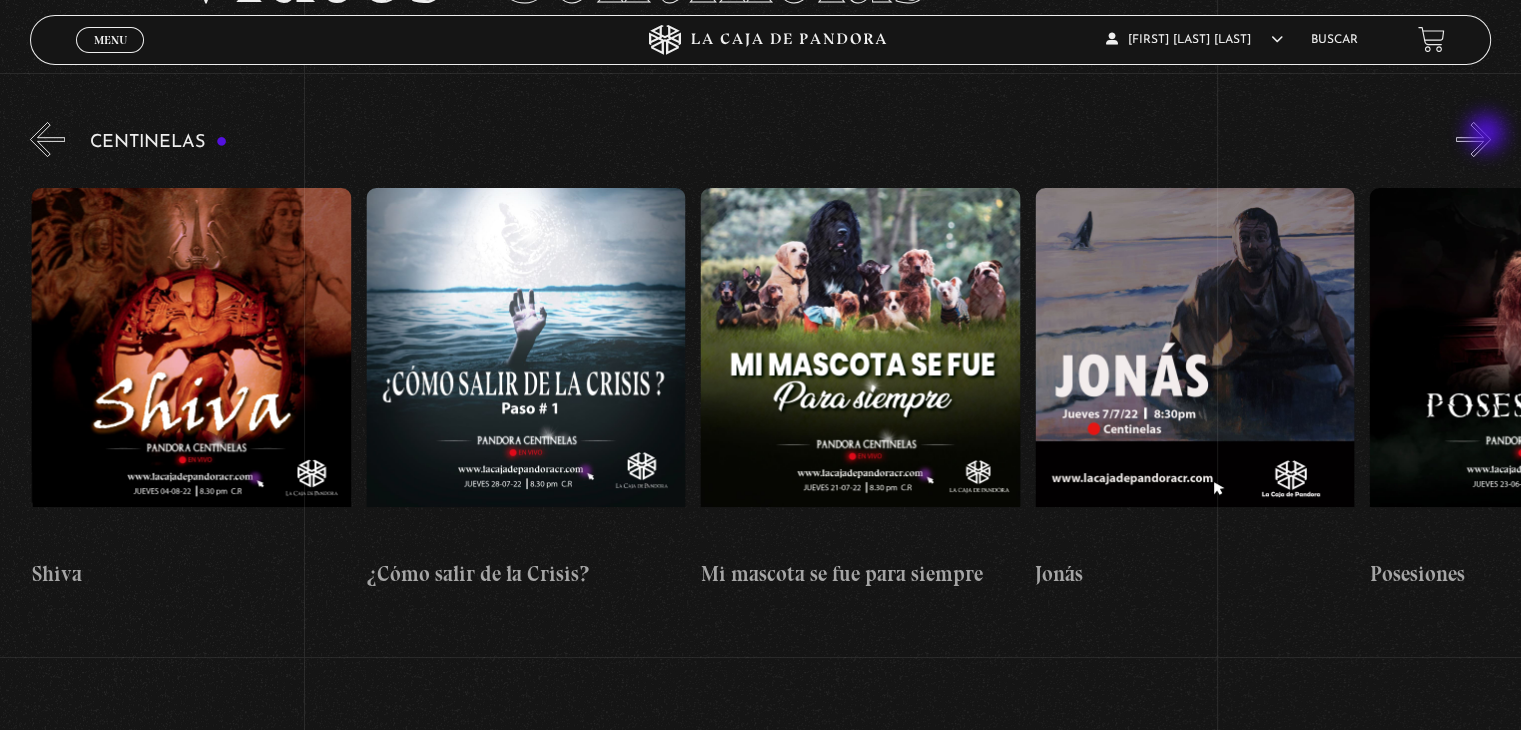 scroll, scrollTop: 0, scrollLeft: 18394, axis: horizontal 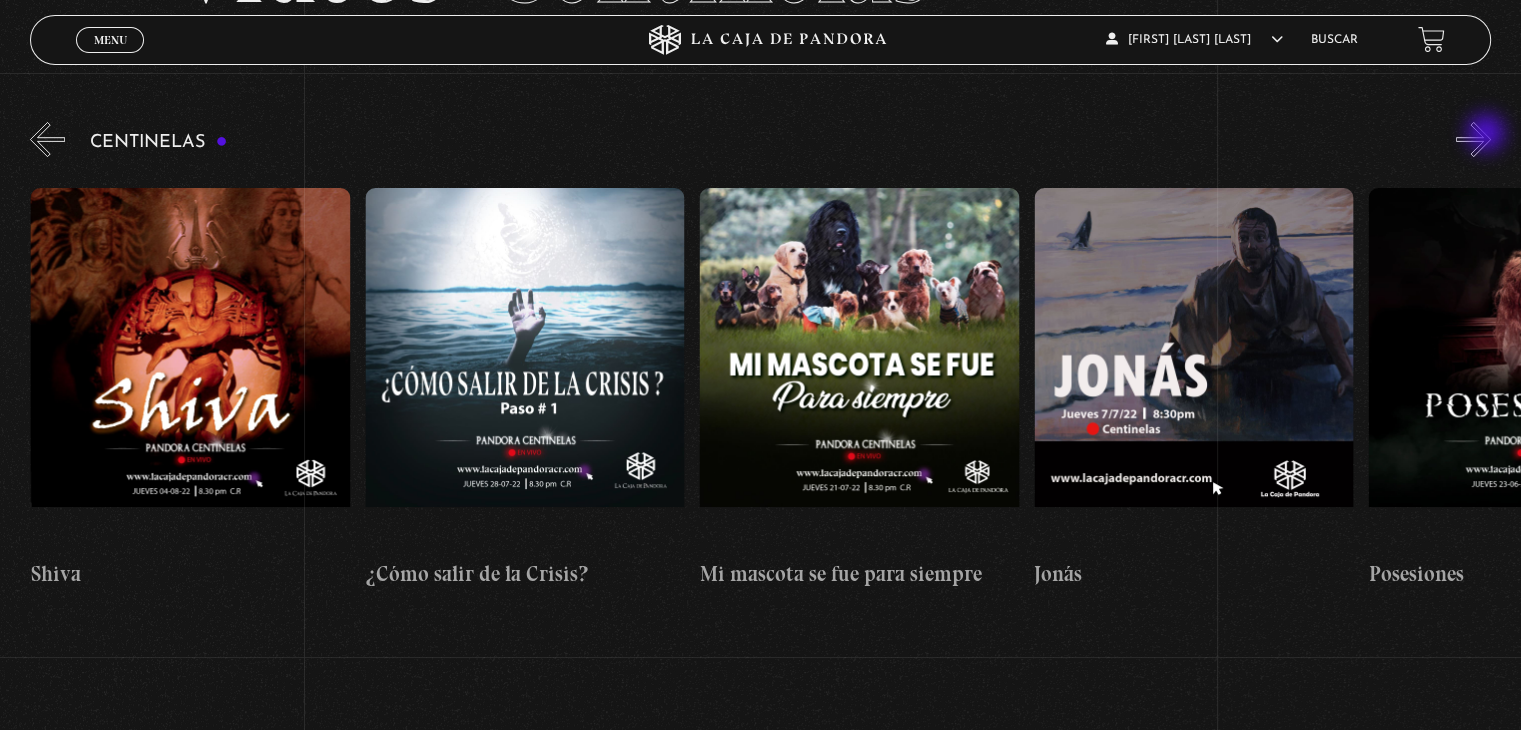 click on "»" at bounding box center [1473, 139] 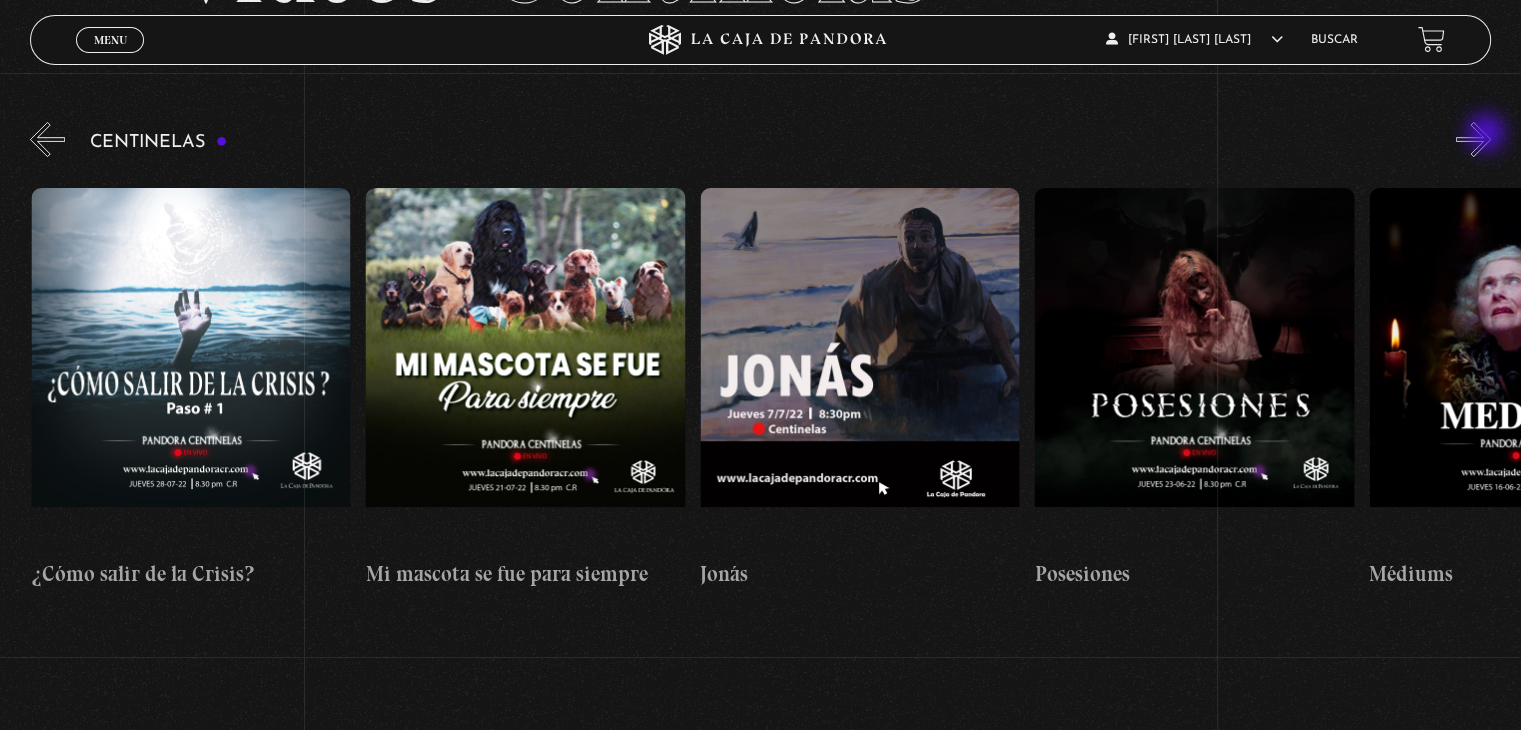 click on "»" at bounding box center (1473, 139) 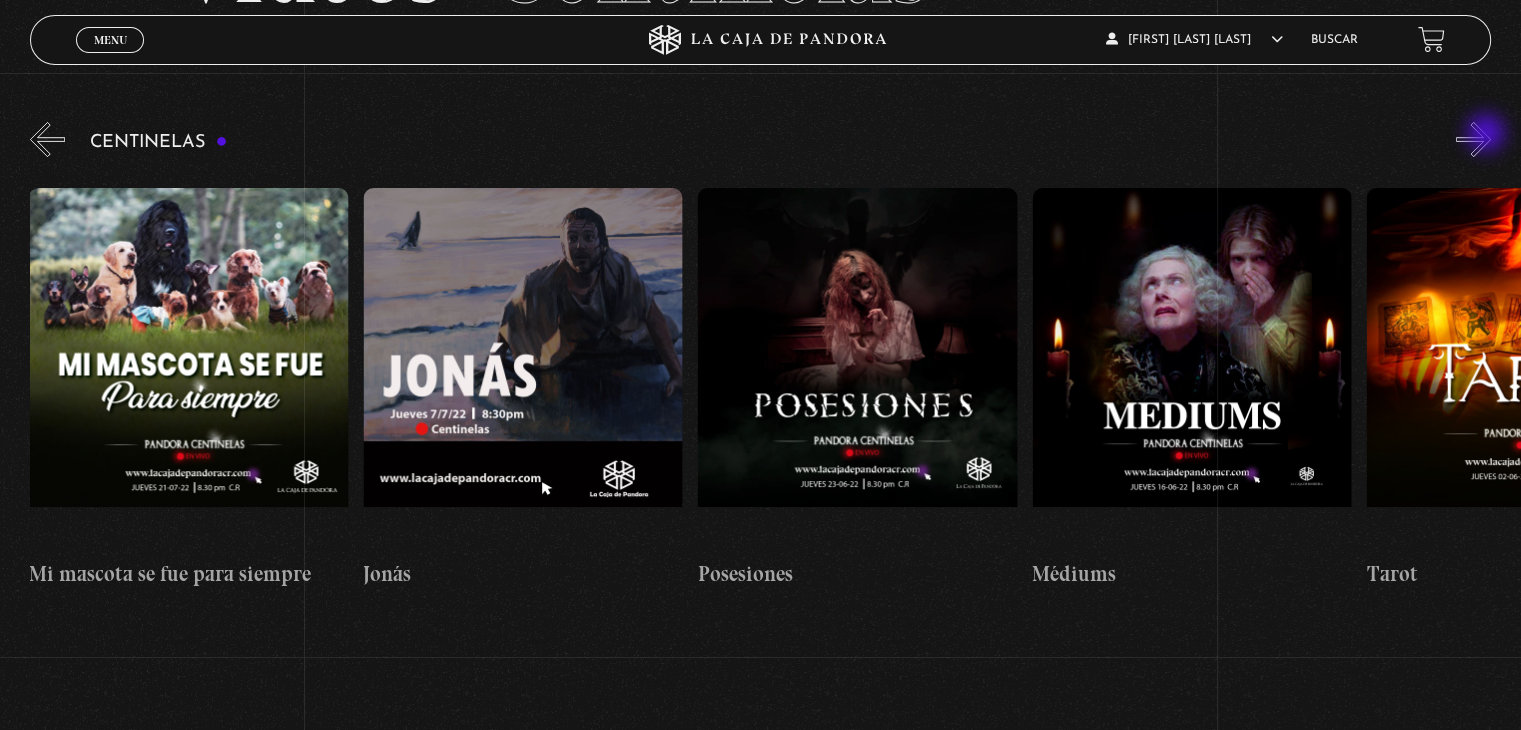 click on "»" at bounding box center [1473, 139] 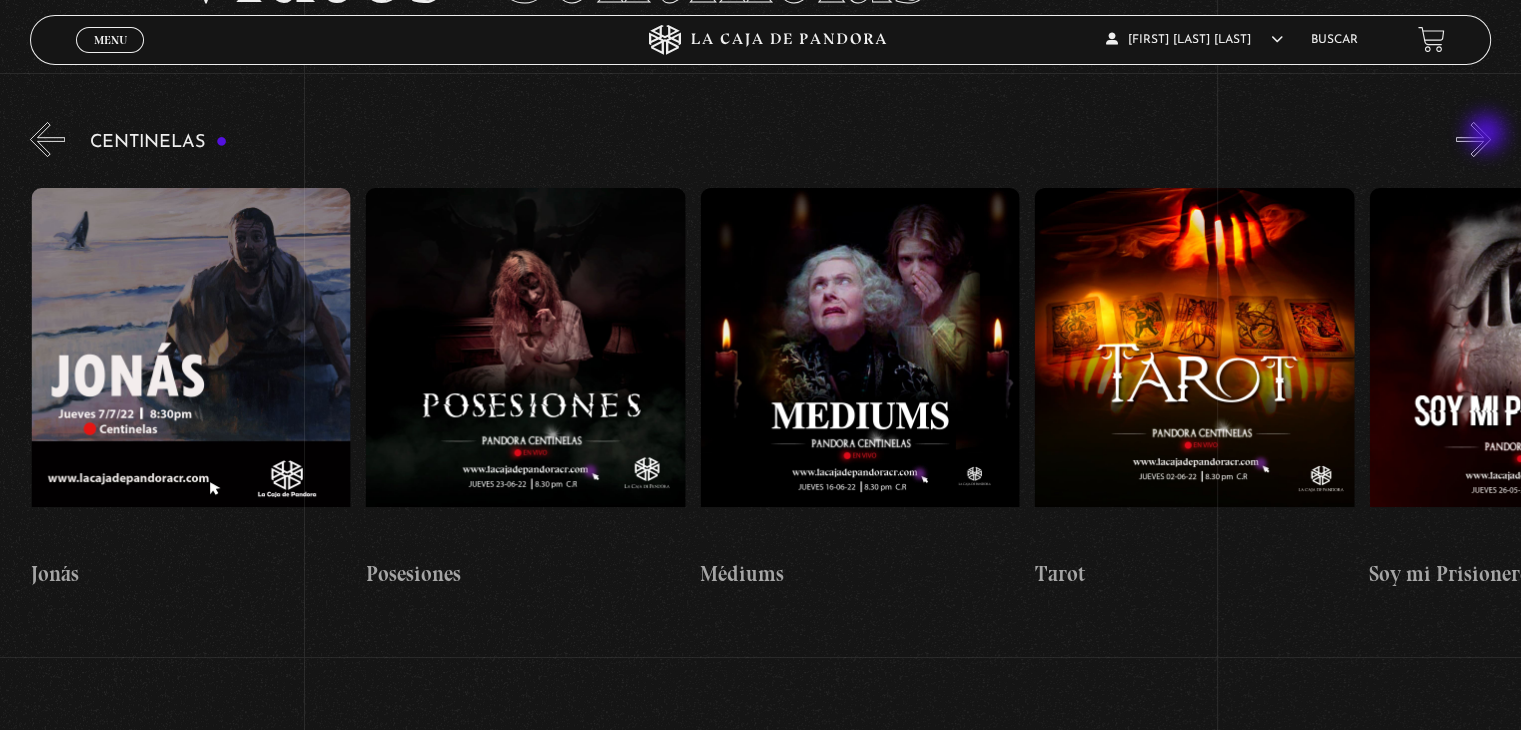 click on "»" at bounding box center [1473, 139] 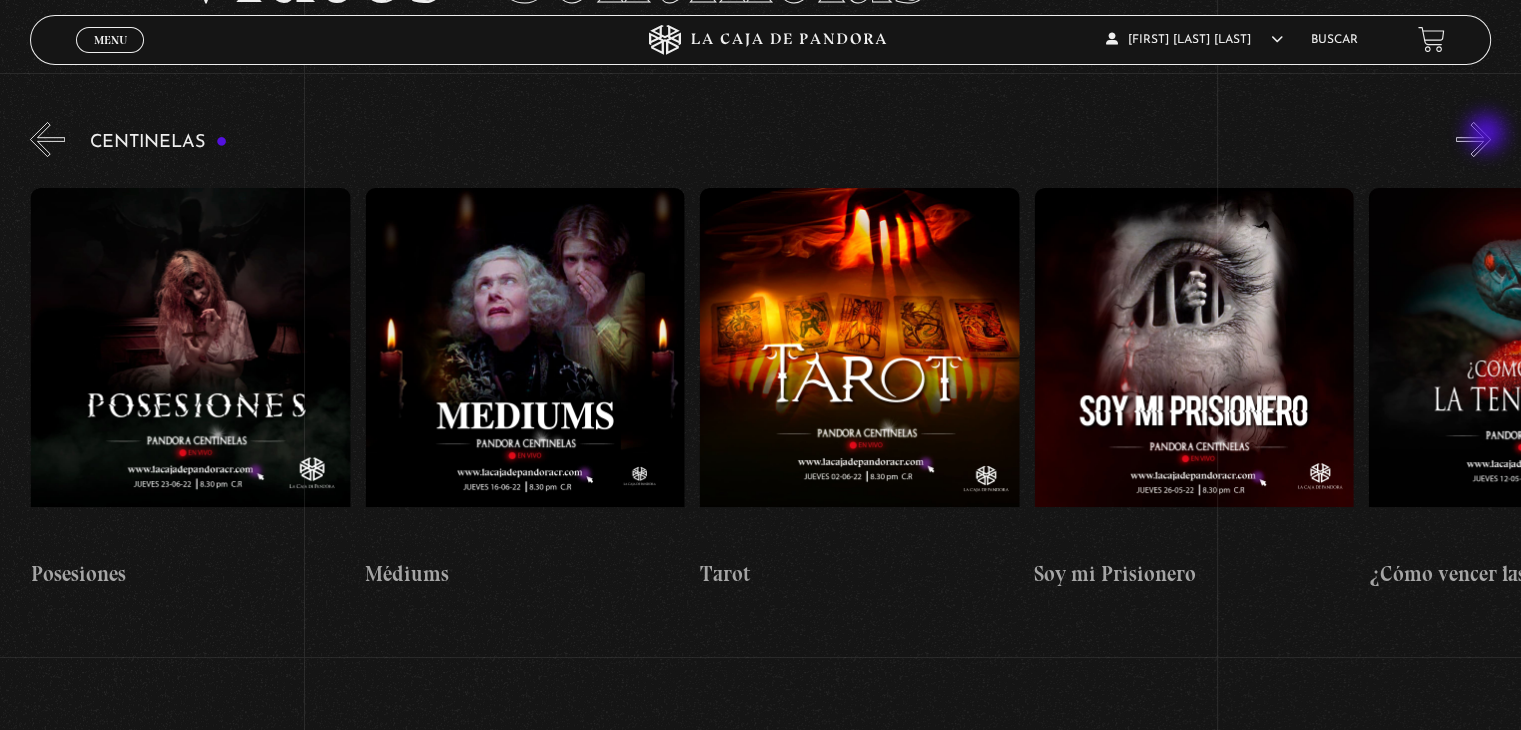 click on "»" at bounding box center (1473, 139) 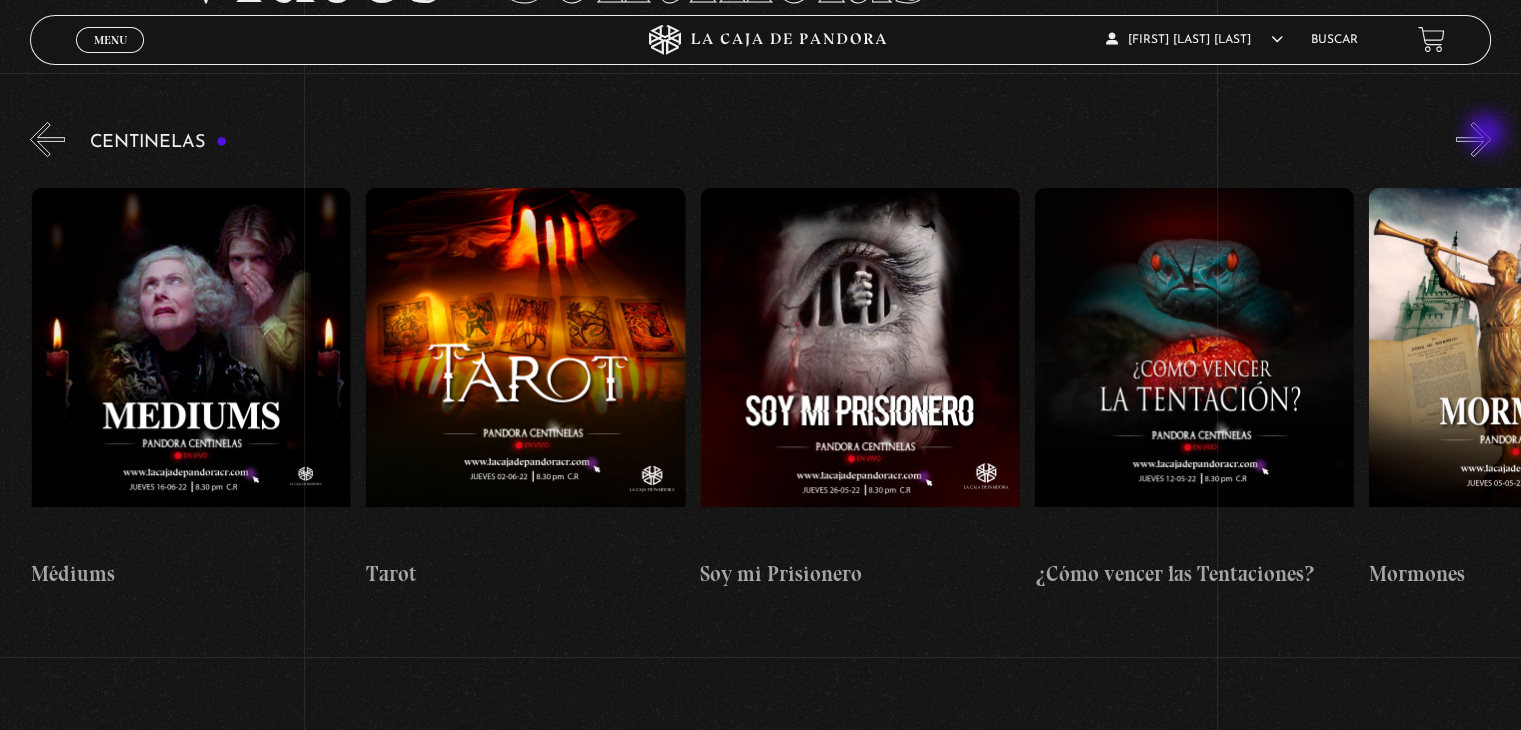 scroll, scrollTop: 0, scrollLeft: 20066, axis: horizontal 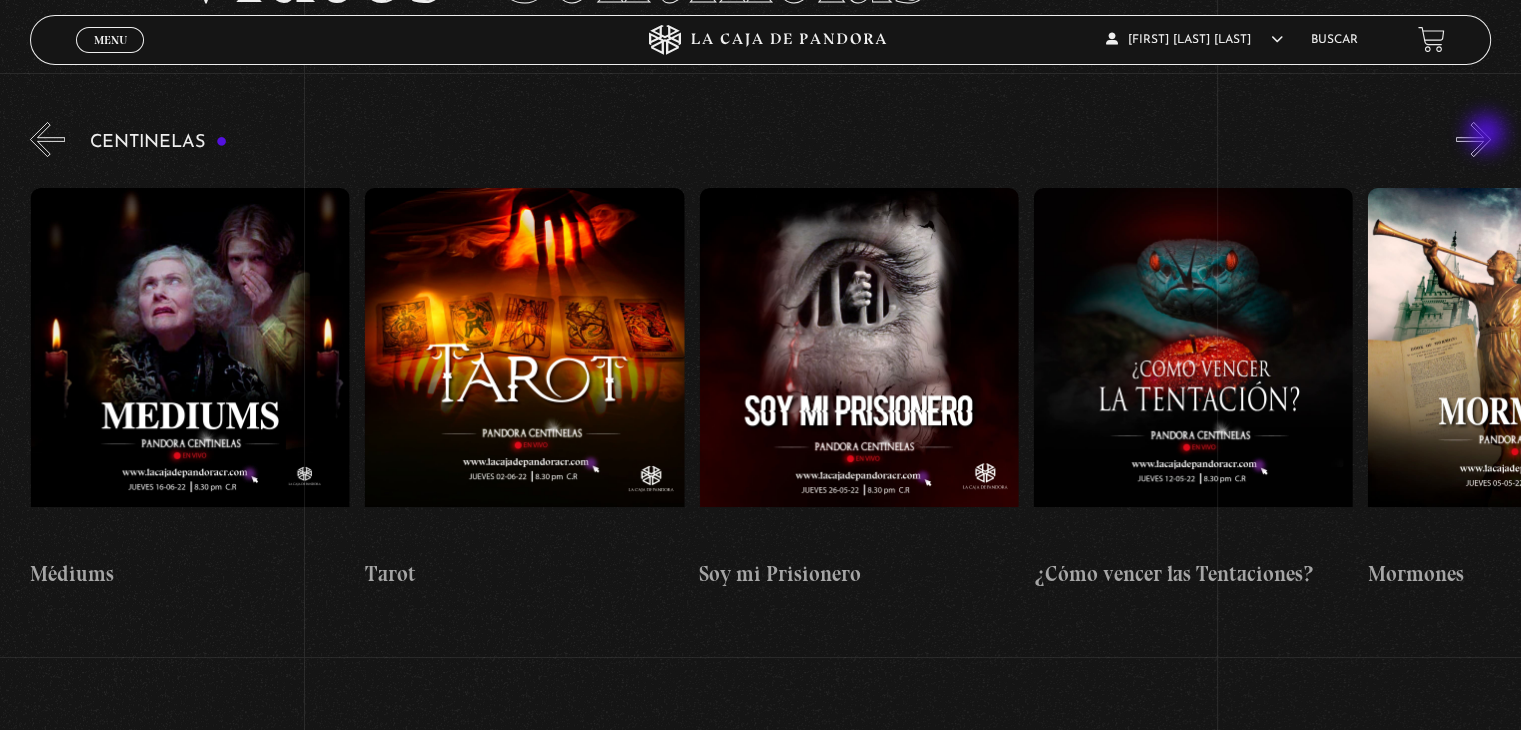 click on "»" at bounding box center (1473, 139) 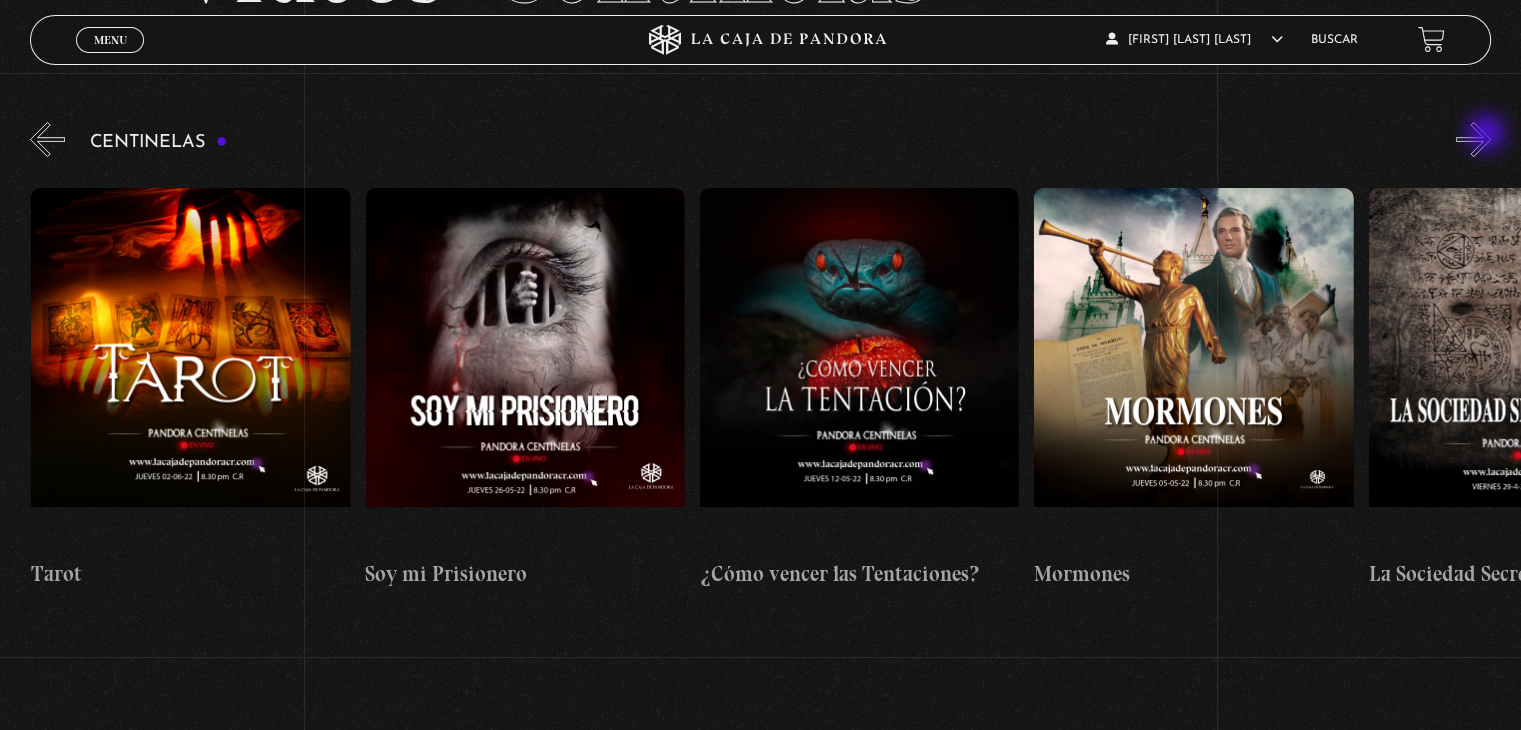 click on "»" at bounding box center (1473, 139) 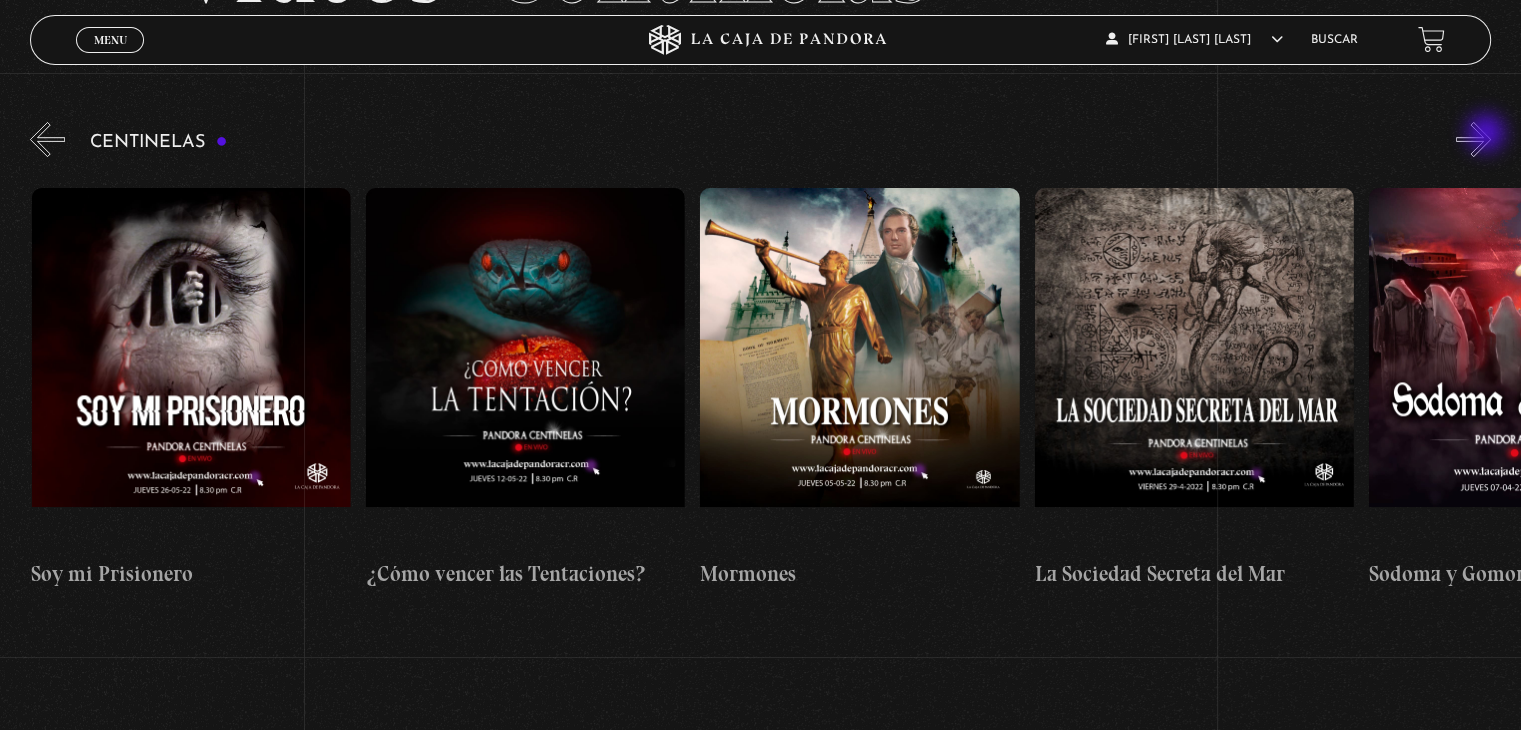 scroll, scrollTop: 0, scrollLeft: 20735, axis: horizontal 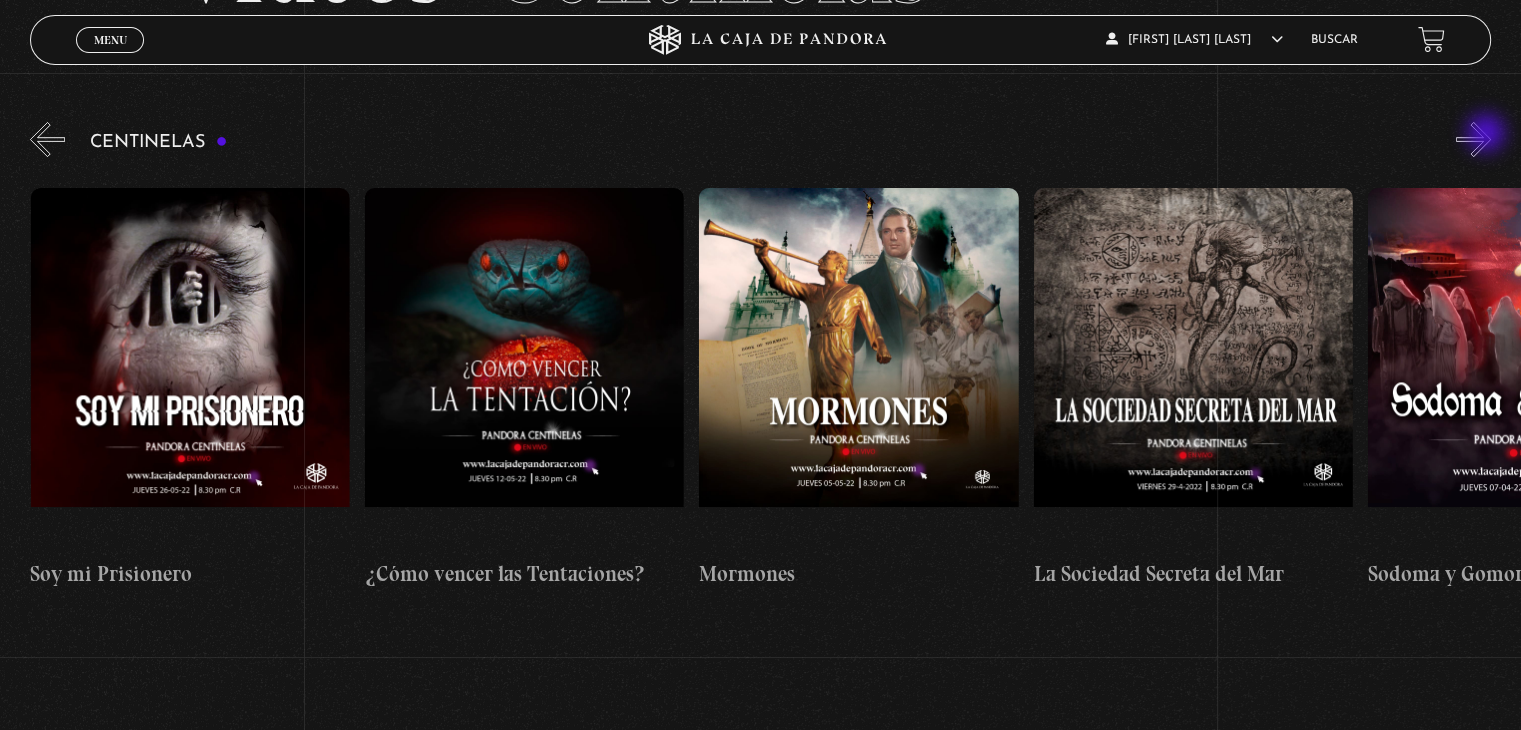 click on "»" at bounding box center (1473, 139) 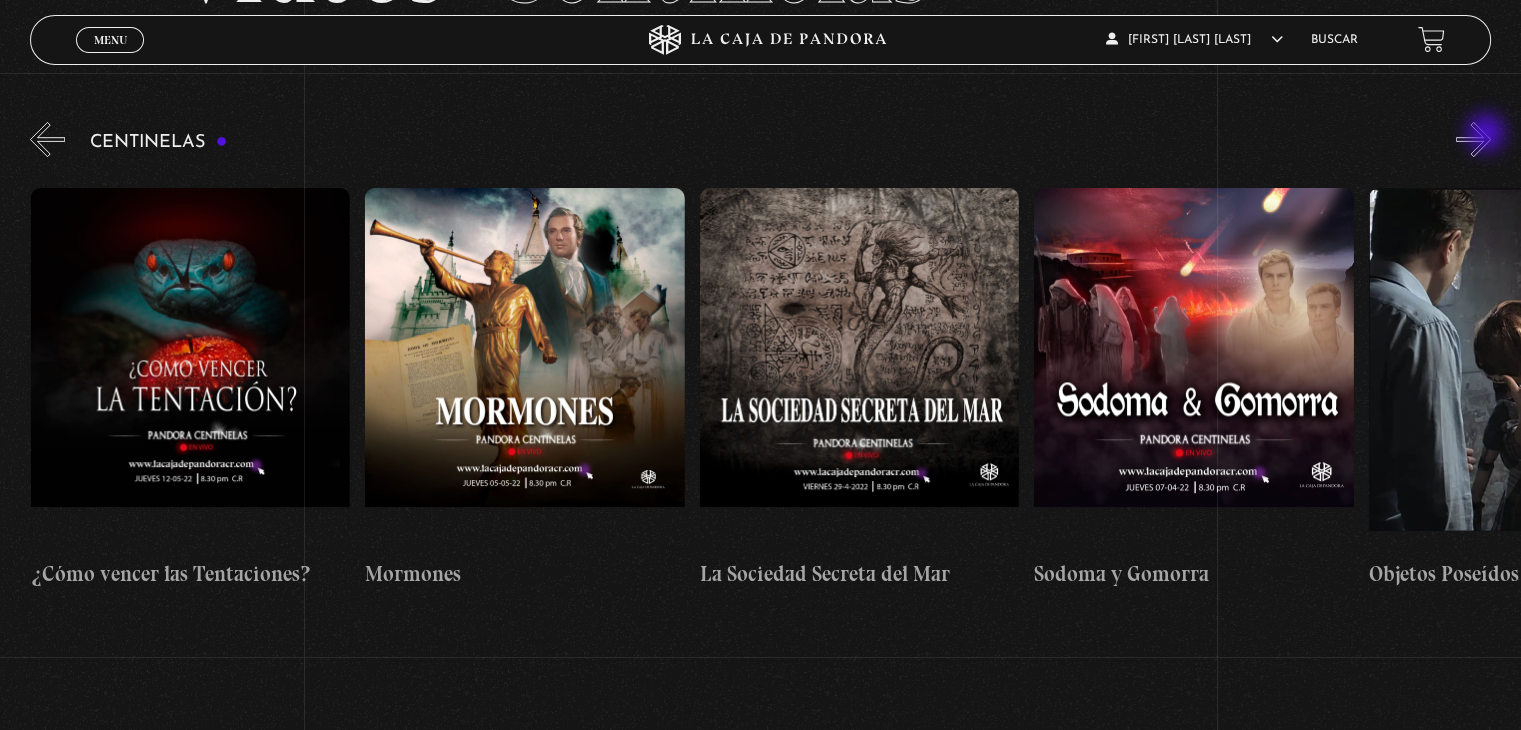 click on "»" at bounding box center [1473, 139] 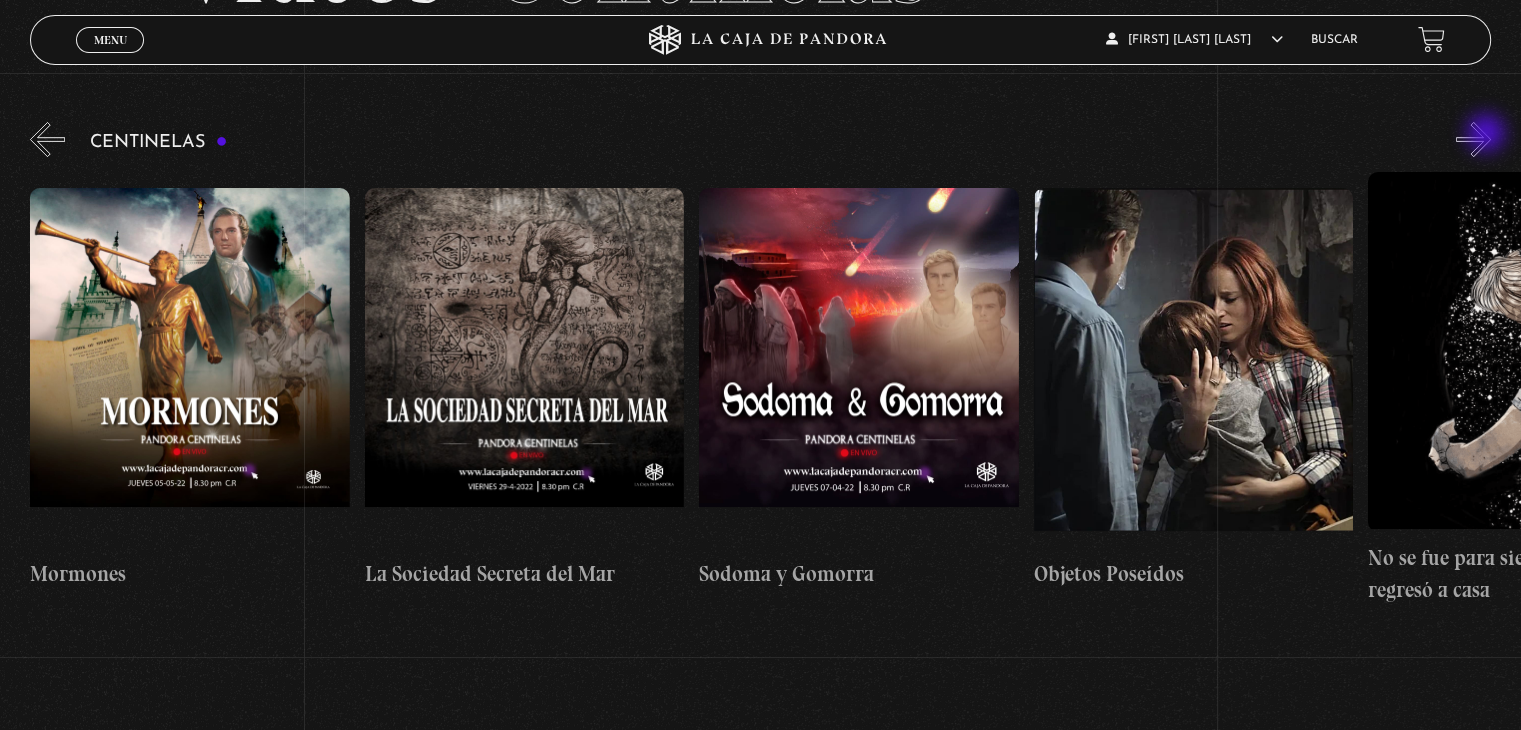 click on "»" at bounding box center [1473, 139] 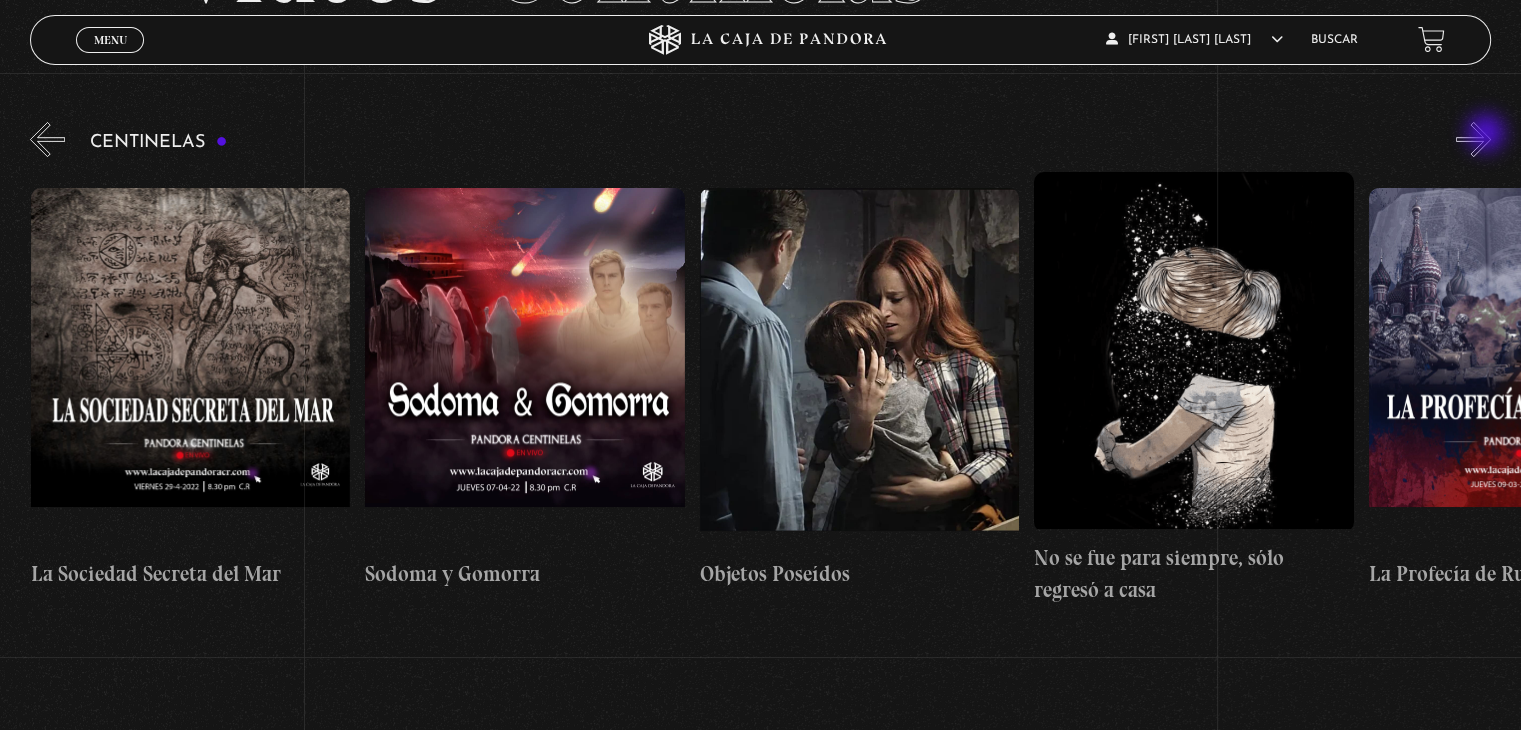 scroll, scrollTop: 0, scrollLeft: 21739, axis: horizontal 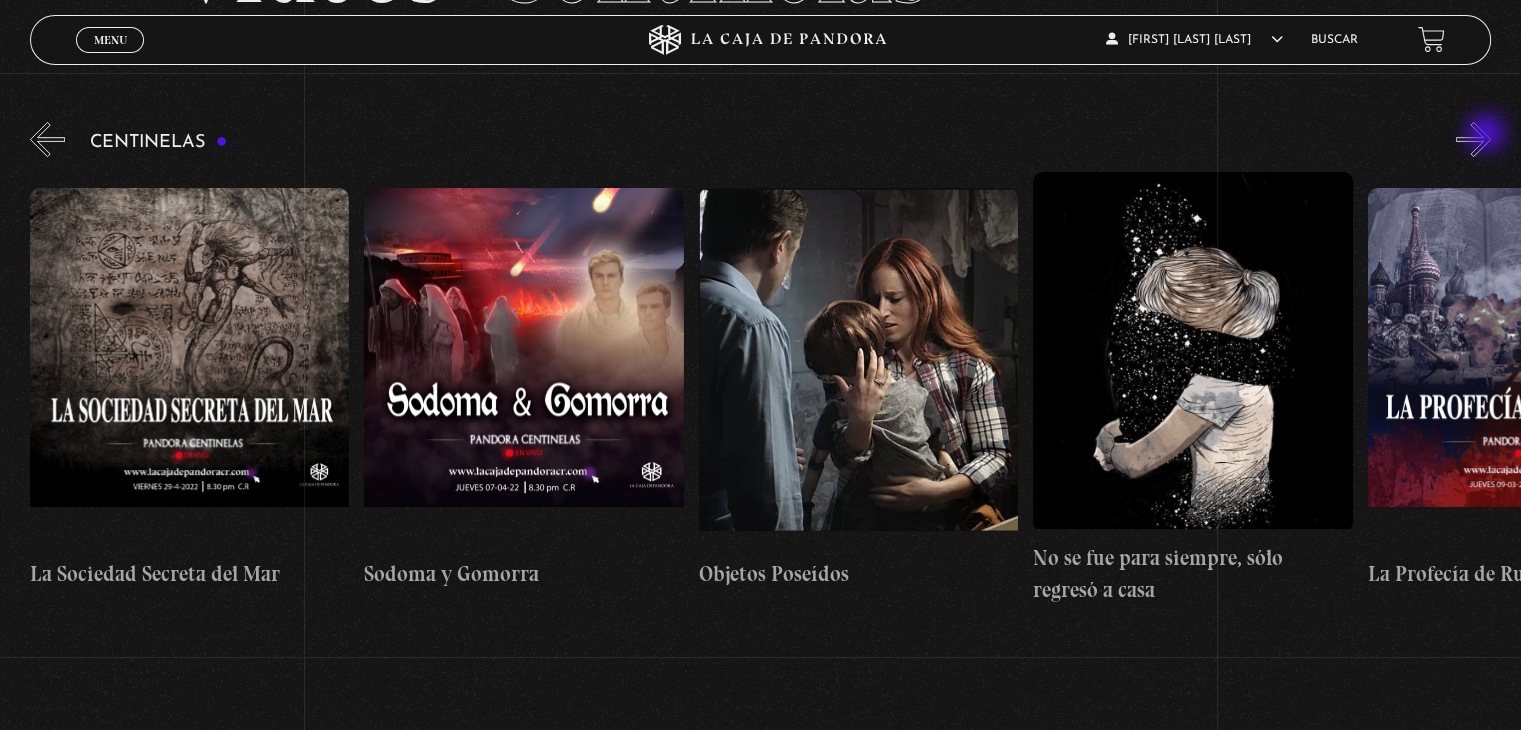 click on "»" at bounding box center (1473, 139) 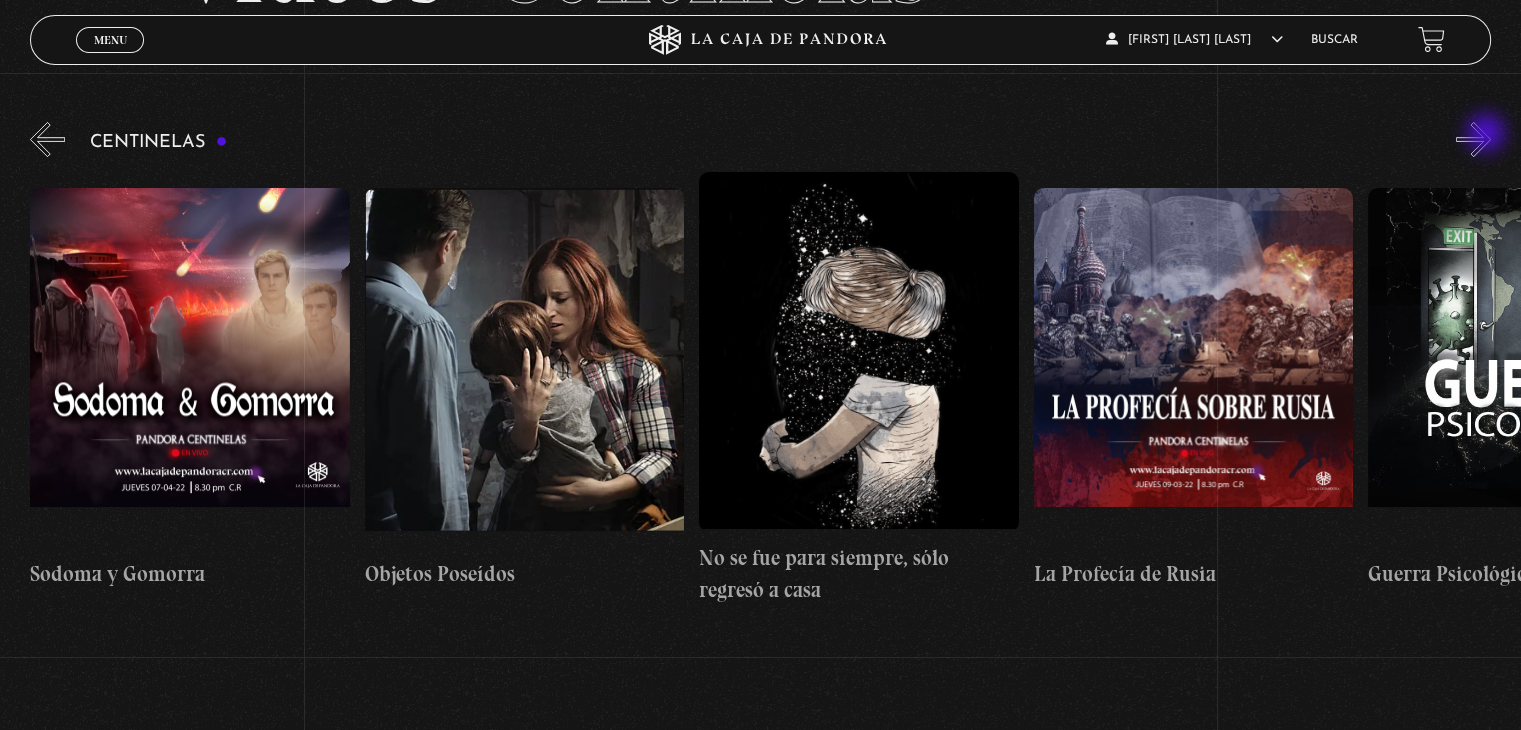 click on "»" at bounding box center (1473, 139) 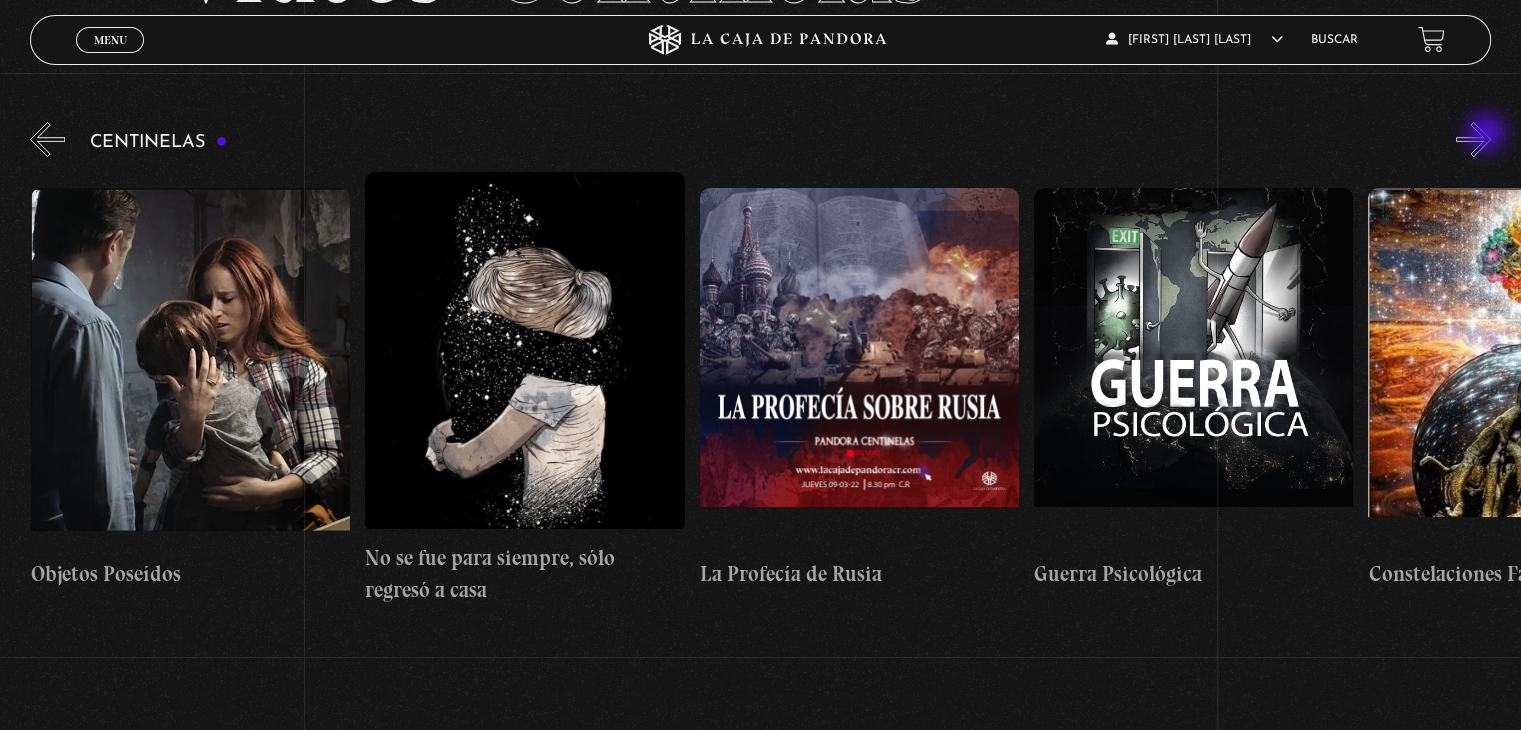 click on "»" at bounding box center (1473, 139) 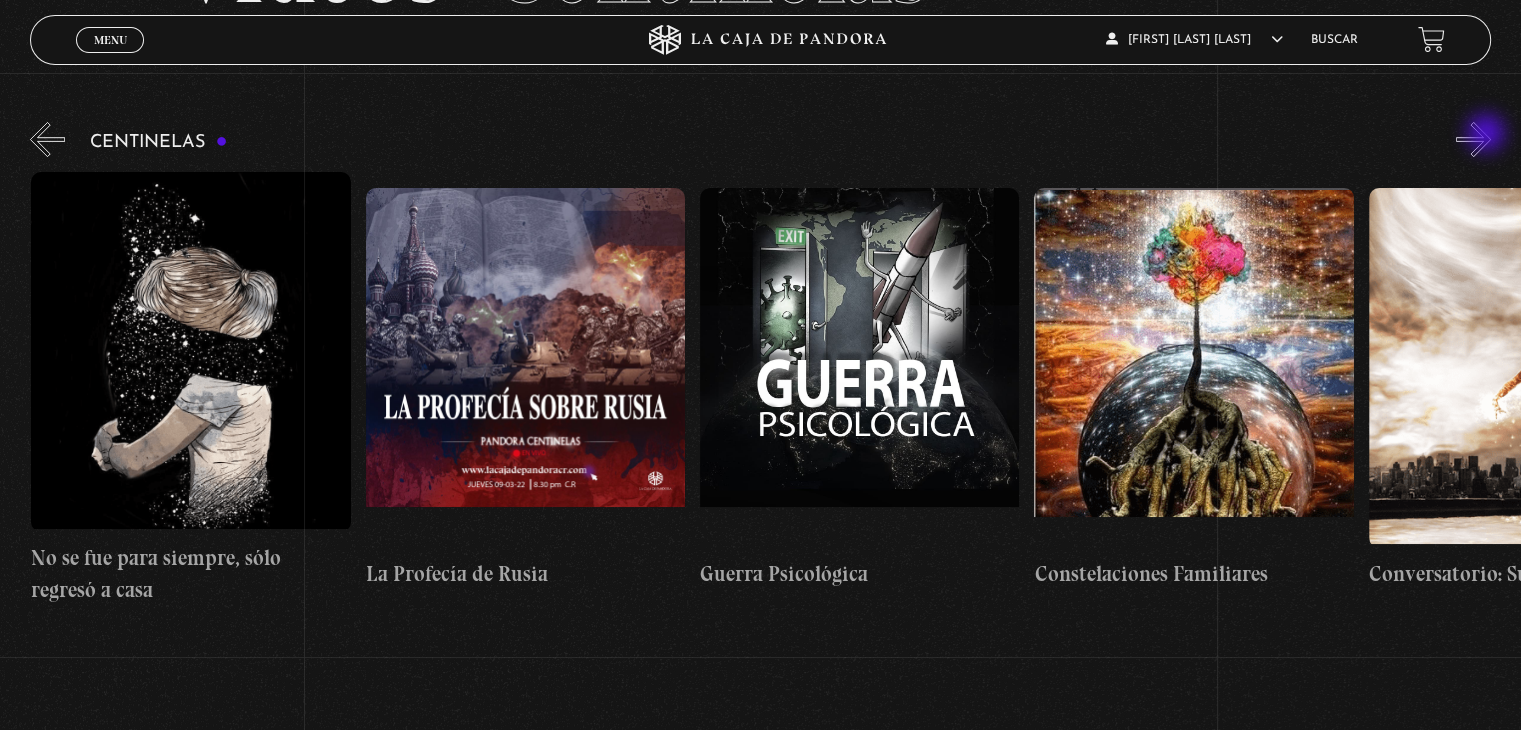 click on "»" at bounding box center [1473, 139] 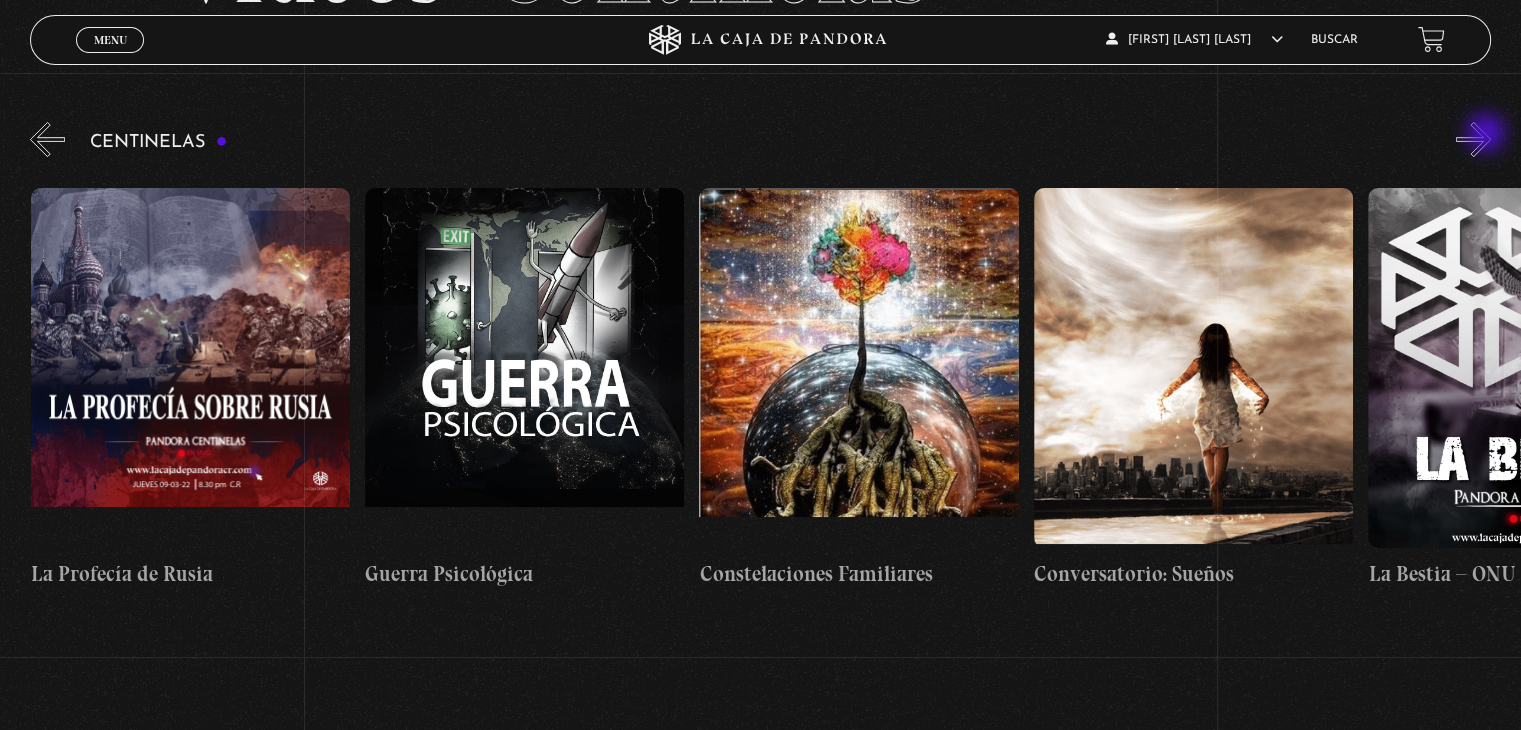 click on "»" at bounding box center (1473, 139) 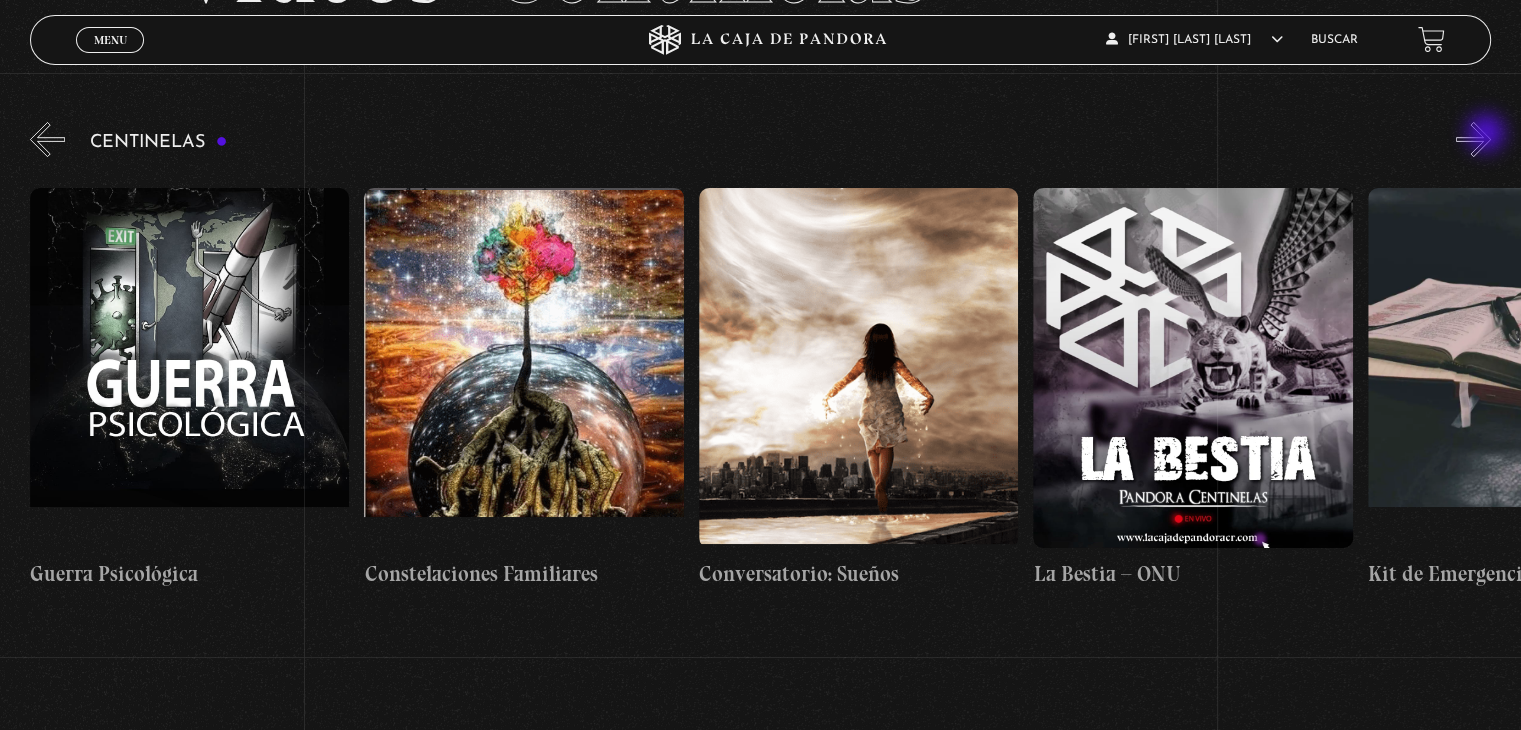 click on "»" at bounding box center (1473, 139) 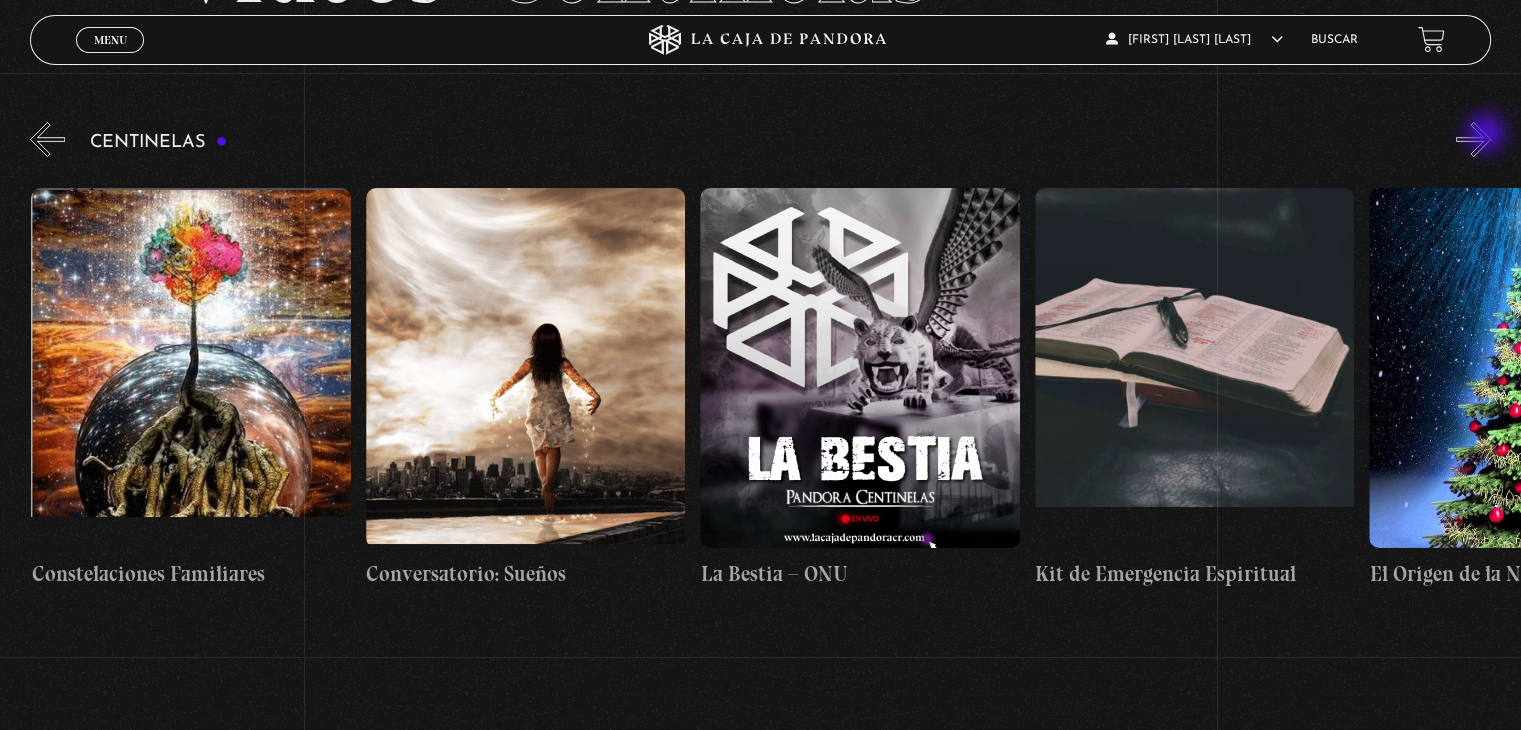 scroll, scrollTop: 0, scrollLeft: 23745, axis: horizontal 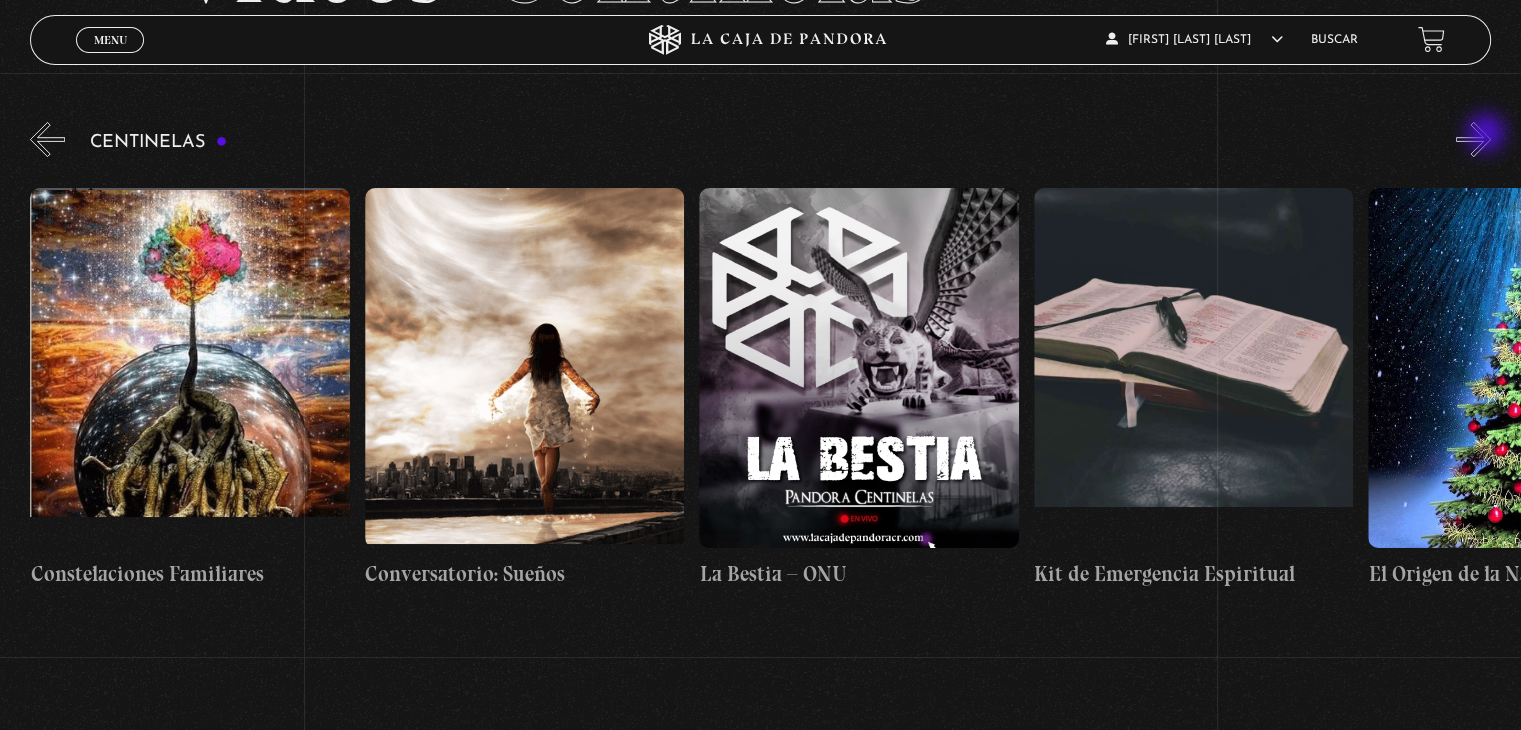 click on "»" at bounding box center (1473, 139) 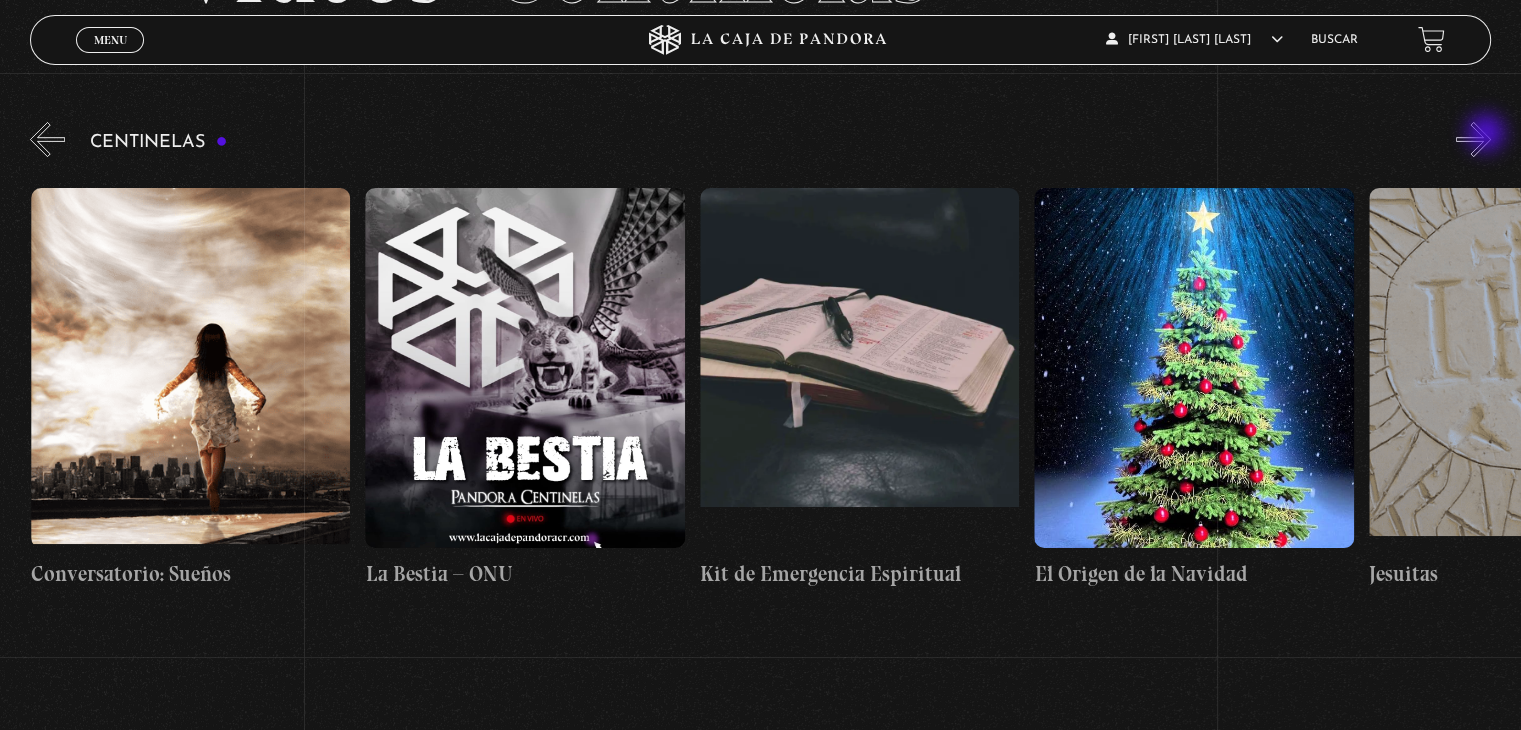 scroll, scrollTop: 0, scrollLeft: 24080, axis: horizontal 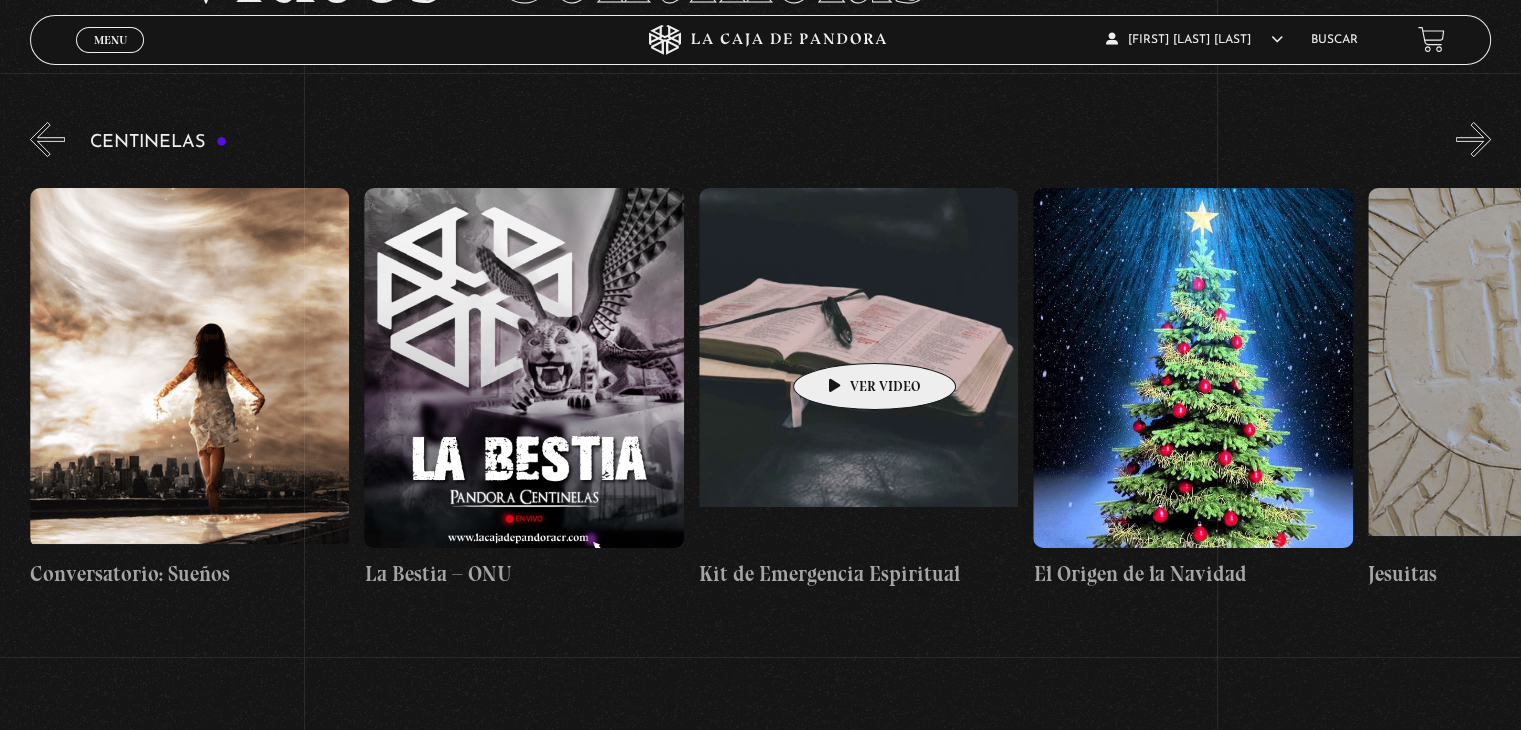 click at bounding box center (858, 368) 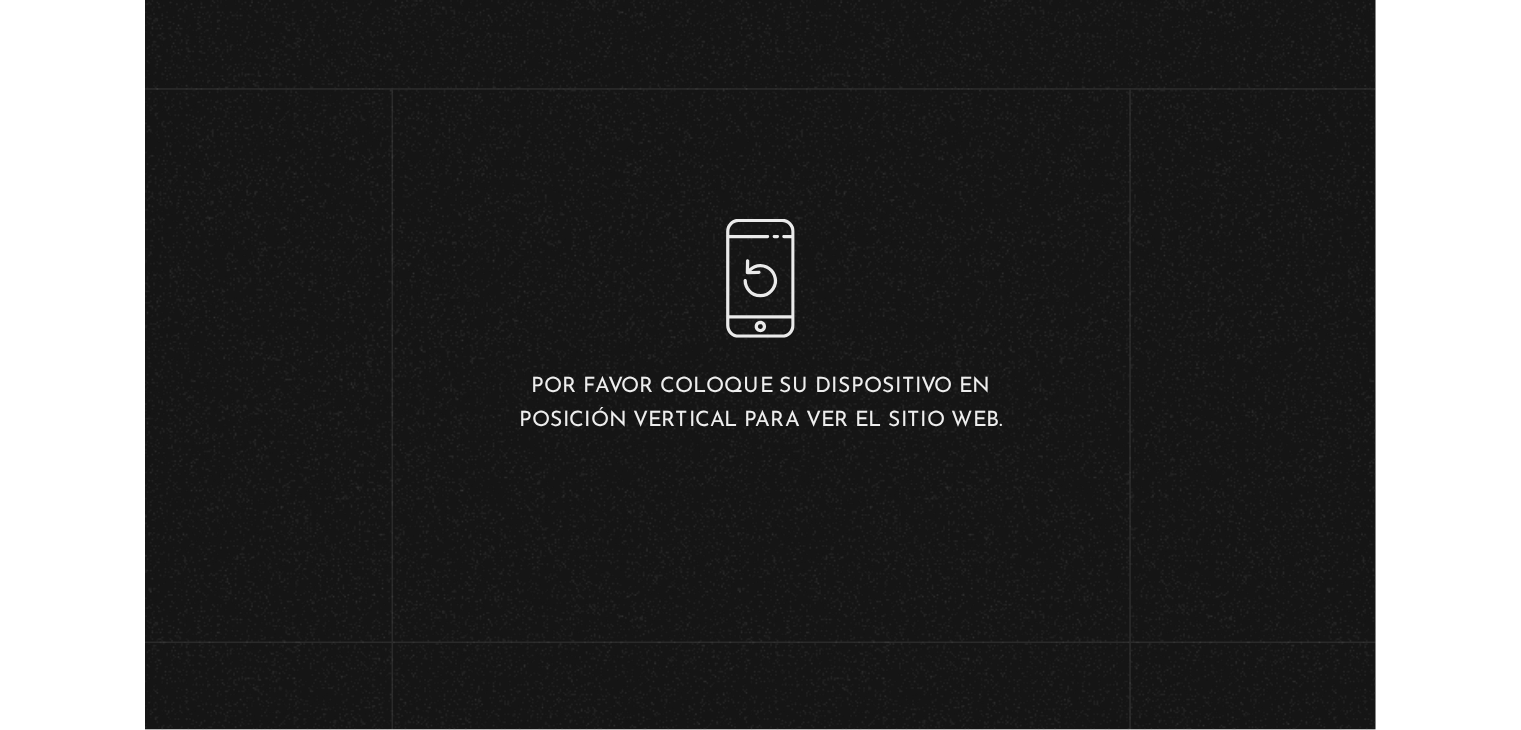 scroll, scrollTop: 400, scrollLeft: 0, axis: vertical 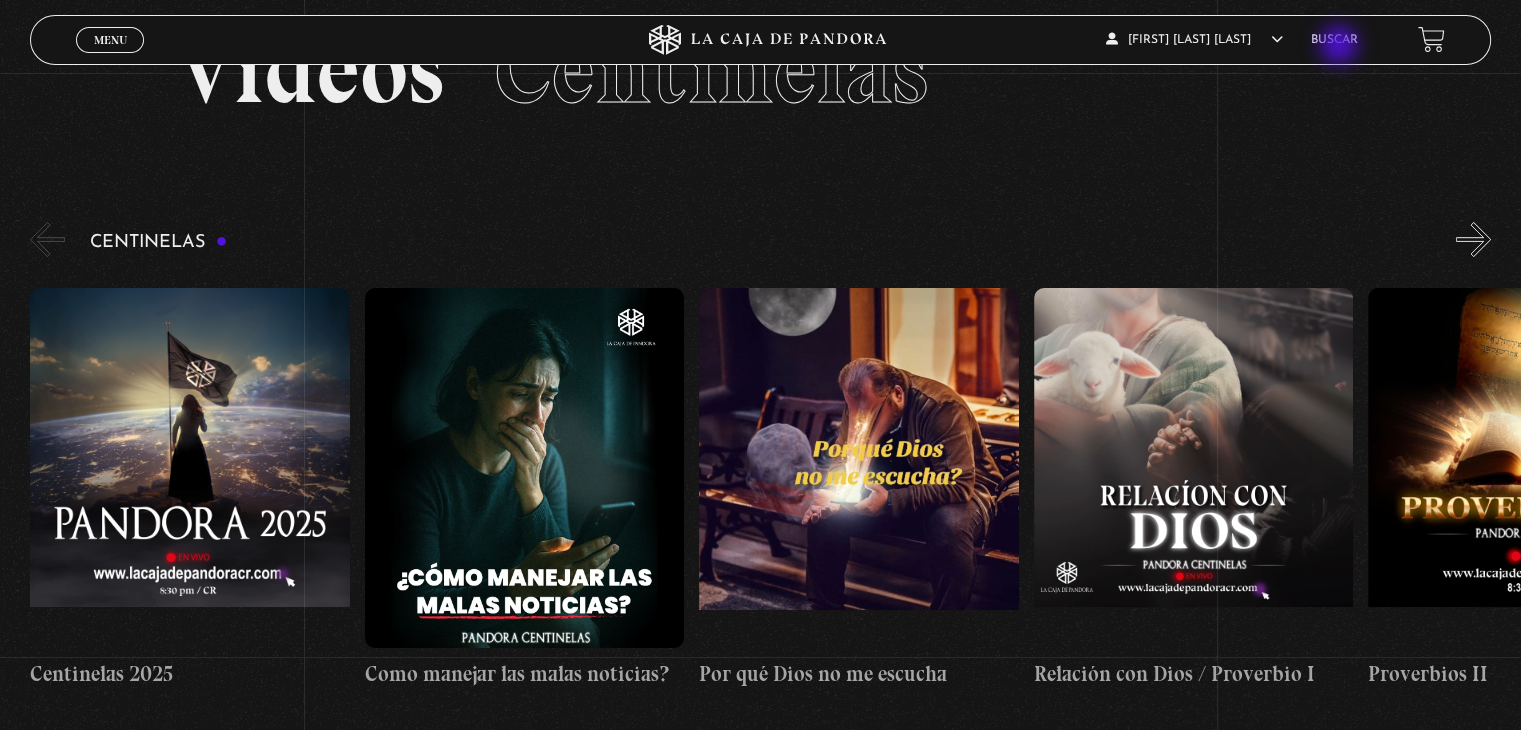 click on "Buscar" at bounding box center (1334, 39) 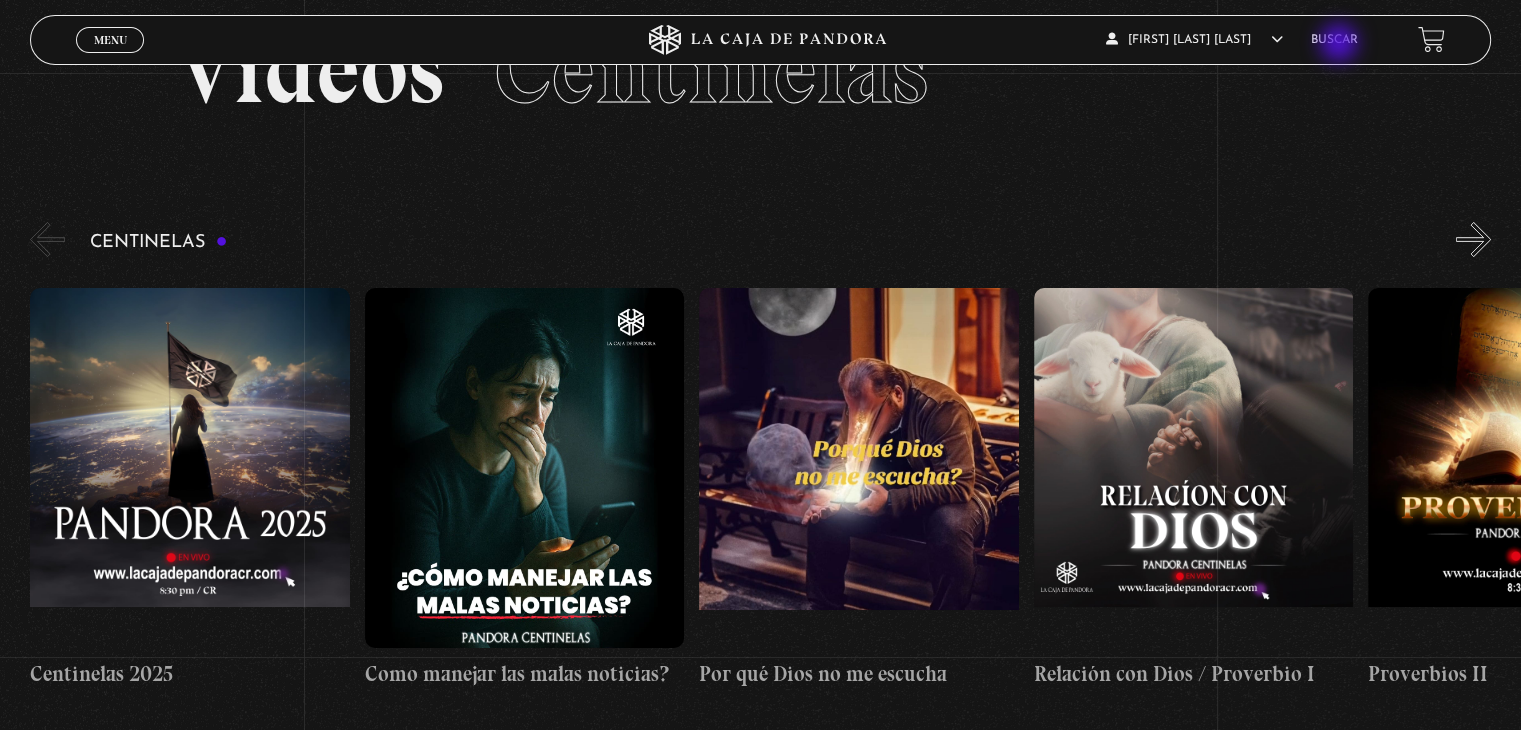 click on "Buscar" at bounding box center [1334, 40] 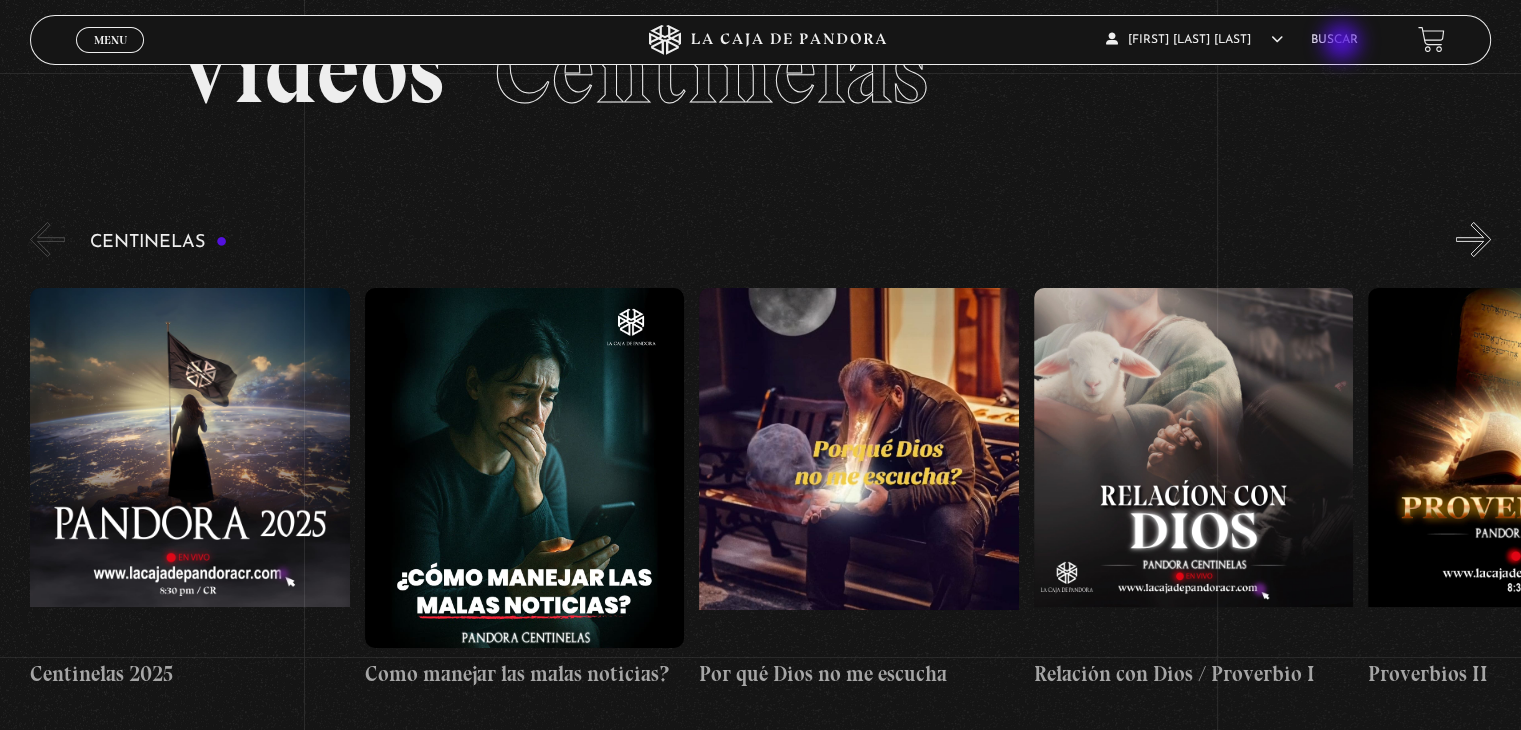 click on "Buscar" at bounding box center (1334, 40) 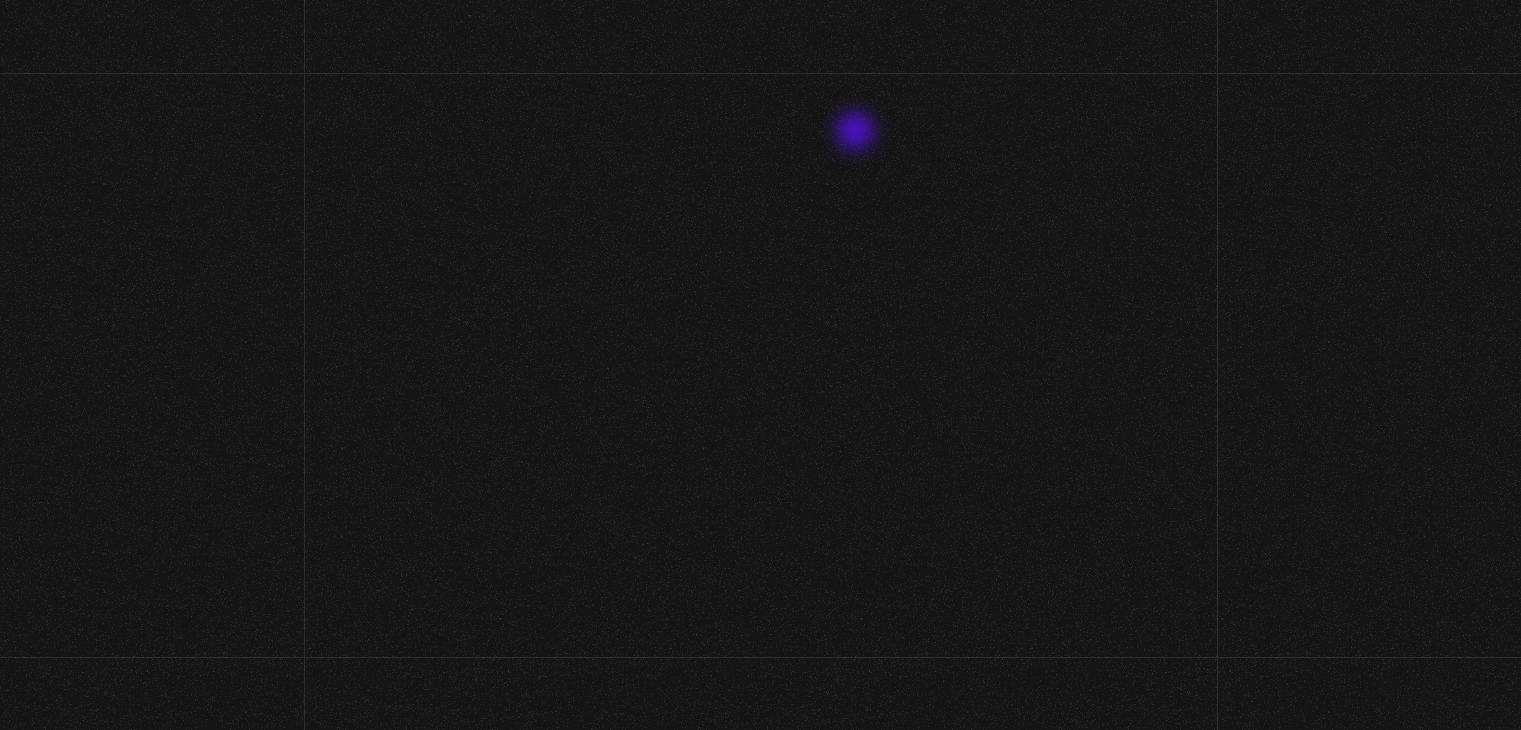 scroll, scrollTop: 0, scrollLeft: 0, axis: both 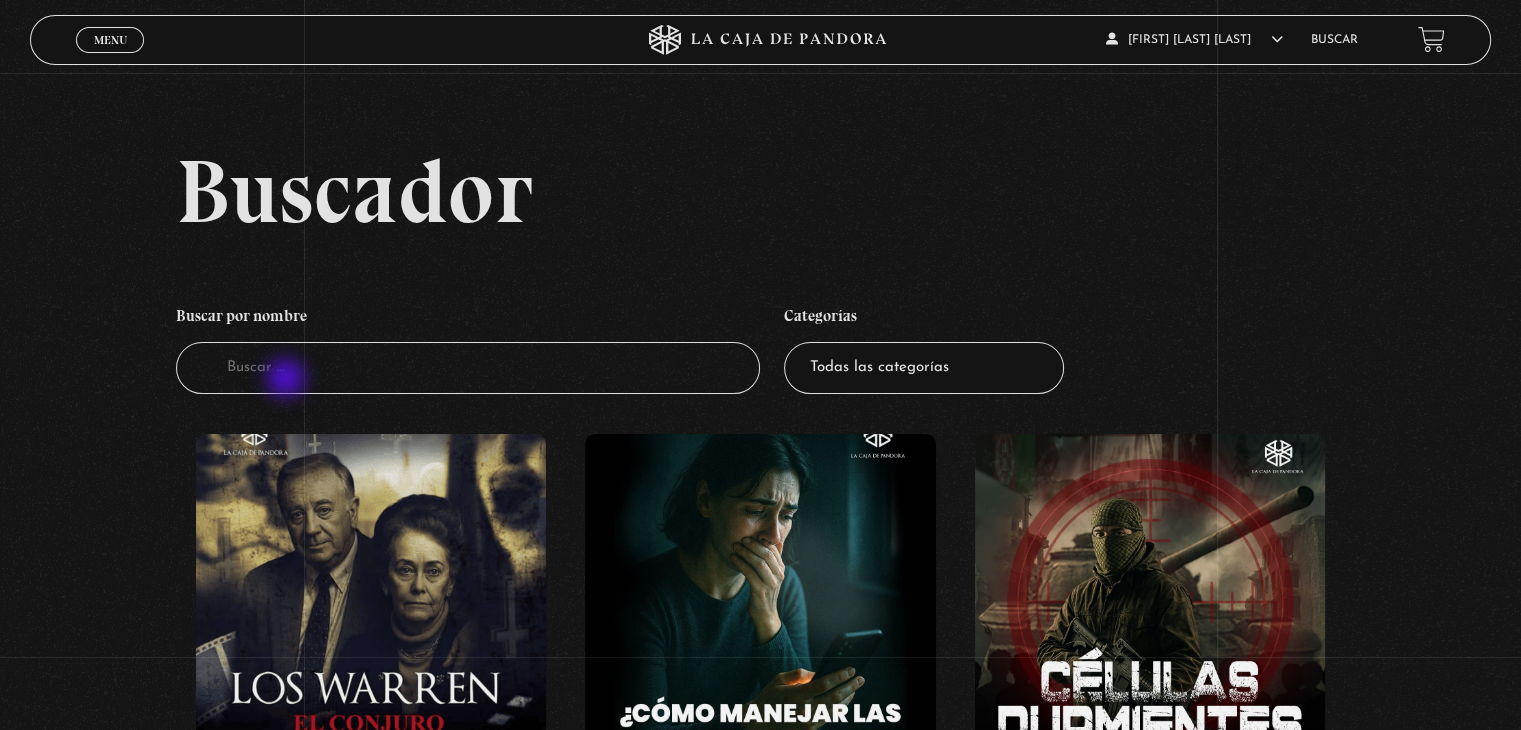 click on "Buscador" at bounding box center (468, 368) 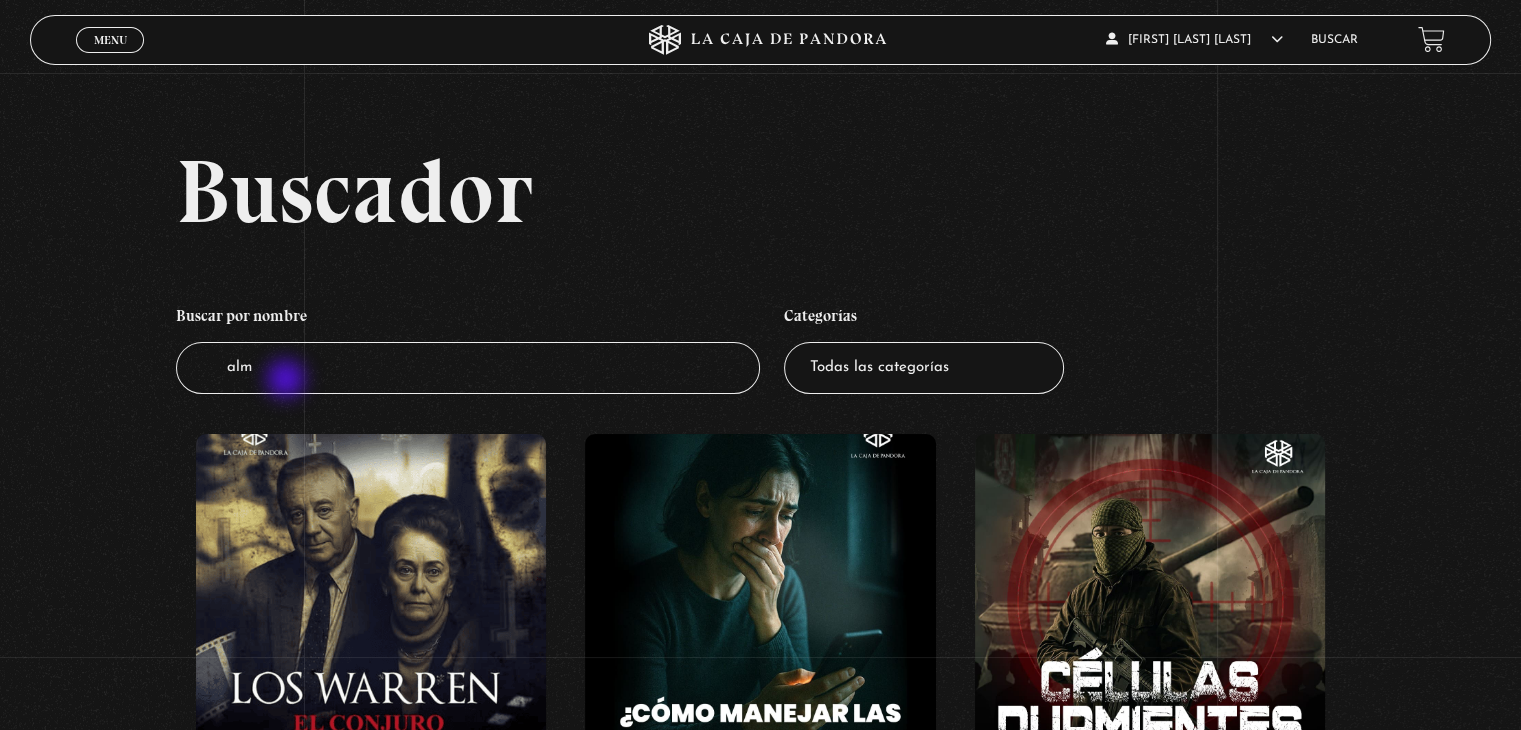 type on "alma" 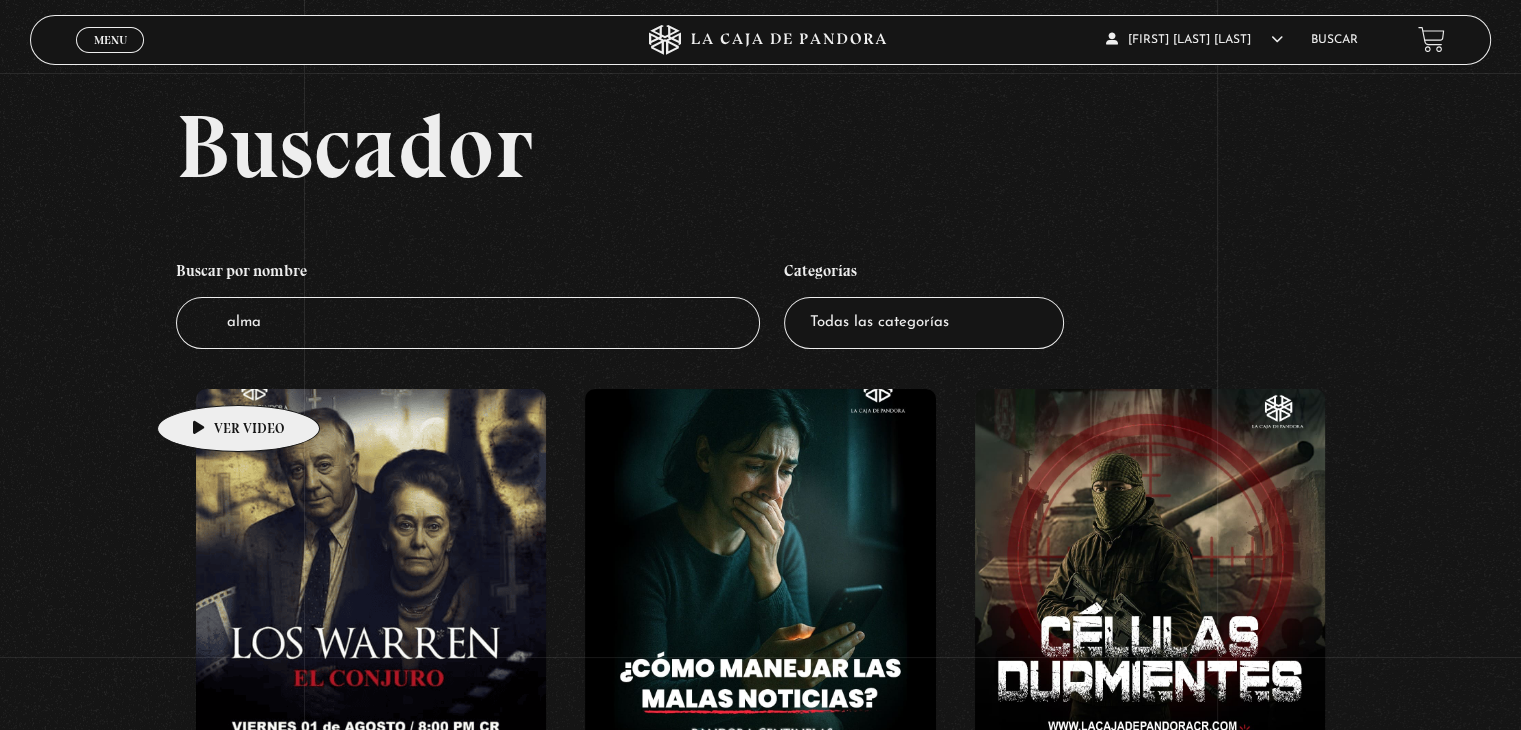 scroll, scrollTop: 171, scrollLeft: 0, axis: vertical 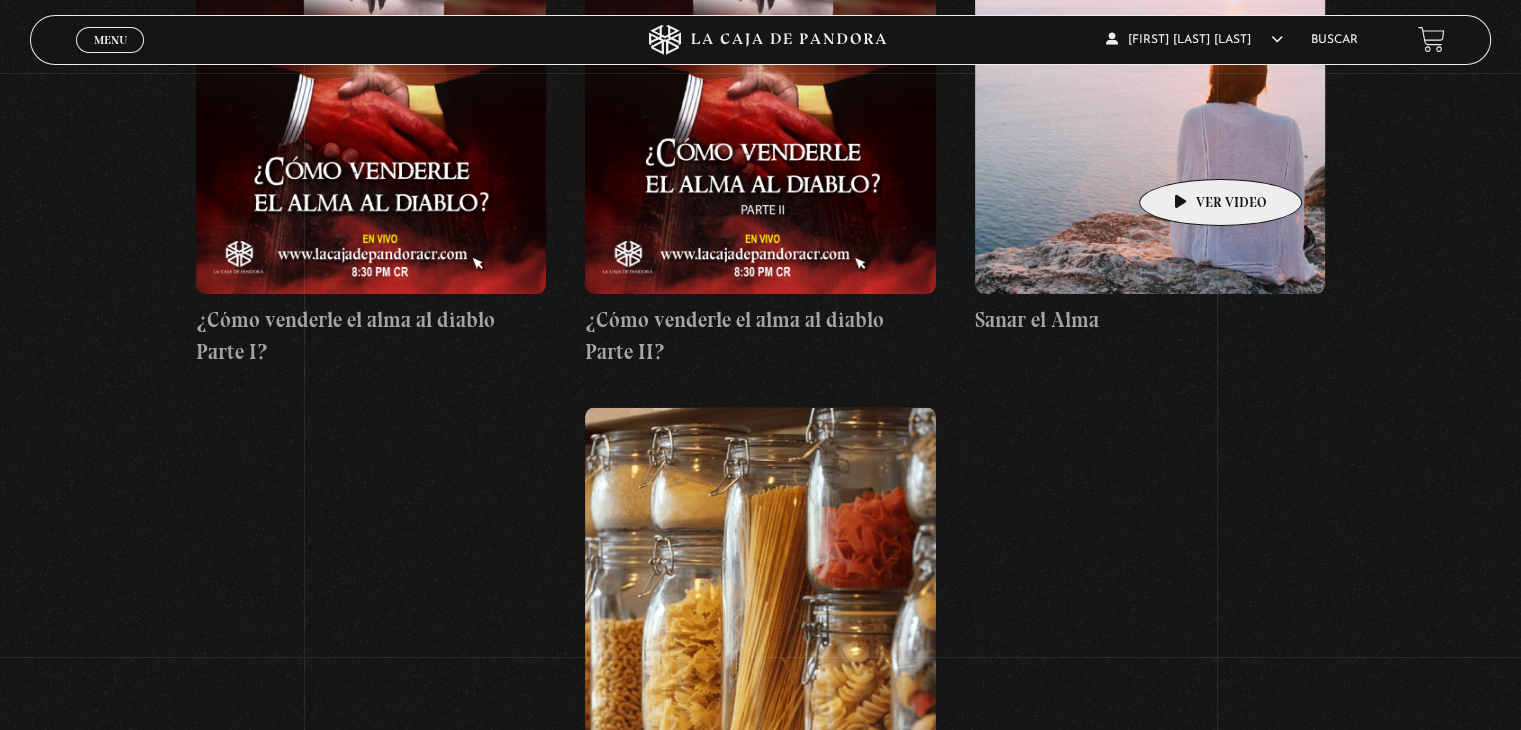 click at bounding box center [1150, 114] 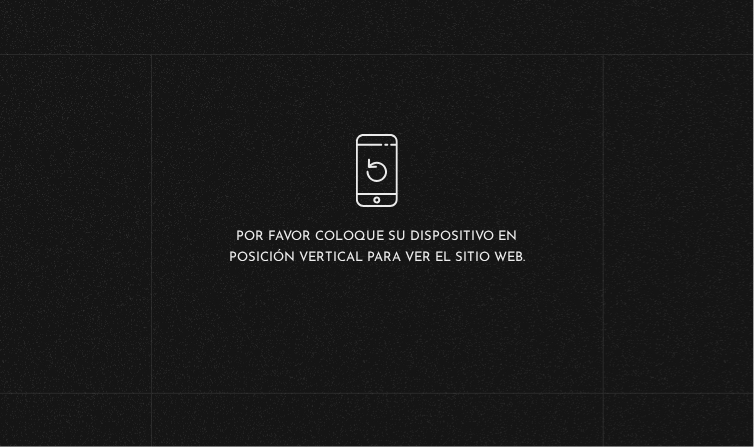 scroll, scrollTop: 200, scrollLeft: 0, axis: vertical 